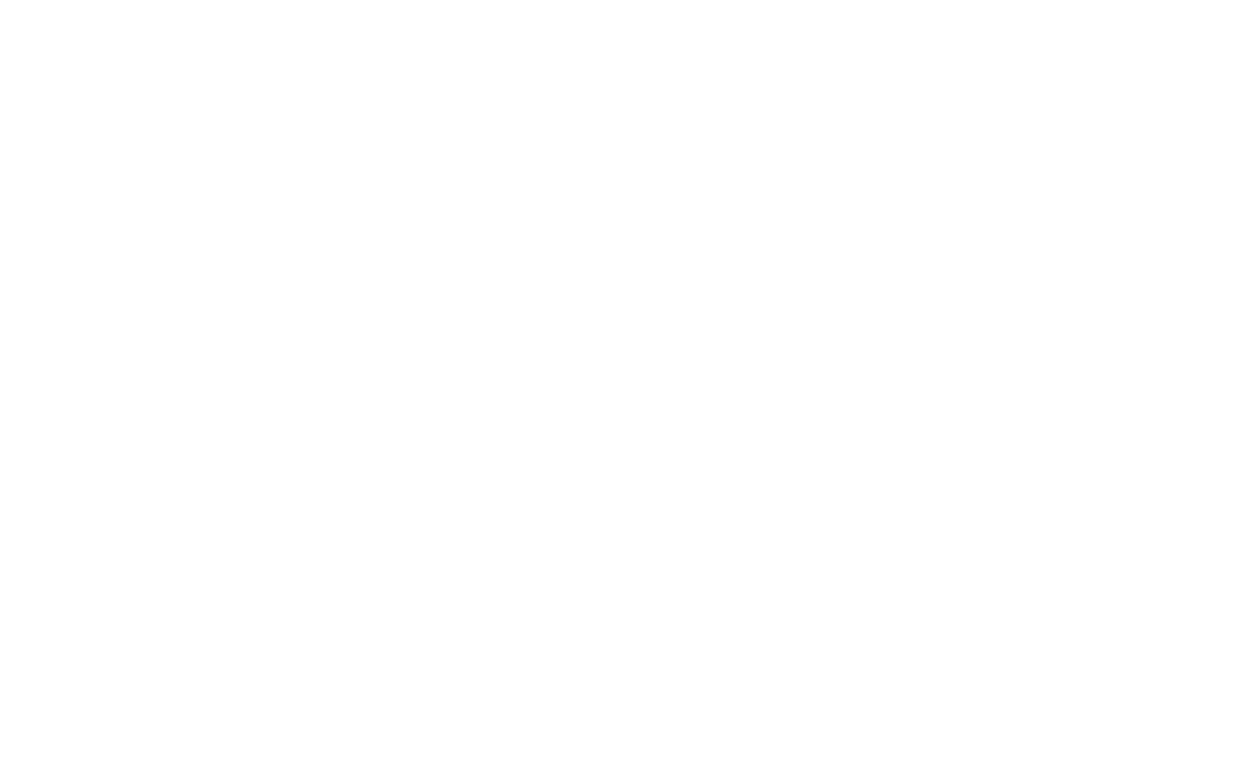 scroll, scrollTop: 0, scrollLeft: 0, axis: both 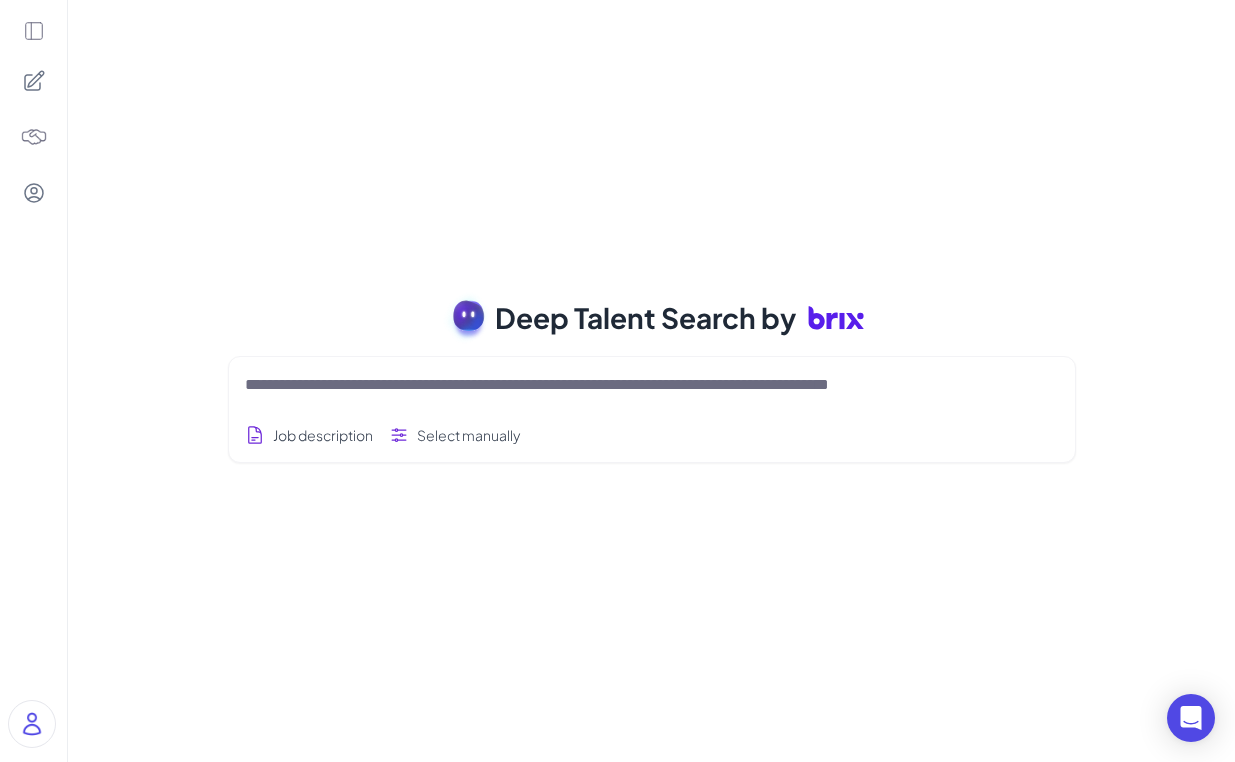 click at bounding box center [628, 385] 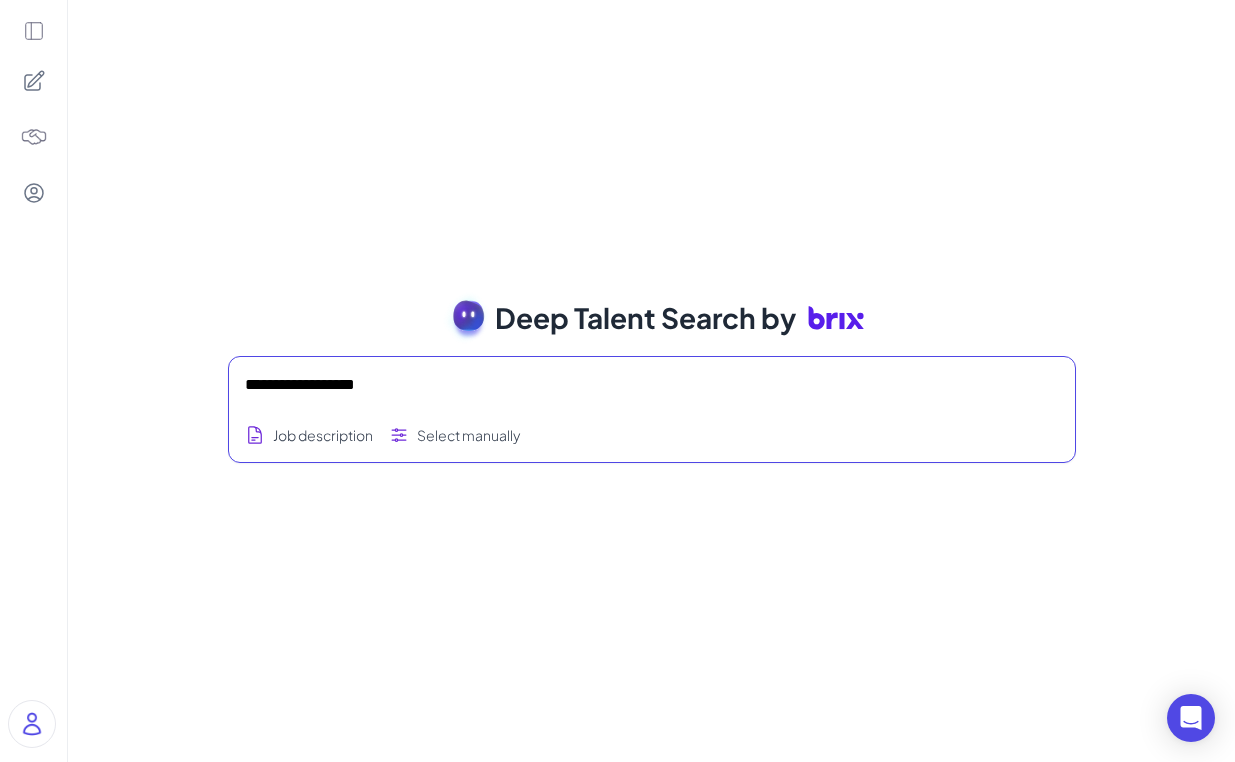 type on "**********" 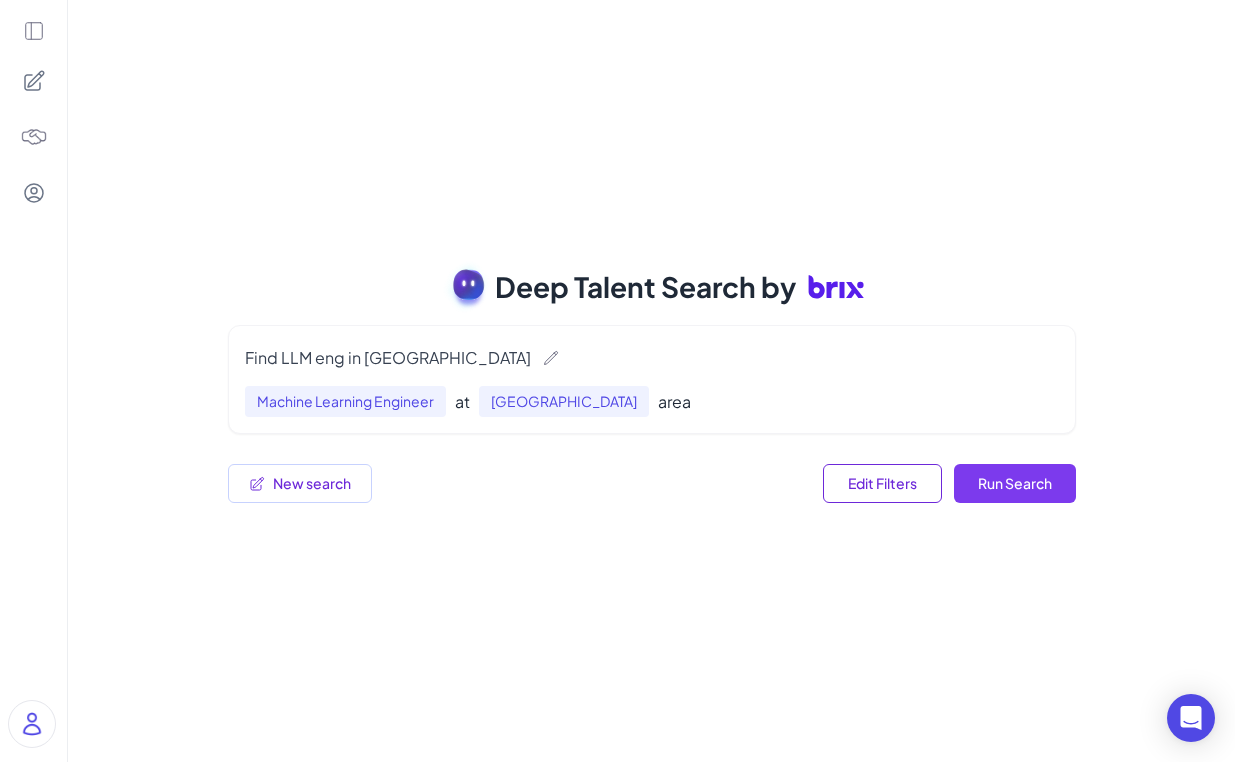 click on "Run Search" at bounding box center (1015, 483) 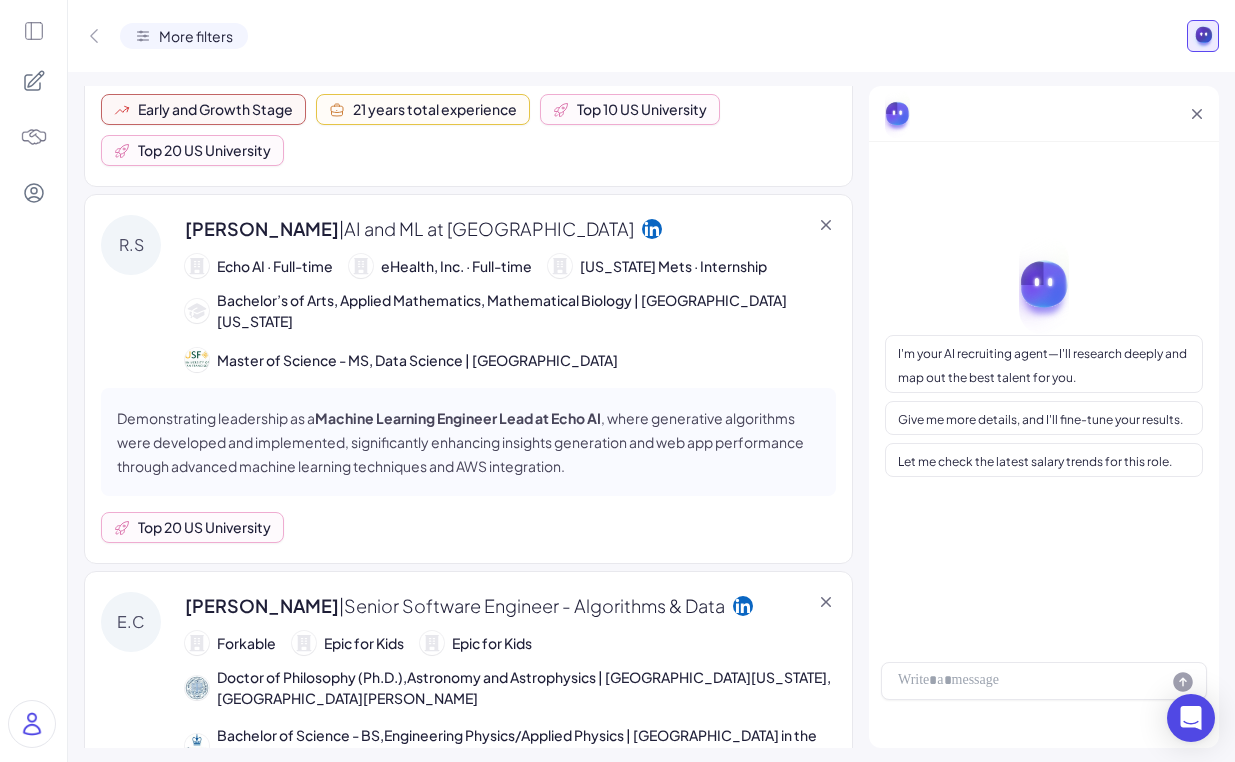 scroll, scrollTop: 0, scrollLeft: 0, axis: both 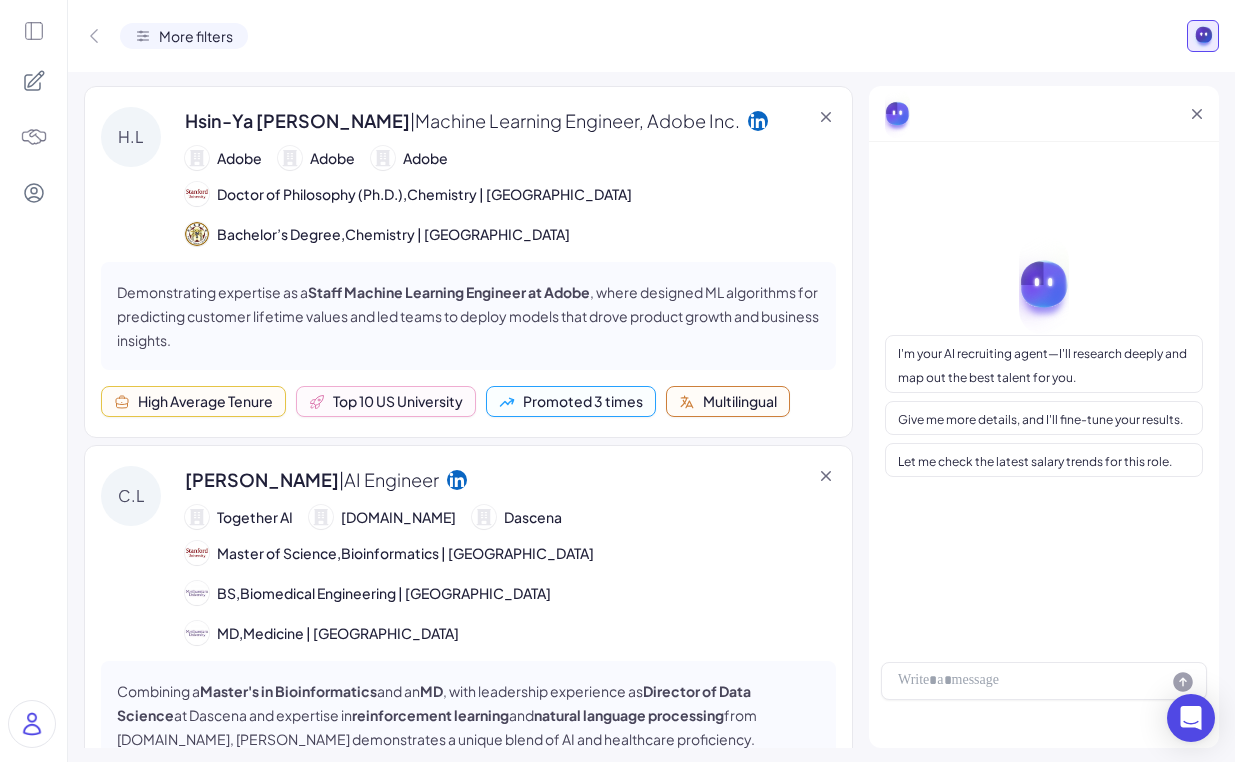click on "Staff Machine Learning Engineer at Adobe" at bounding box center [449, 292] 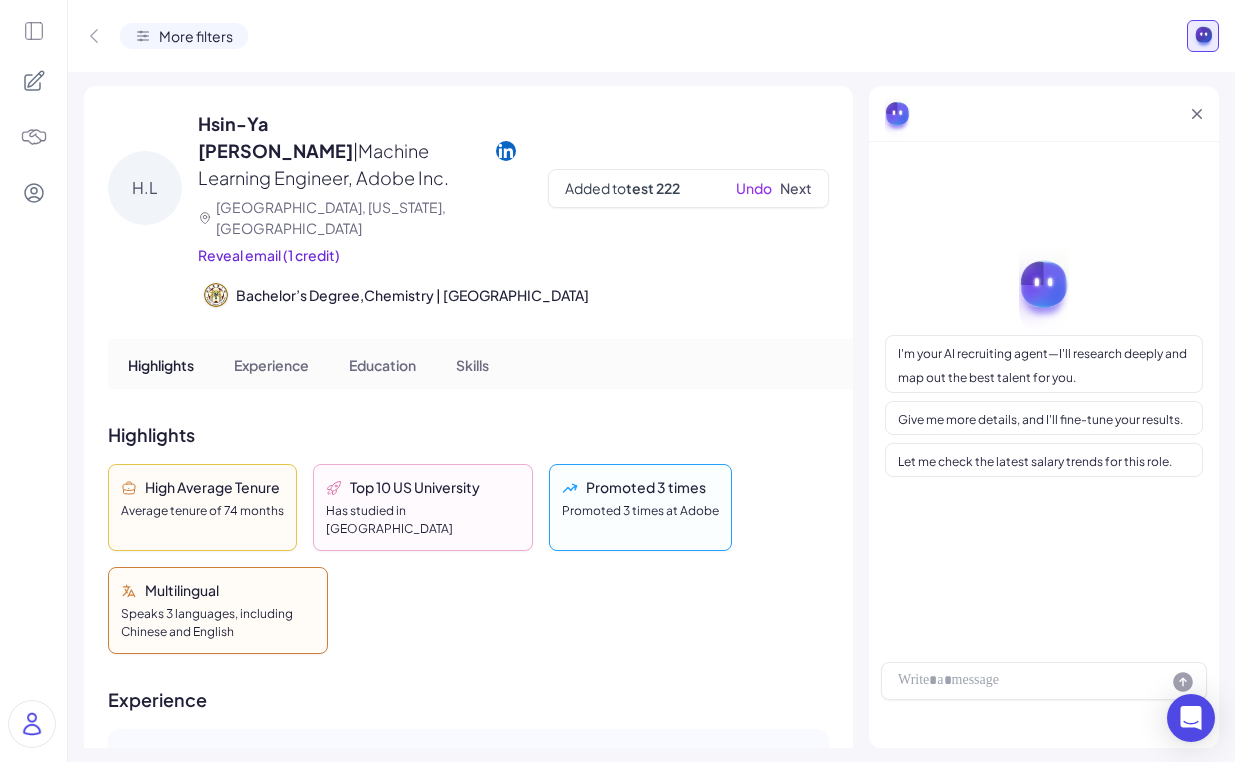 scroll, scrollTop: 23, scrollLeft: 0, axis: vertical 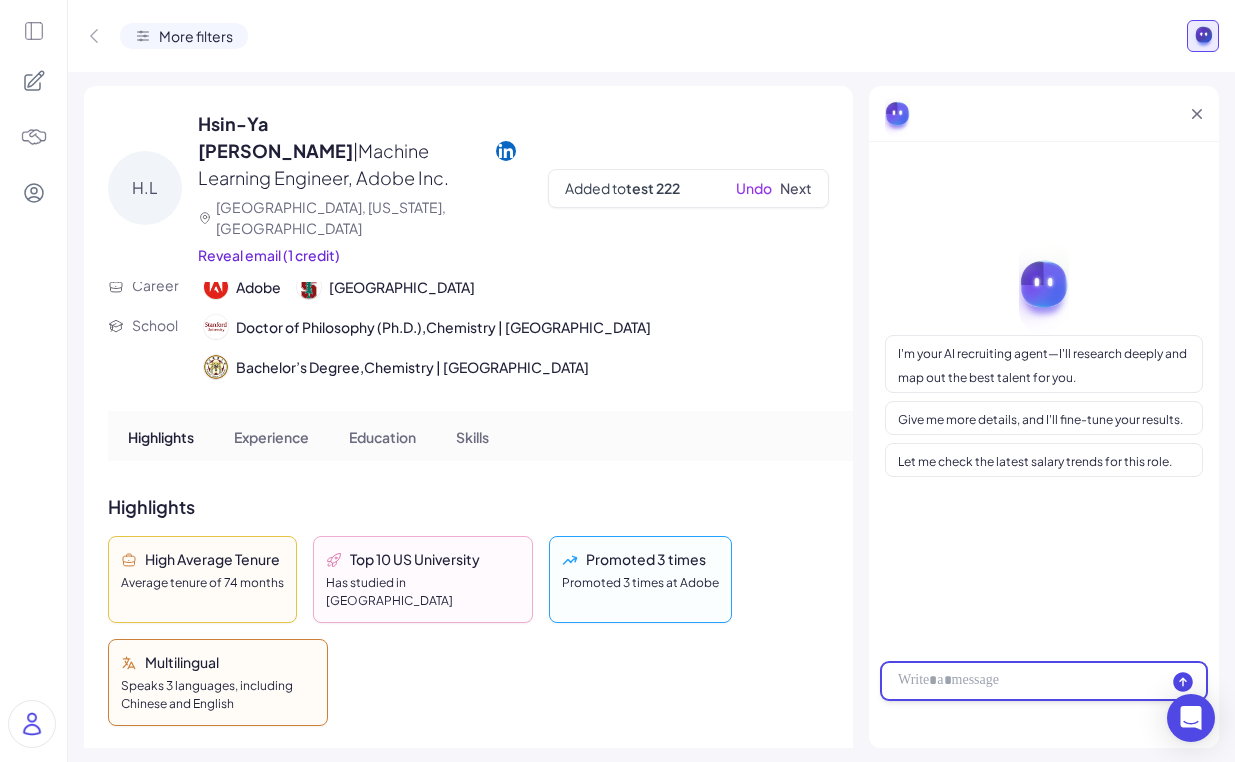 click at bounding box center [1044, 681] 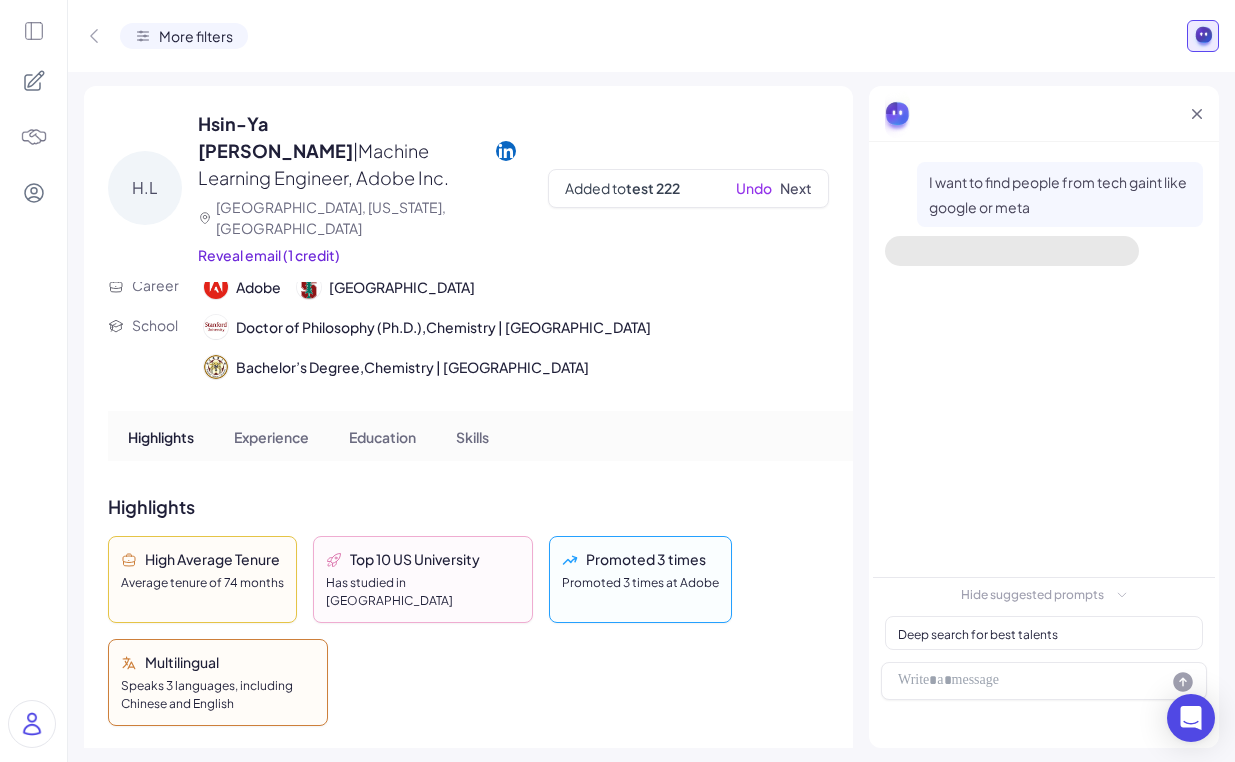click 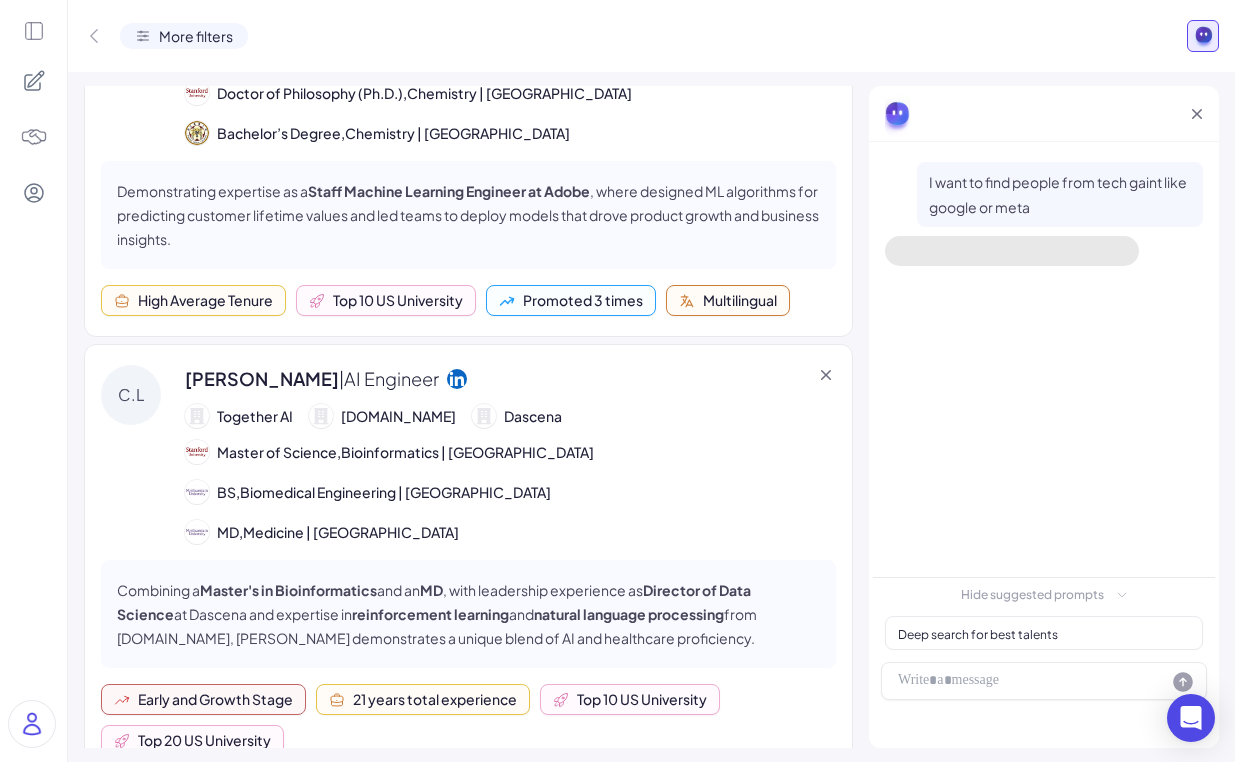 scroll, scrollTop: 0, scrollLeft: 0, axis: both 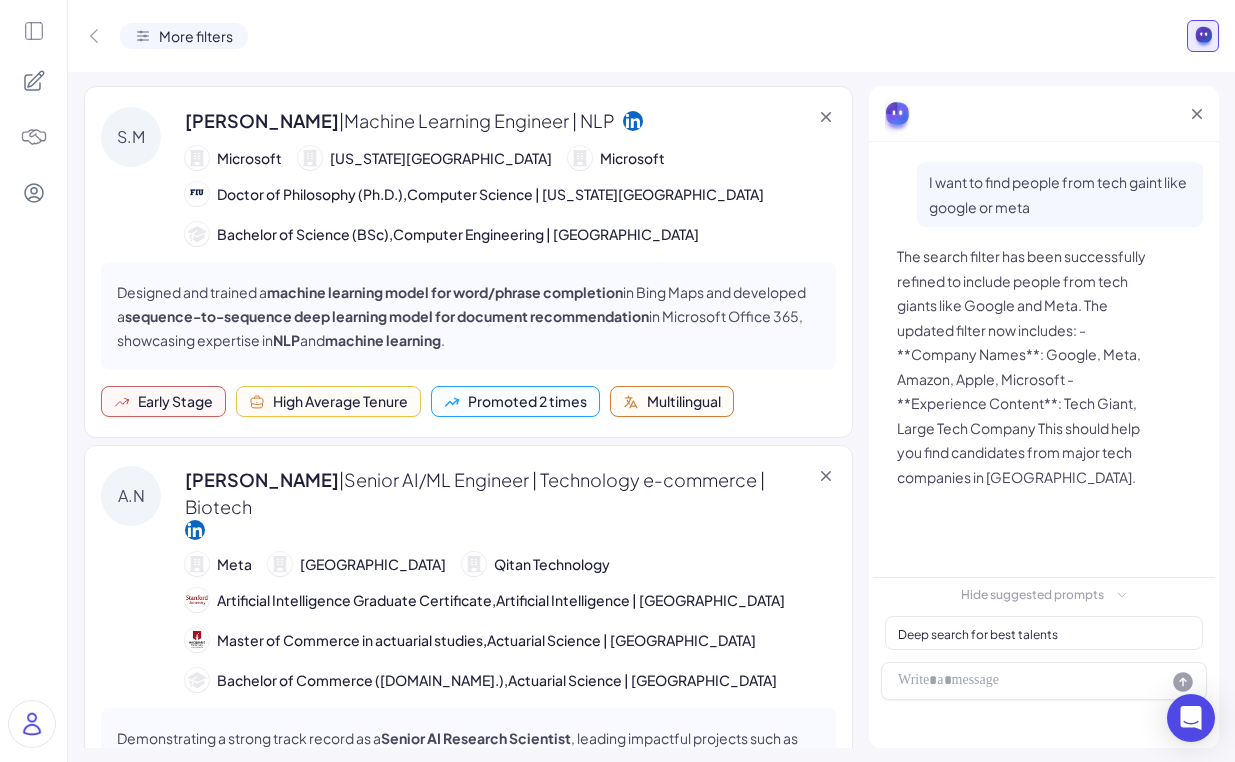 click on "Deep search for best talents" at bounding box center [978, 634] 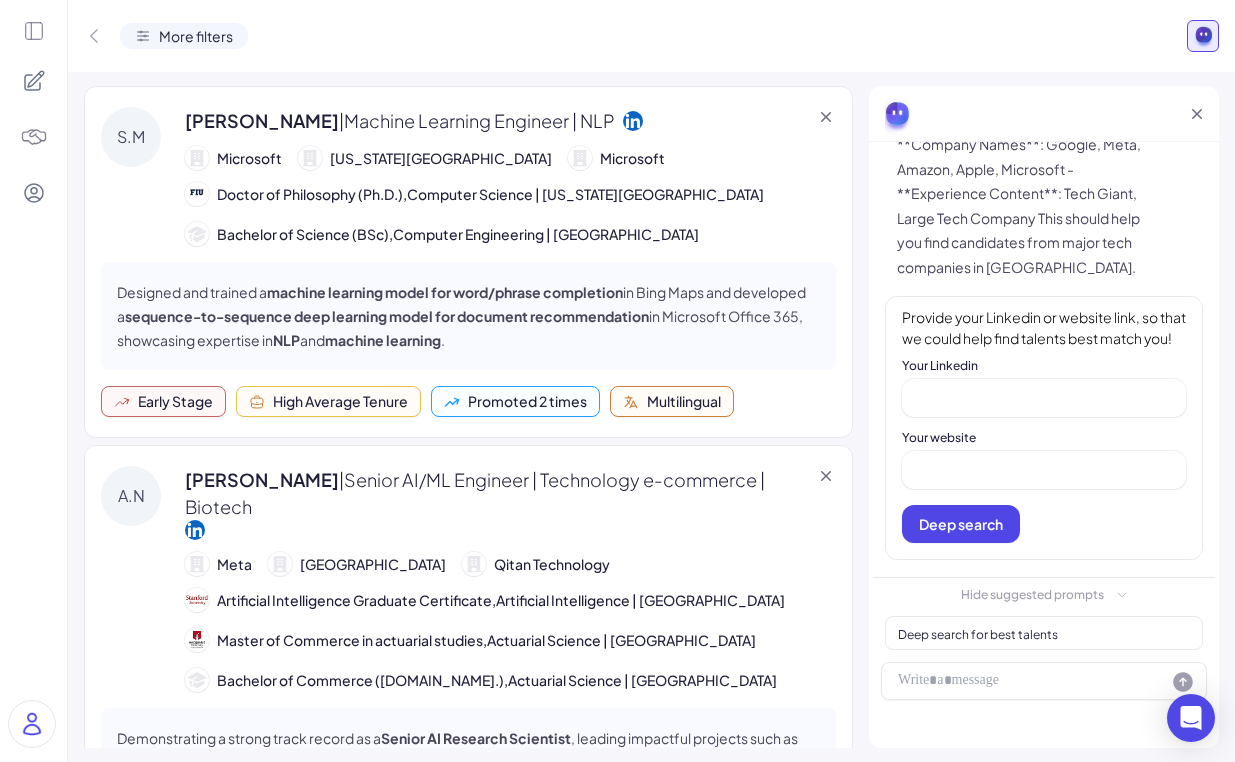 scroll, scrollTop: 256, scrollLeft: 0, axis: vertical 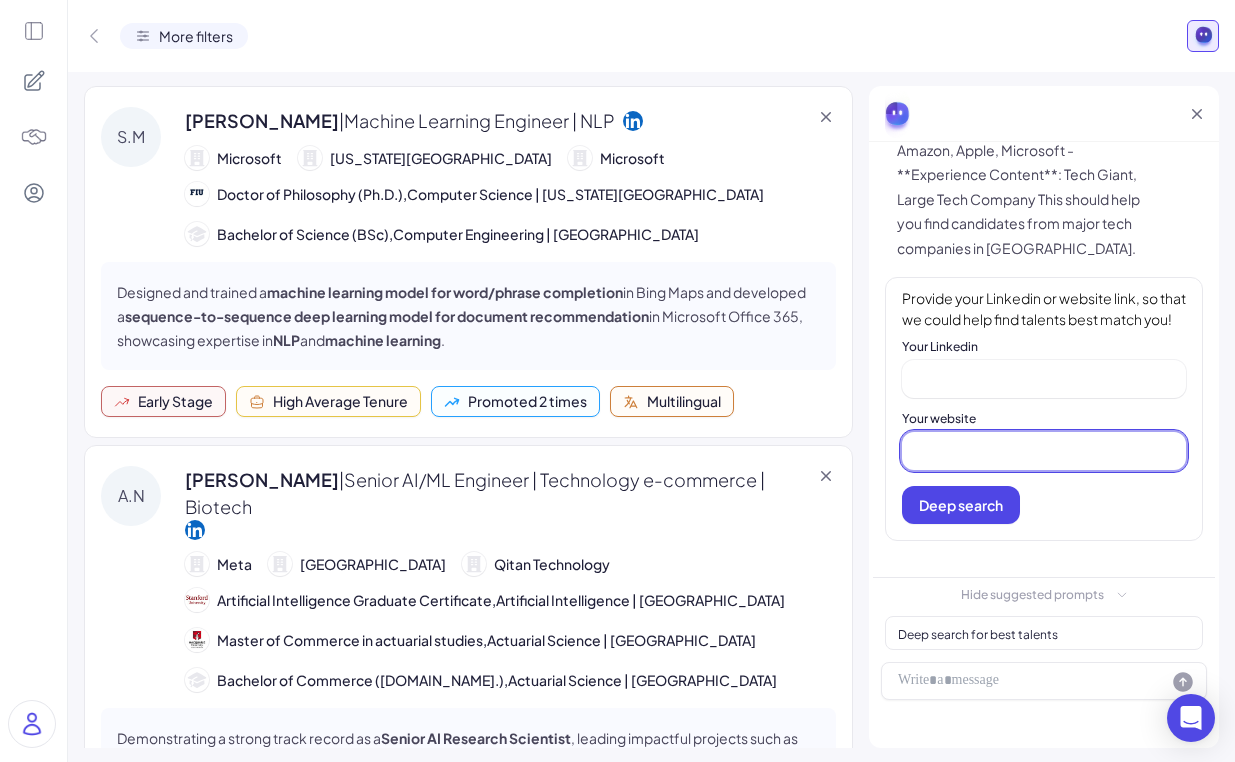 click at bounding box center (1044, 451) 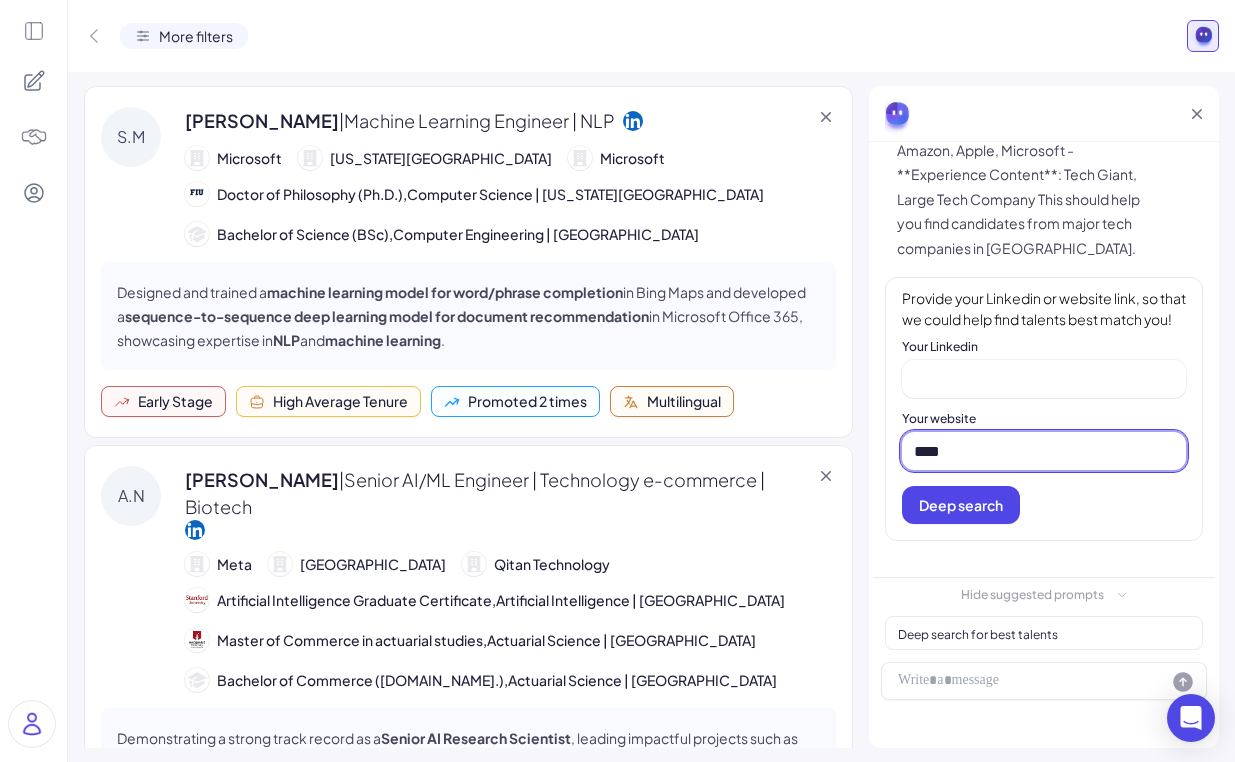 type on "********" 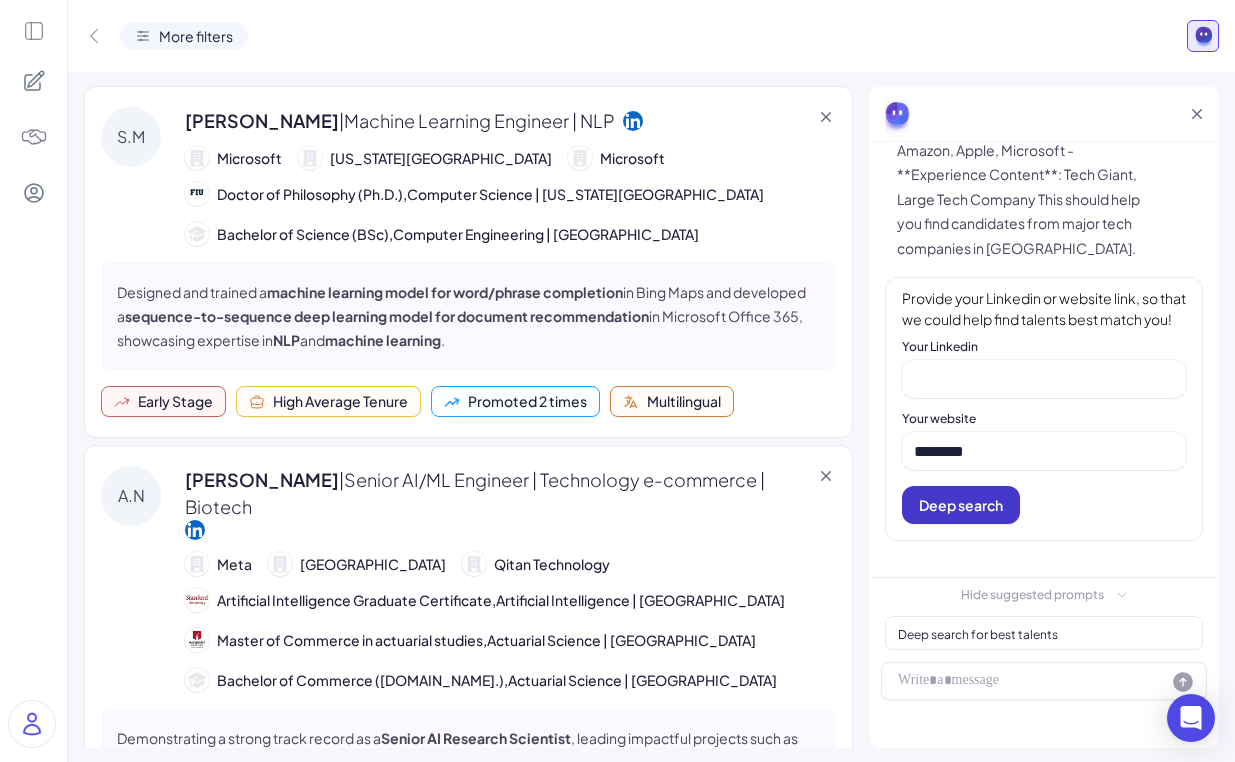 click on "Deep search" at bounding box center [961, 505] 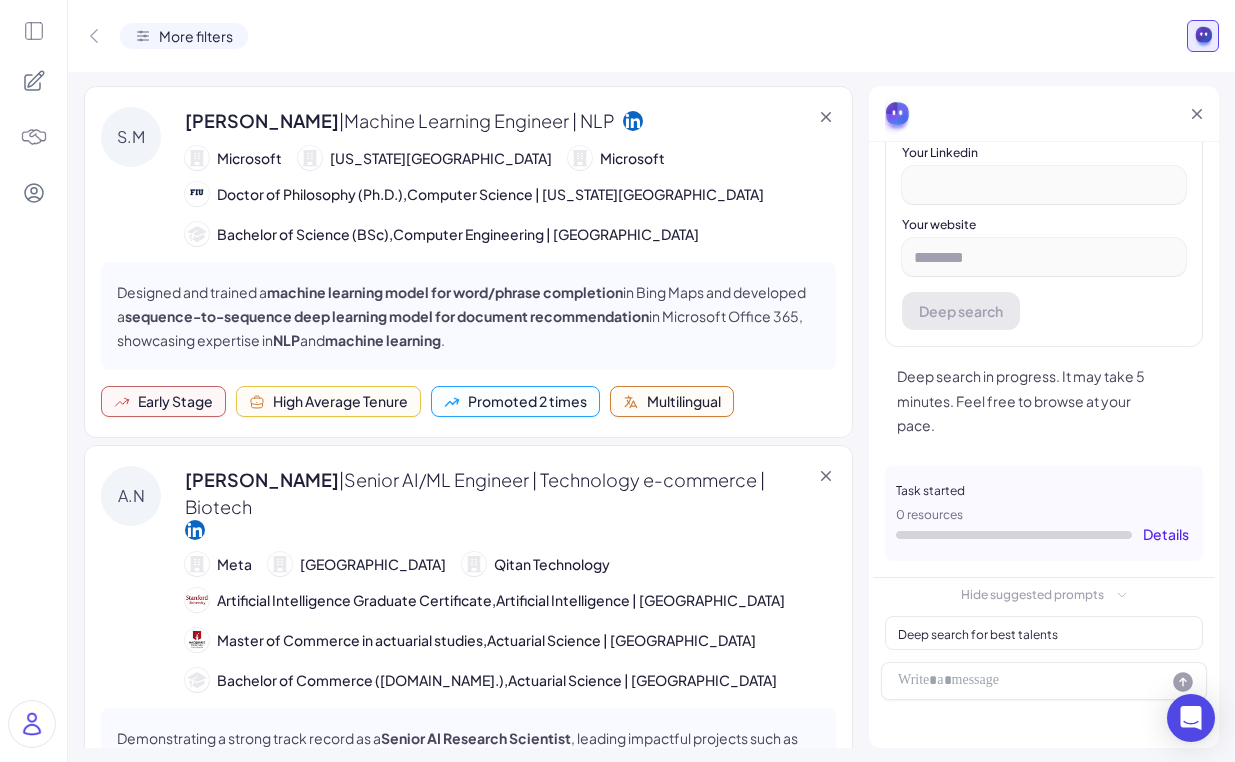 scroll, scrollTop: 433, scrollLeft: 0, axis: vertical 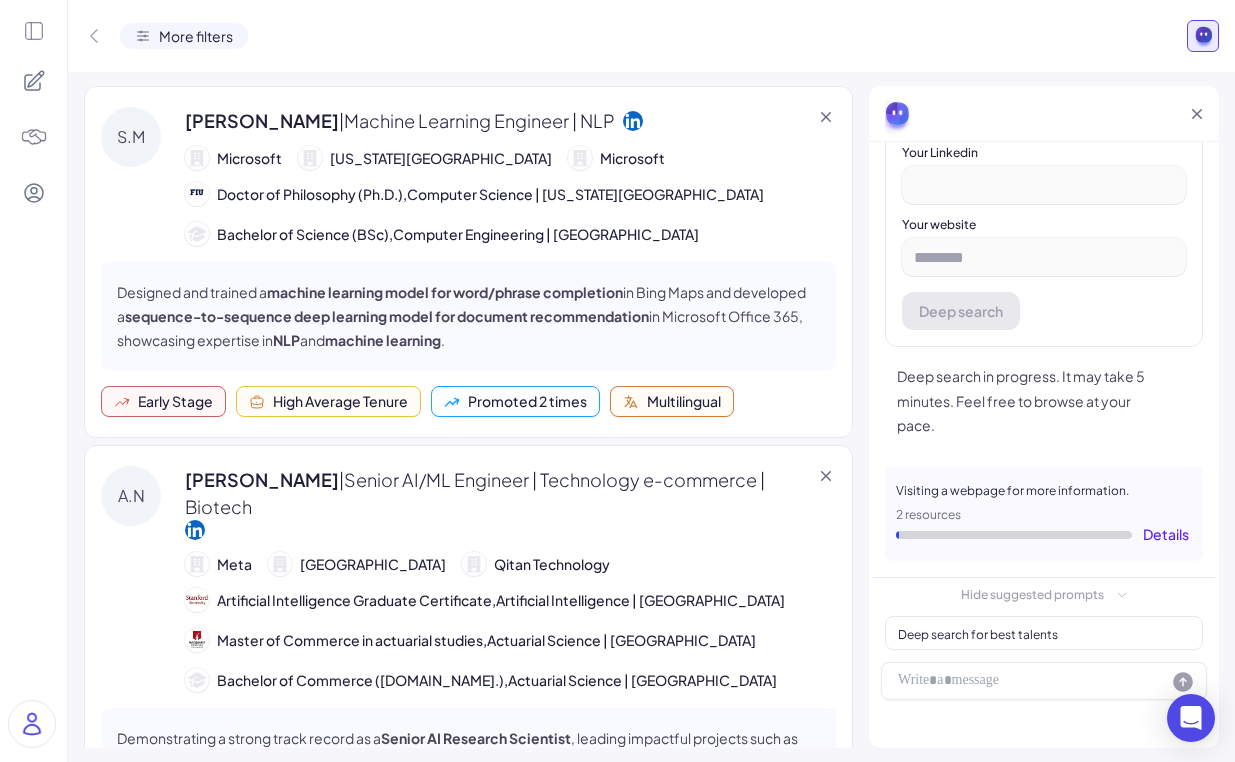 click 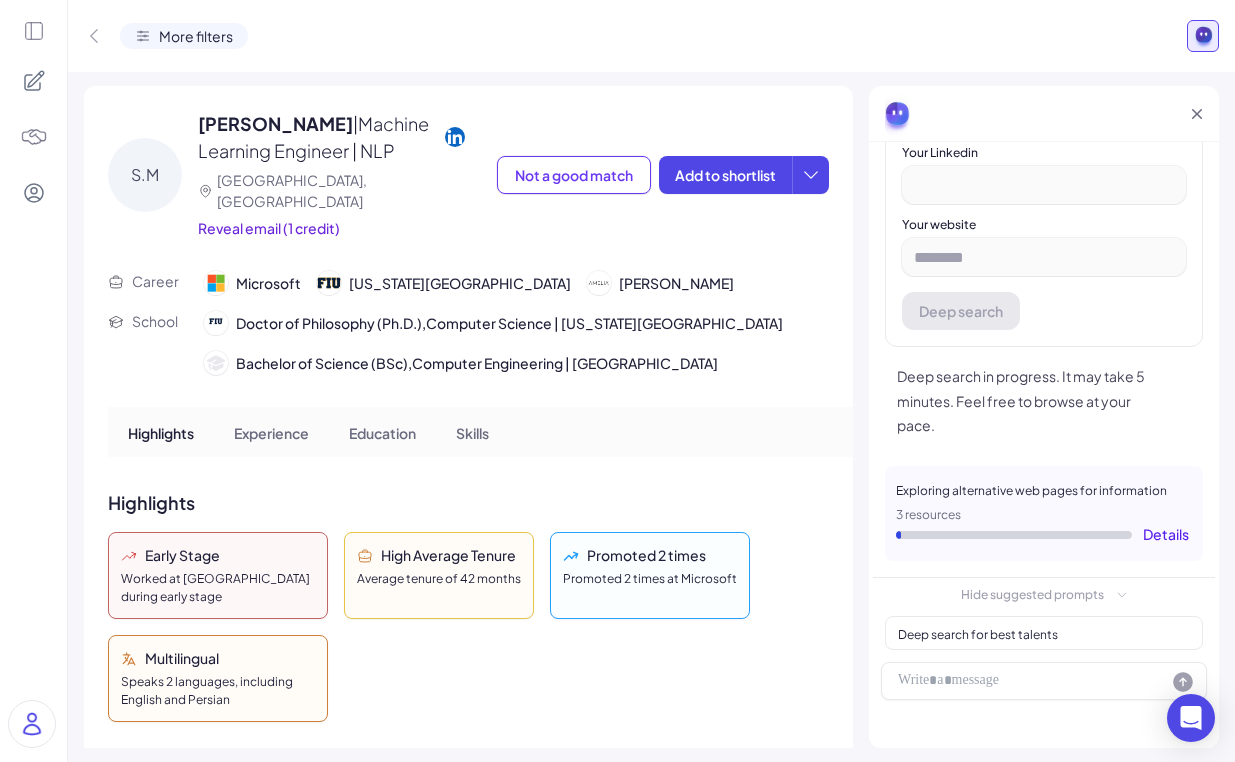scroll, scrollTop: 61, scrollLeft: 0, axis: vertical 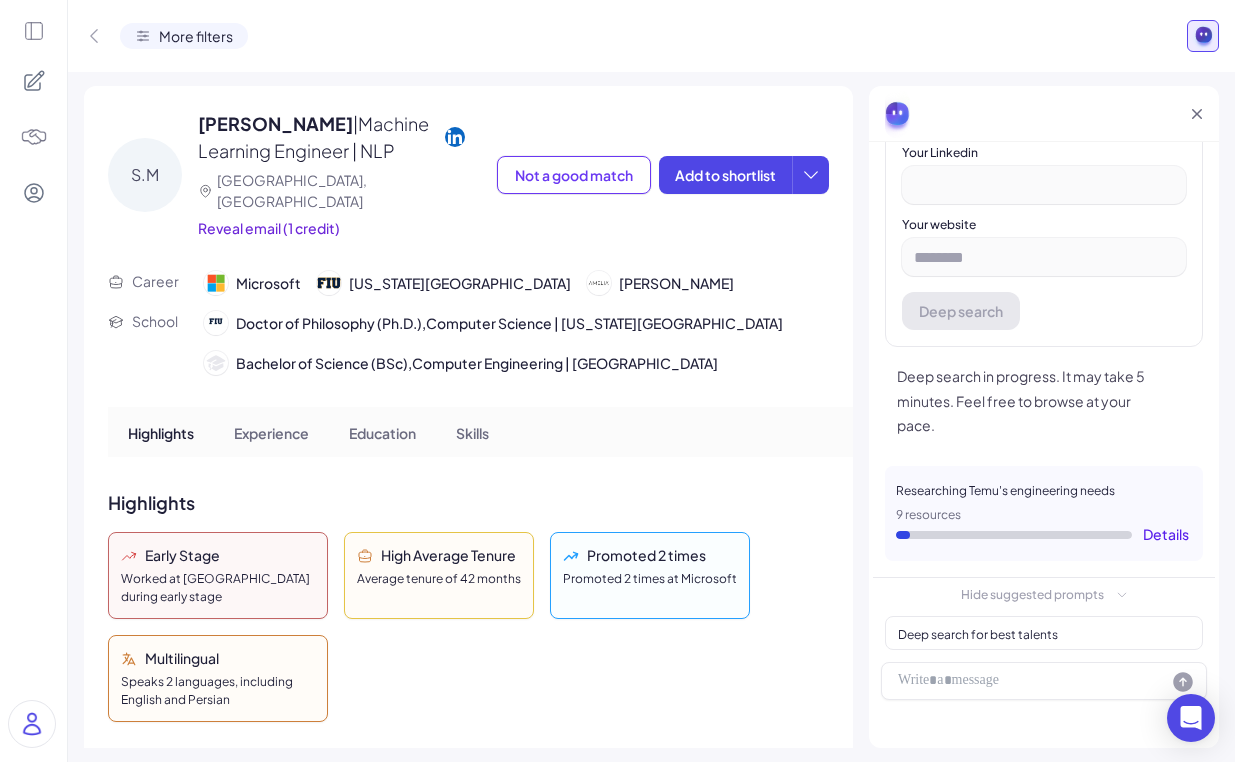 click on "Career Microsoft Florida International University Amelia" at bounding box center (468, 283) 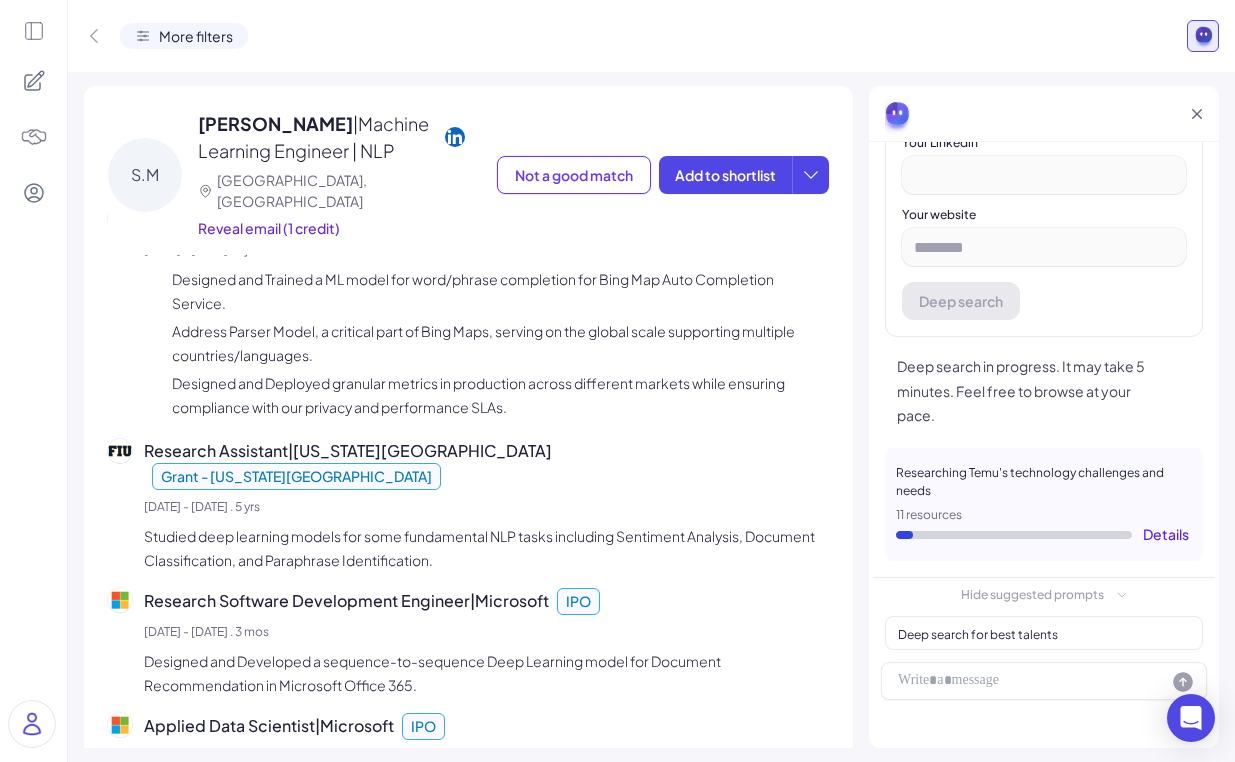 scroll, scrollTop: 711, scrollLeft: 0, axis: vertical 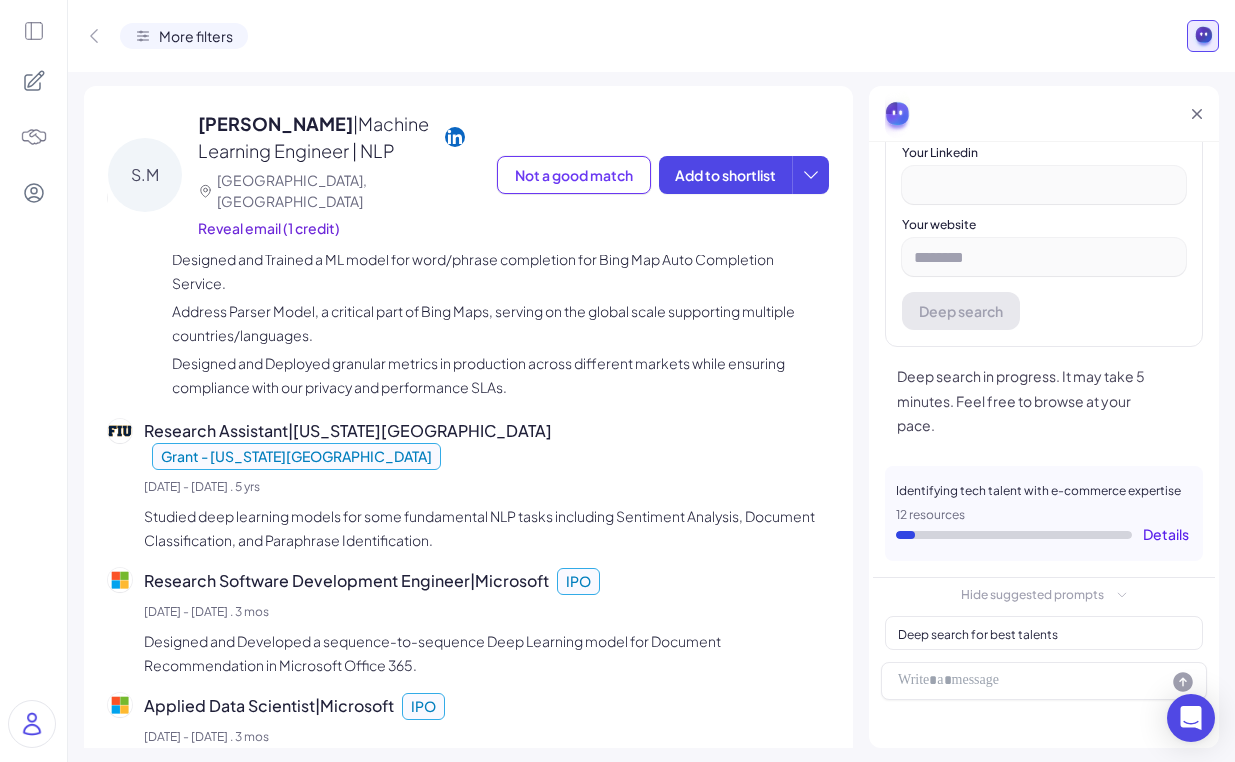 click 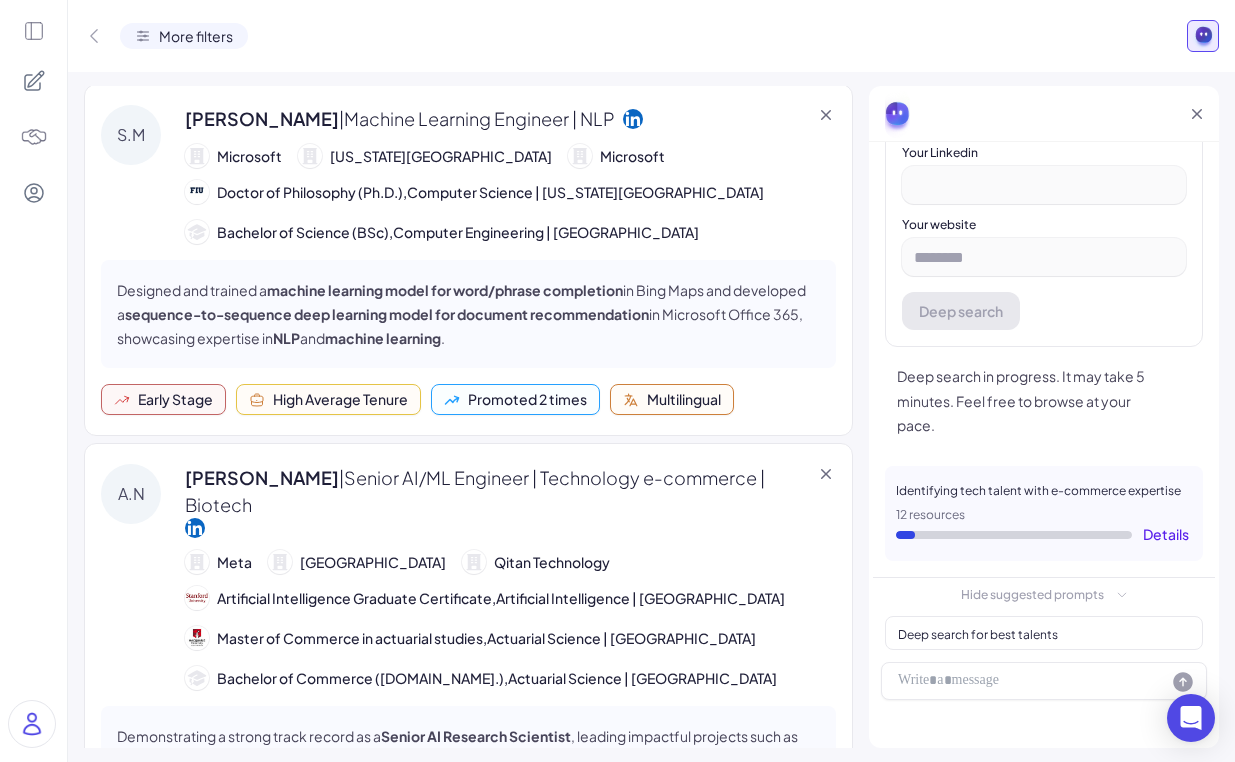 scroll, scrollTop: 0, scrollLeft: 0, axis: both 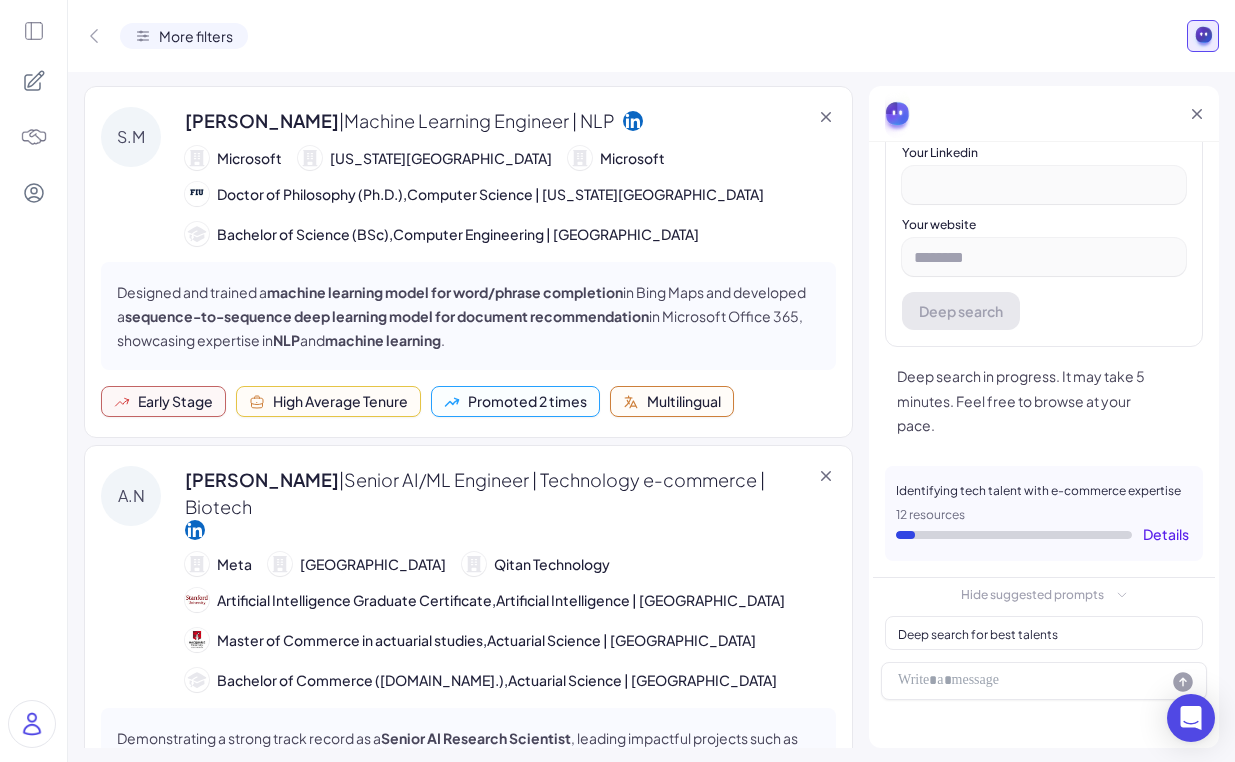 click on "Details" at bounding box center (1042, 534) 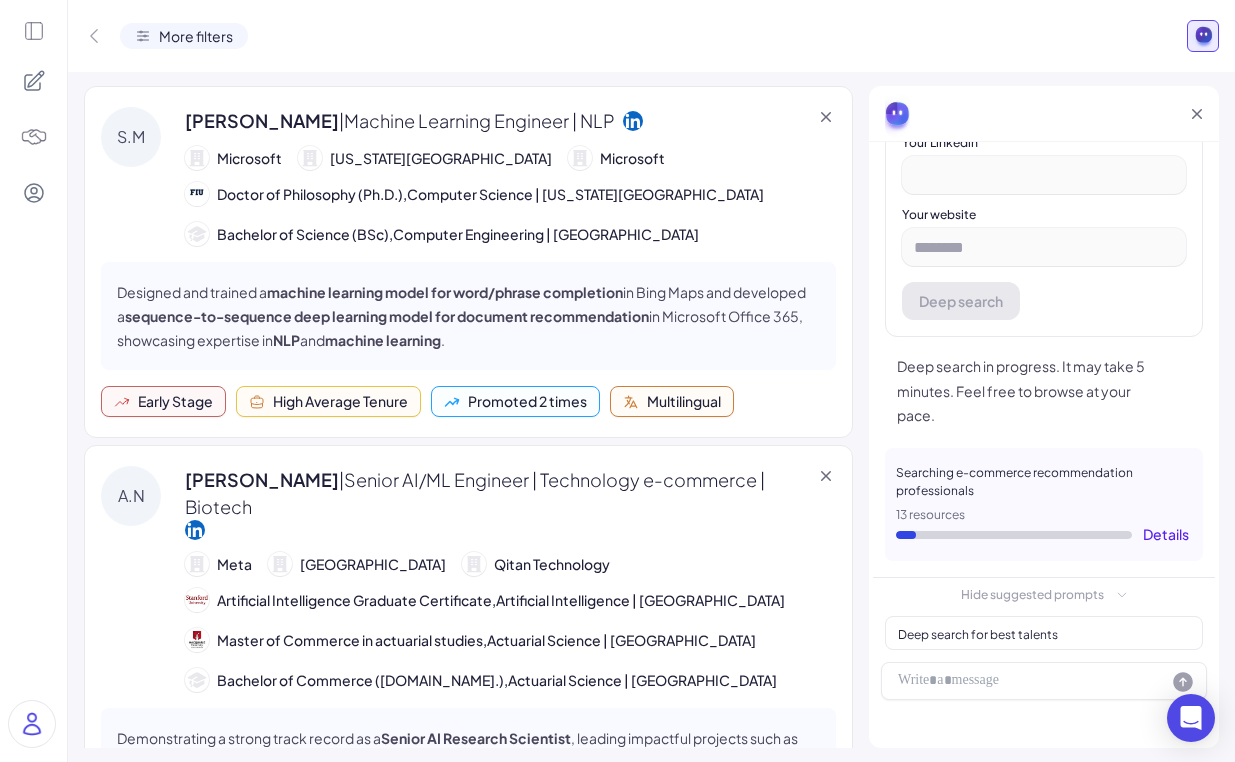 click on "Details" at bounding box center (1166, 534) 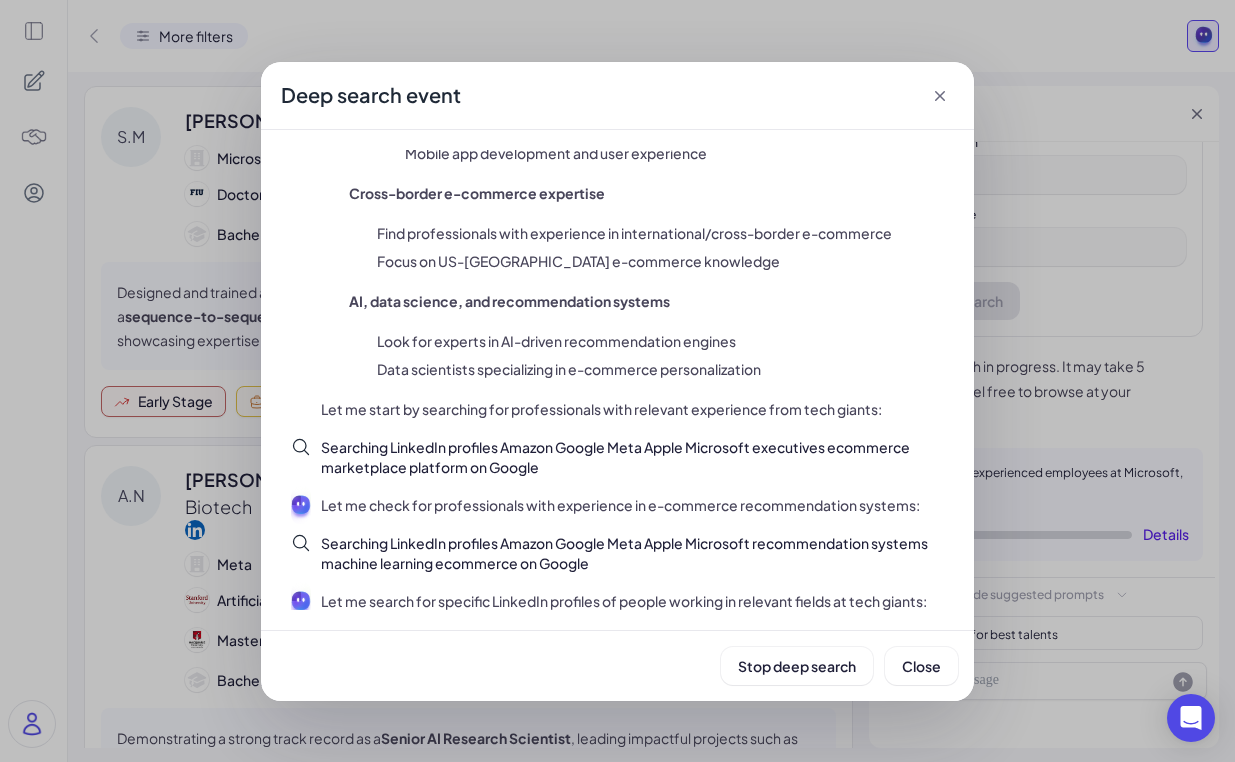scroll, scrollTop: 1820, scrollLeft: 0, axis: vertical 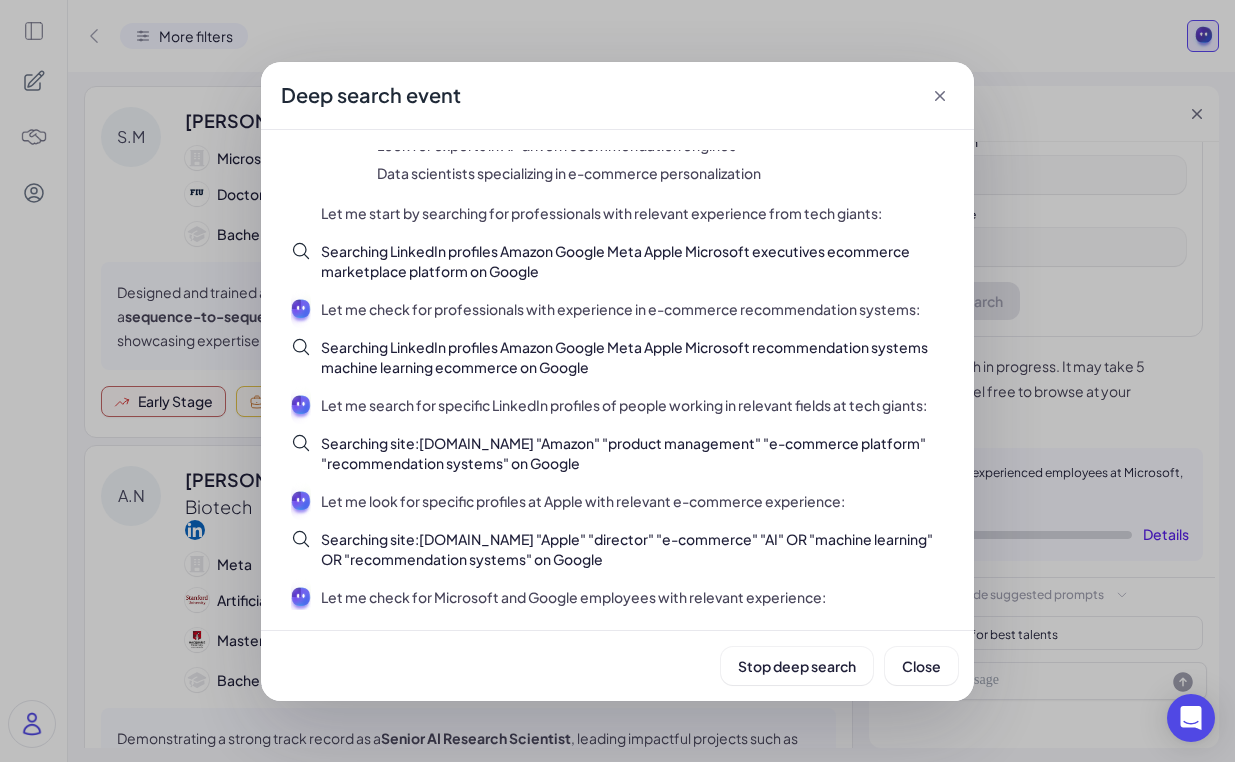click 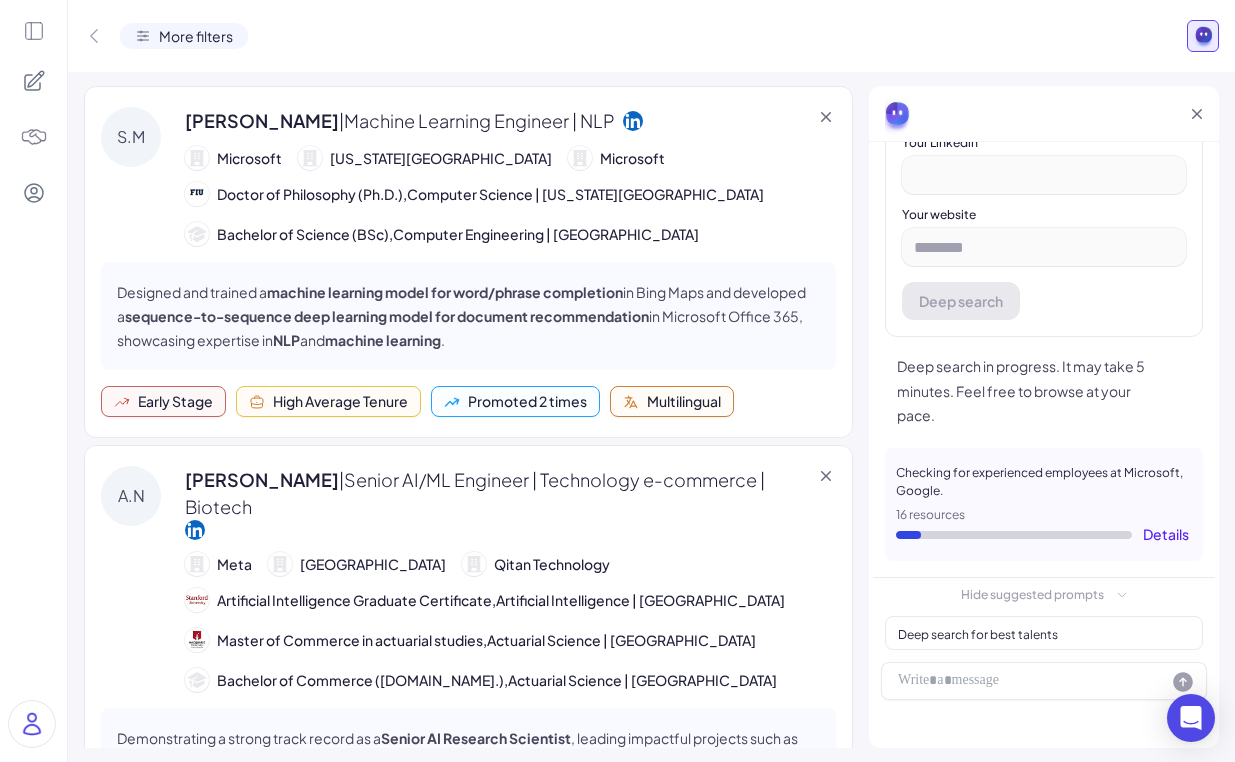 click on "More filters" at bounding box center [651, 36] 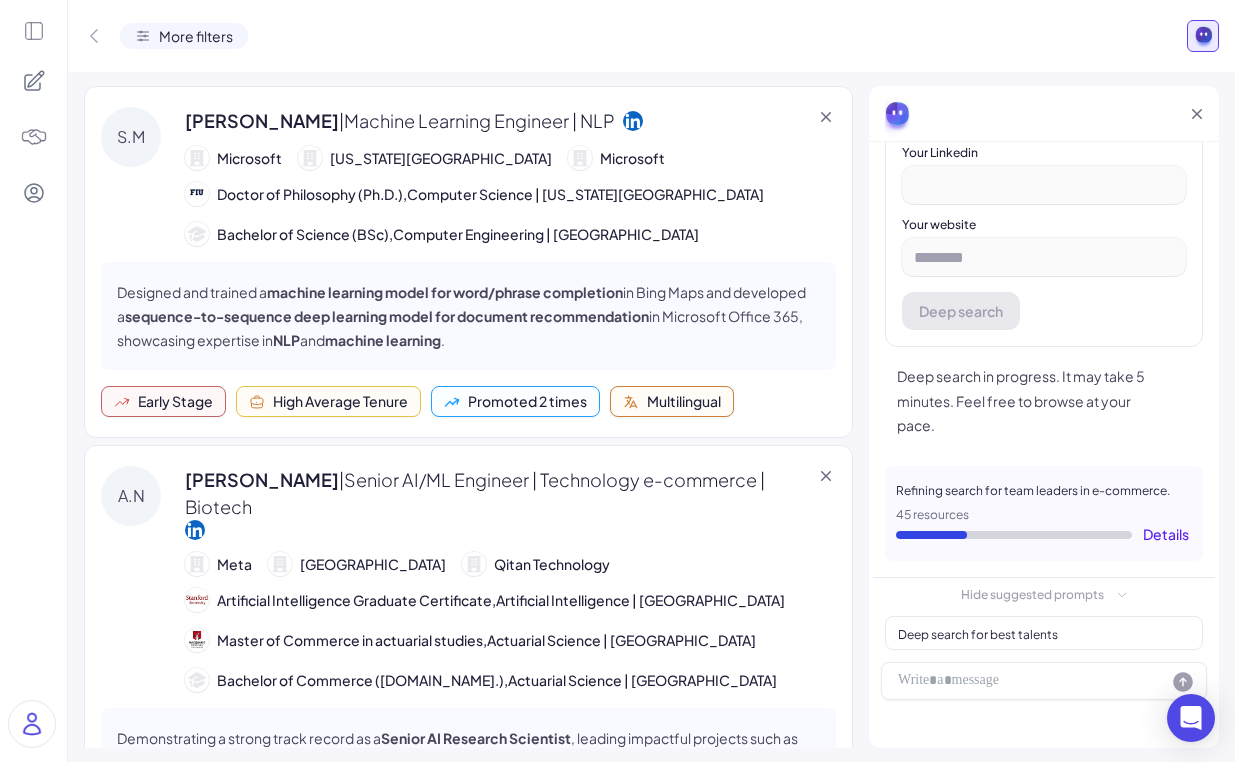 click on "Details" at bounding box center (1166, 534) 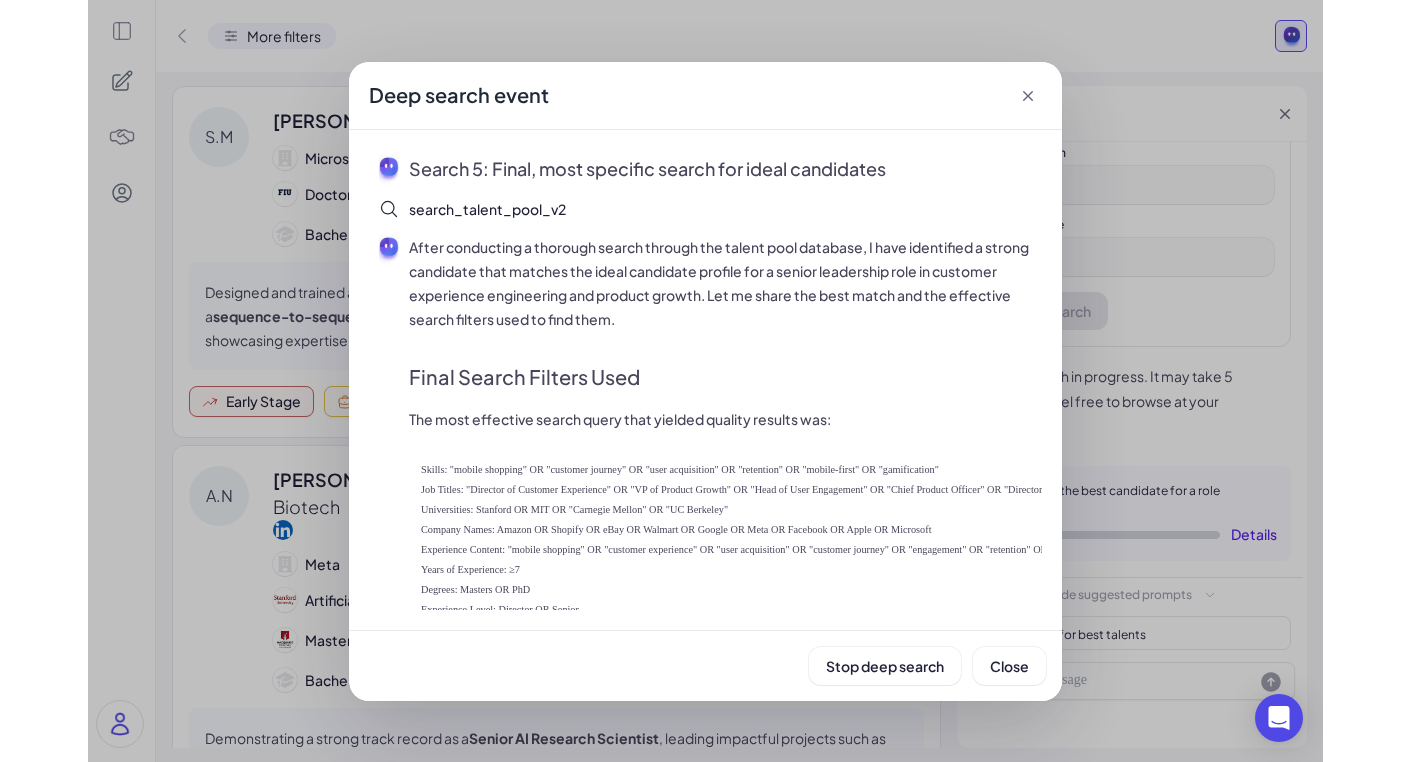 scroll, scrollTop: 15084, scrollLeft: 0, axis: vertical 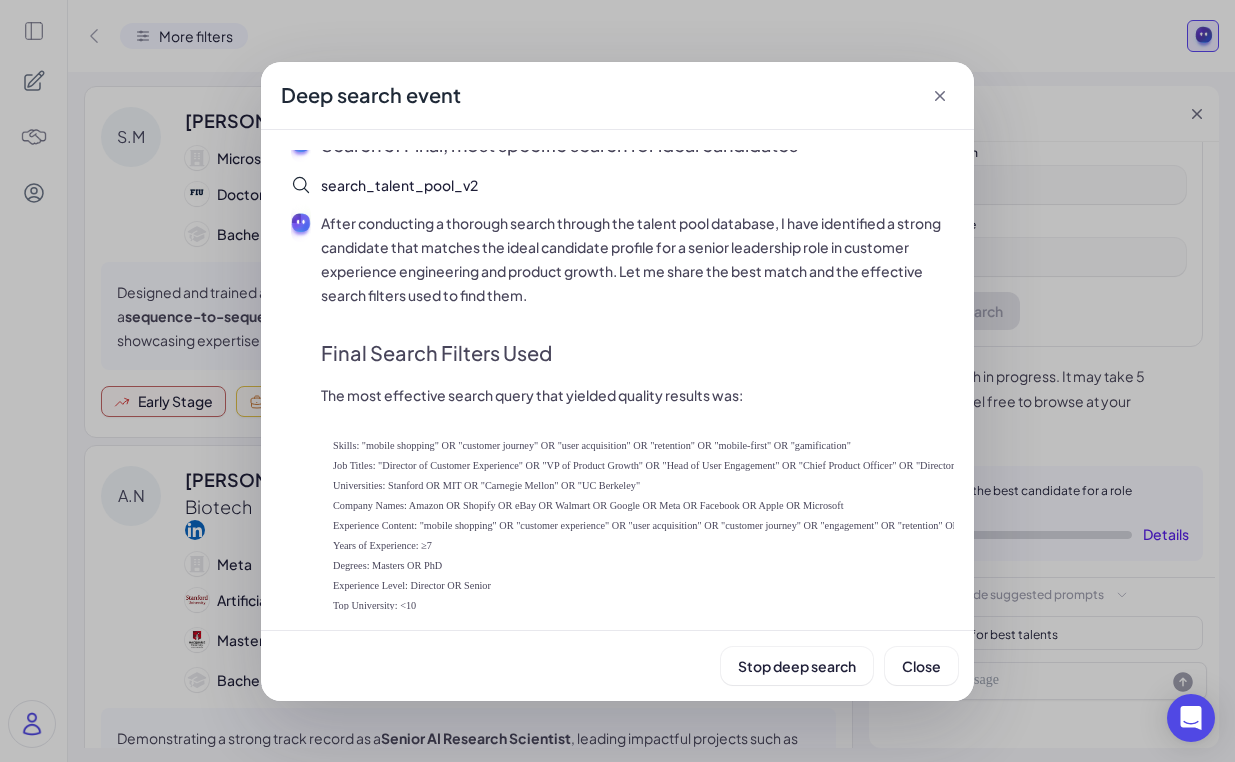 click 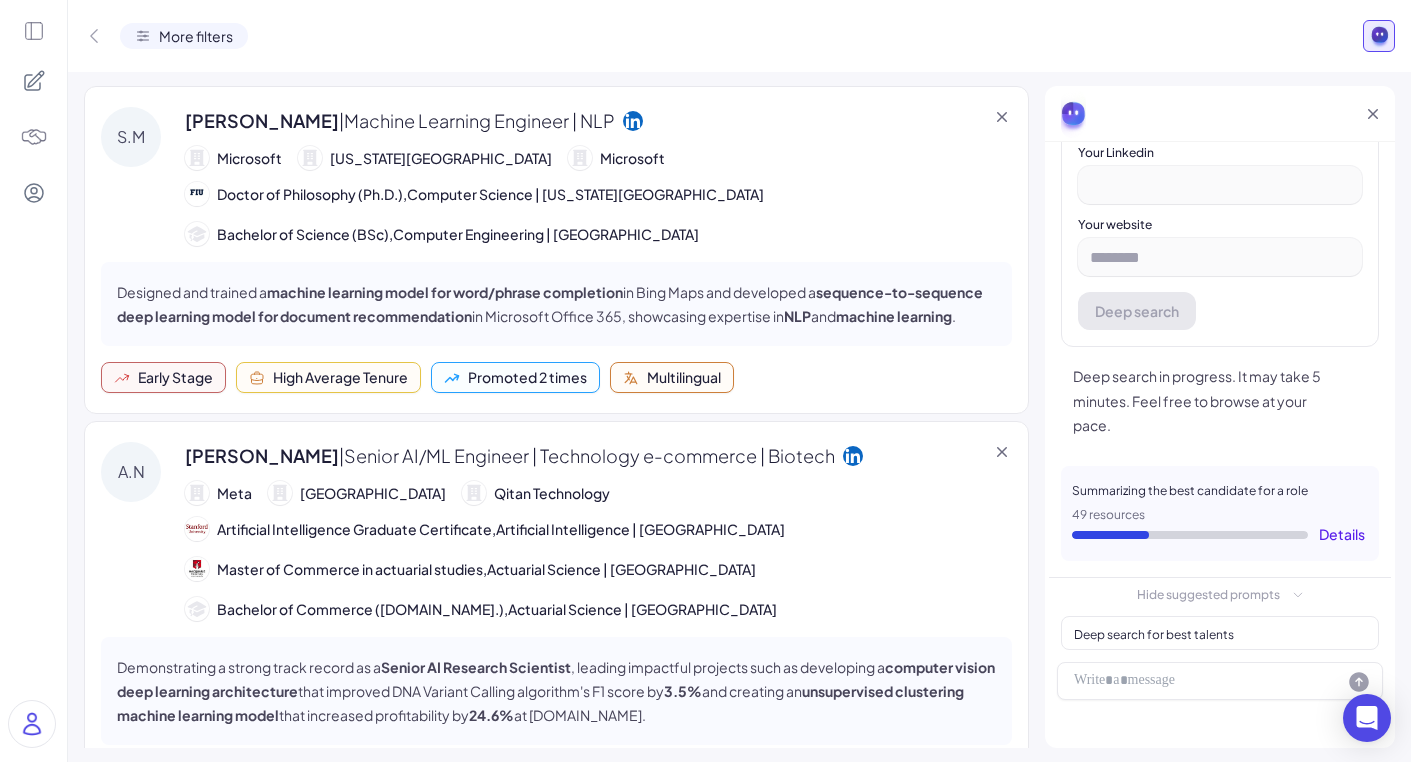 scroll, scrollTop: 433, scrollLeft: 0, axis: vertical 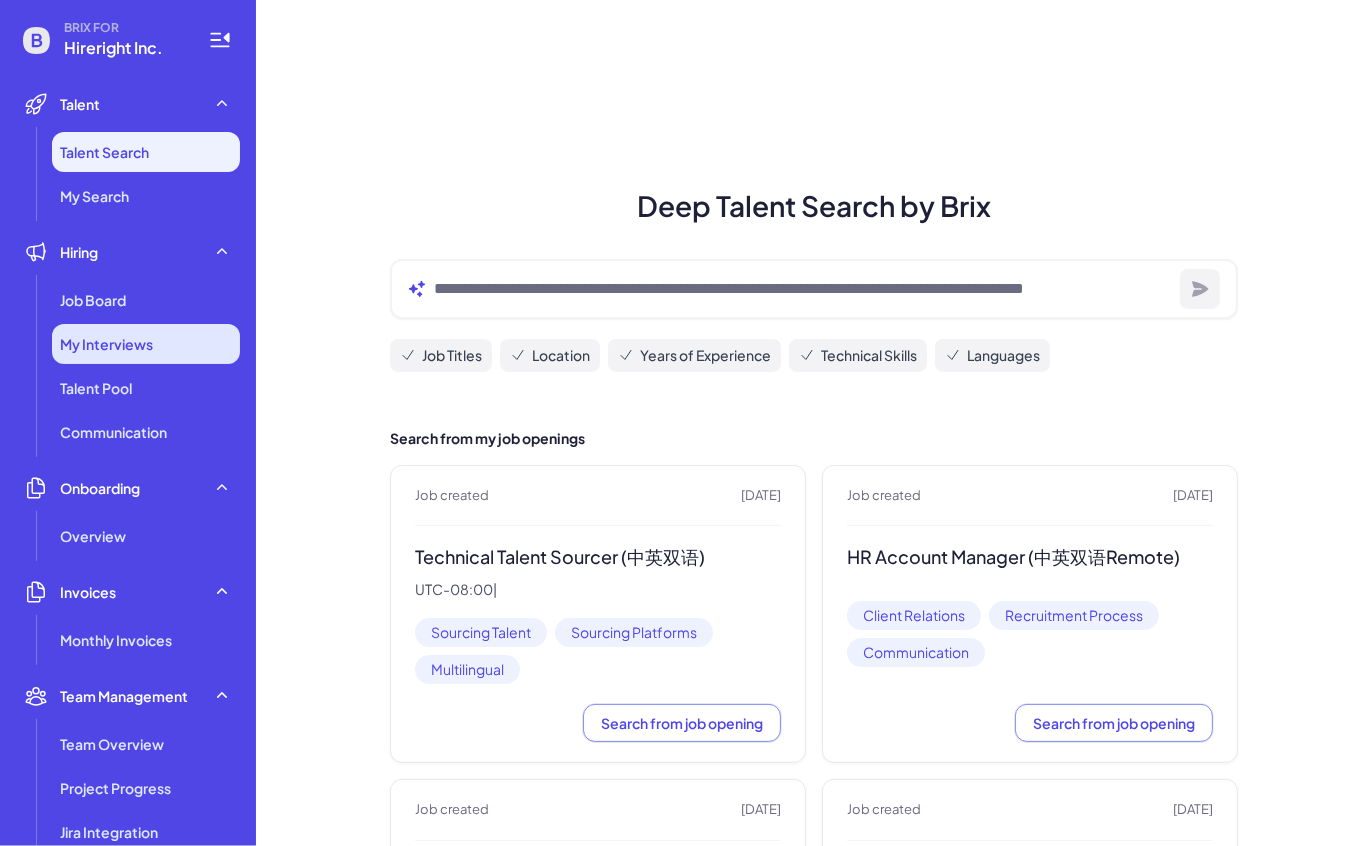 click on "My Interviews" at bounding box center (106, 344) 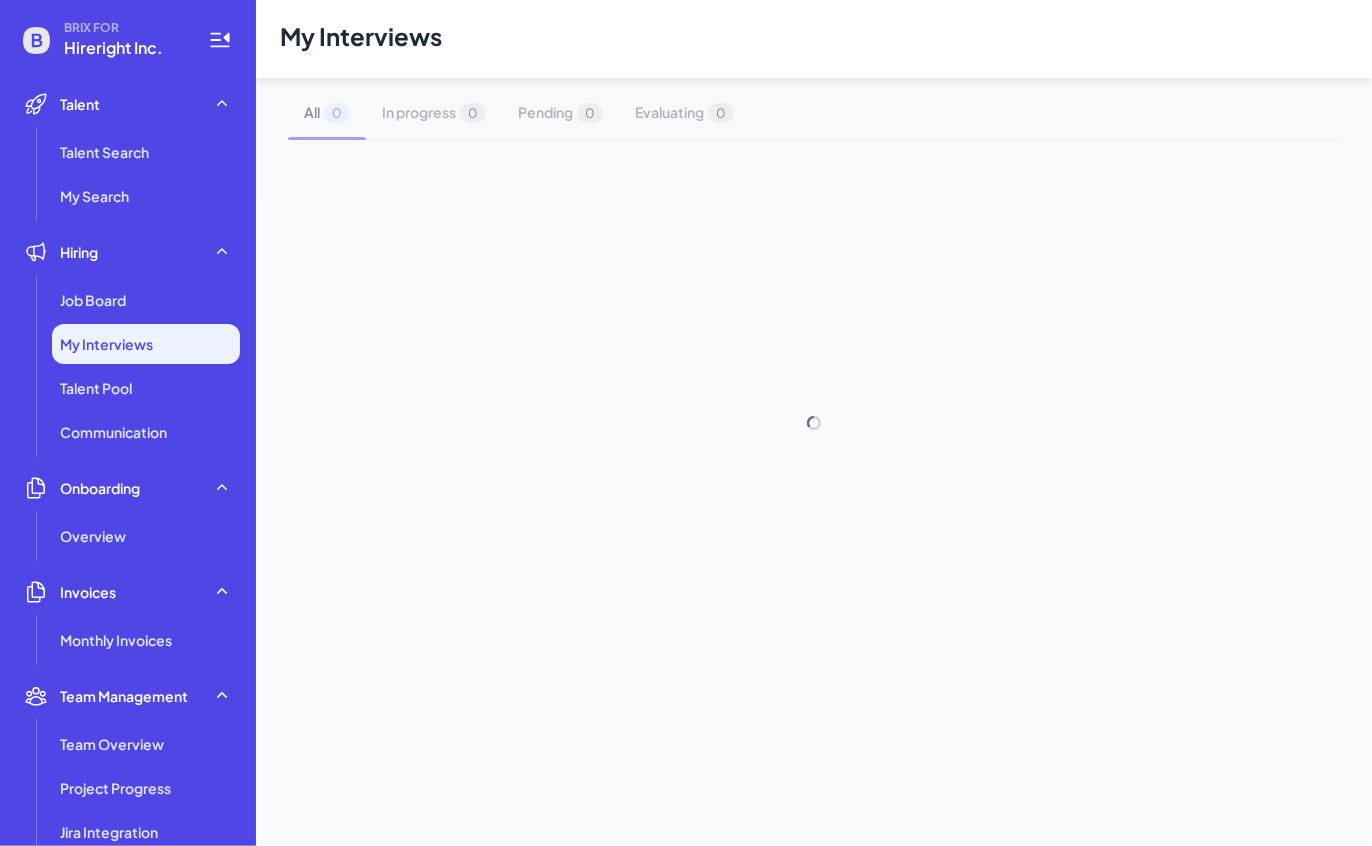 click on "My Interviews" at bounding box center [146, 344] 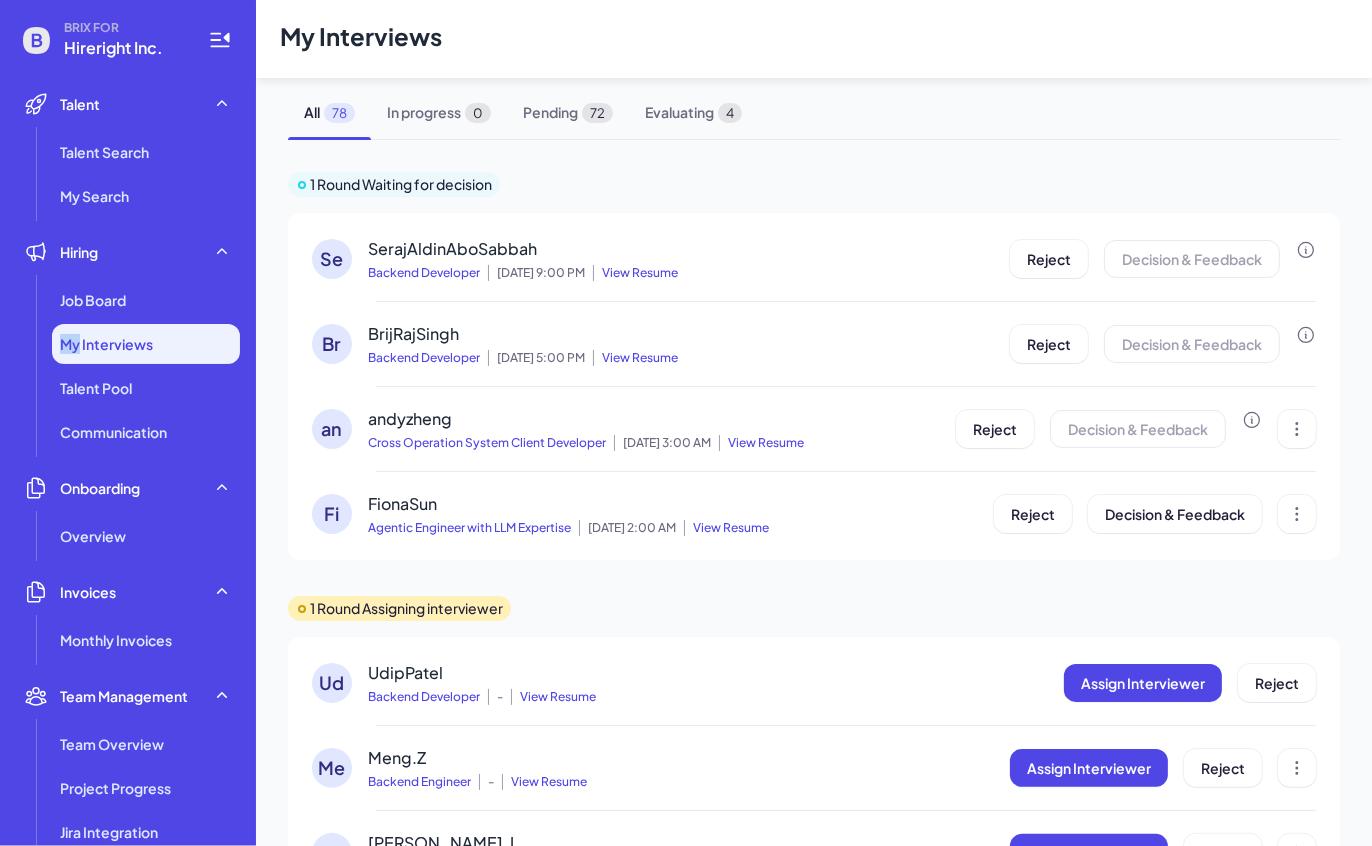 click on "My Interviews" at bounding box center (146, 344) 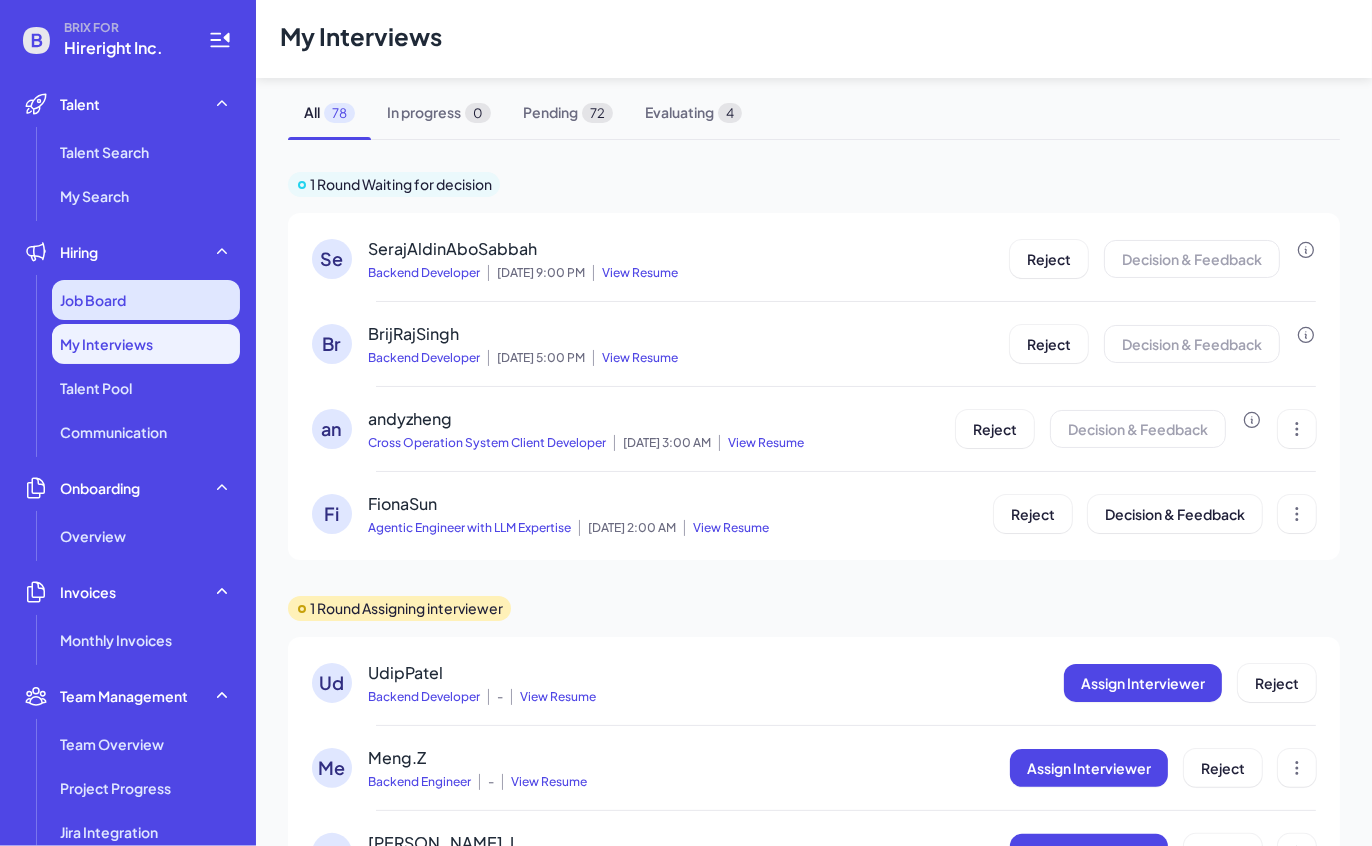 click on "Job Board" at bounding box center (146, 300) 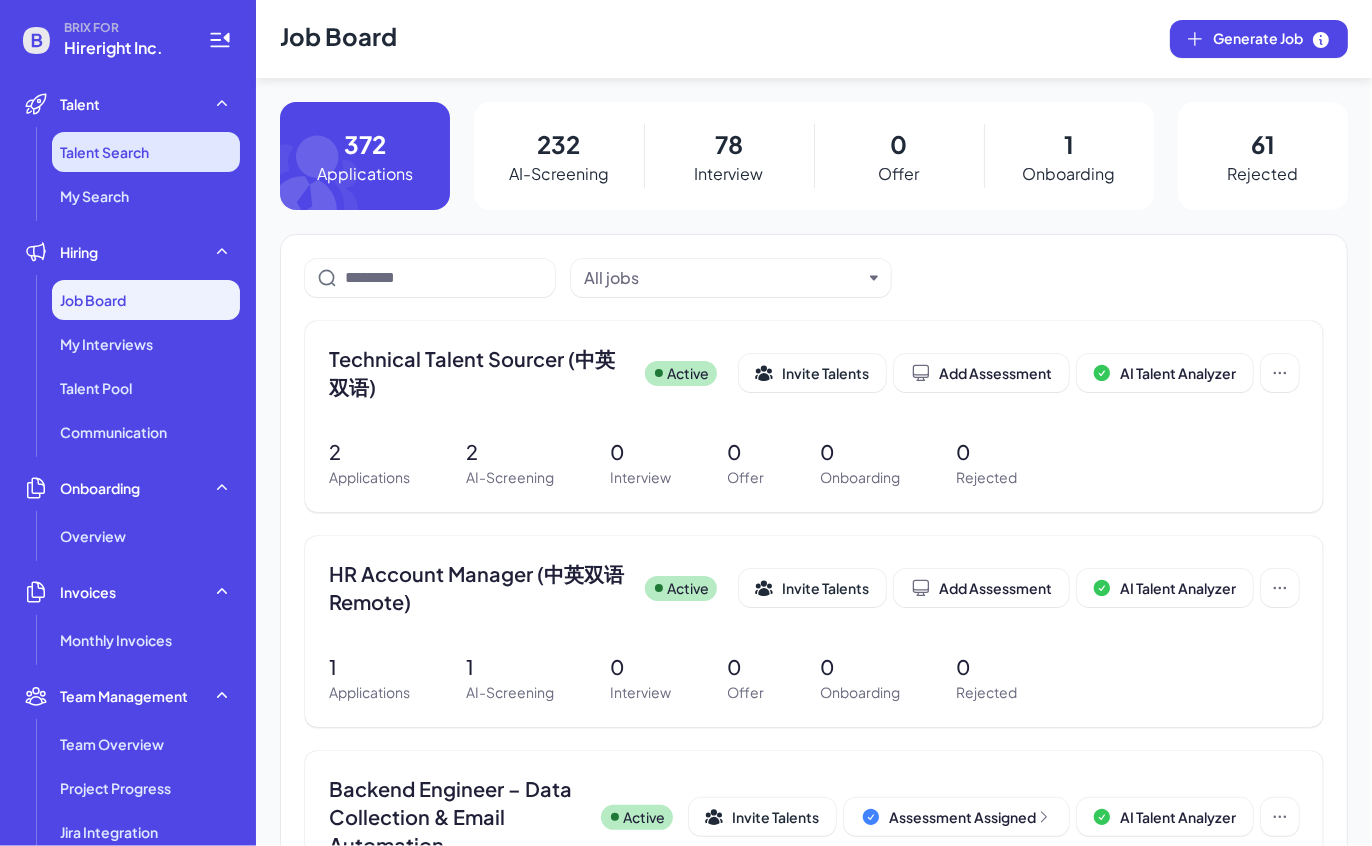 click on "Talent Search" at bounding box center [146, 152] 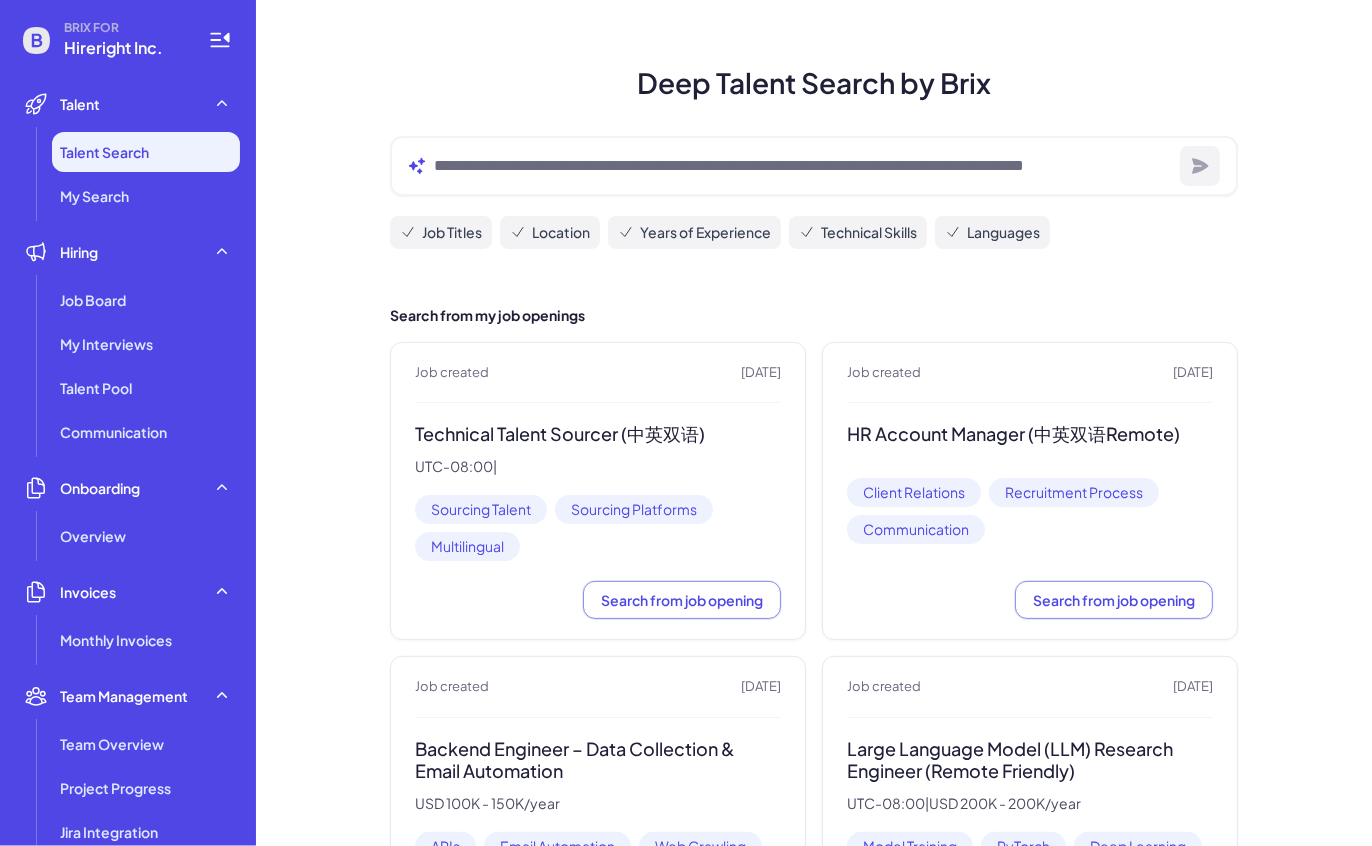scroll, scrollTop: 175, scrollLeft: 0, axis: vertical 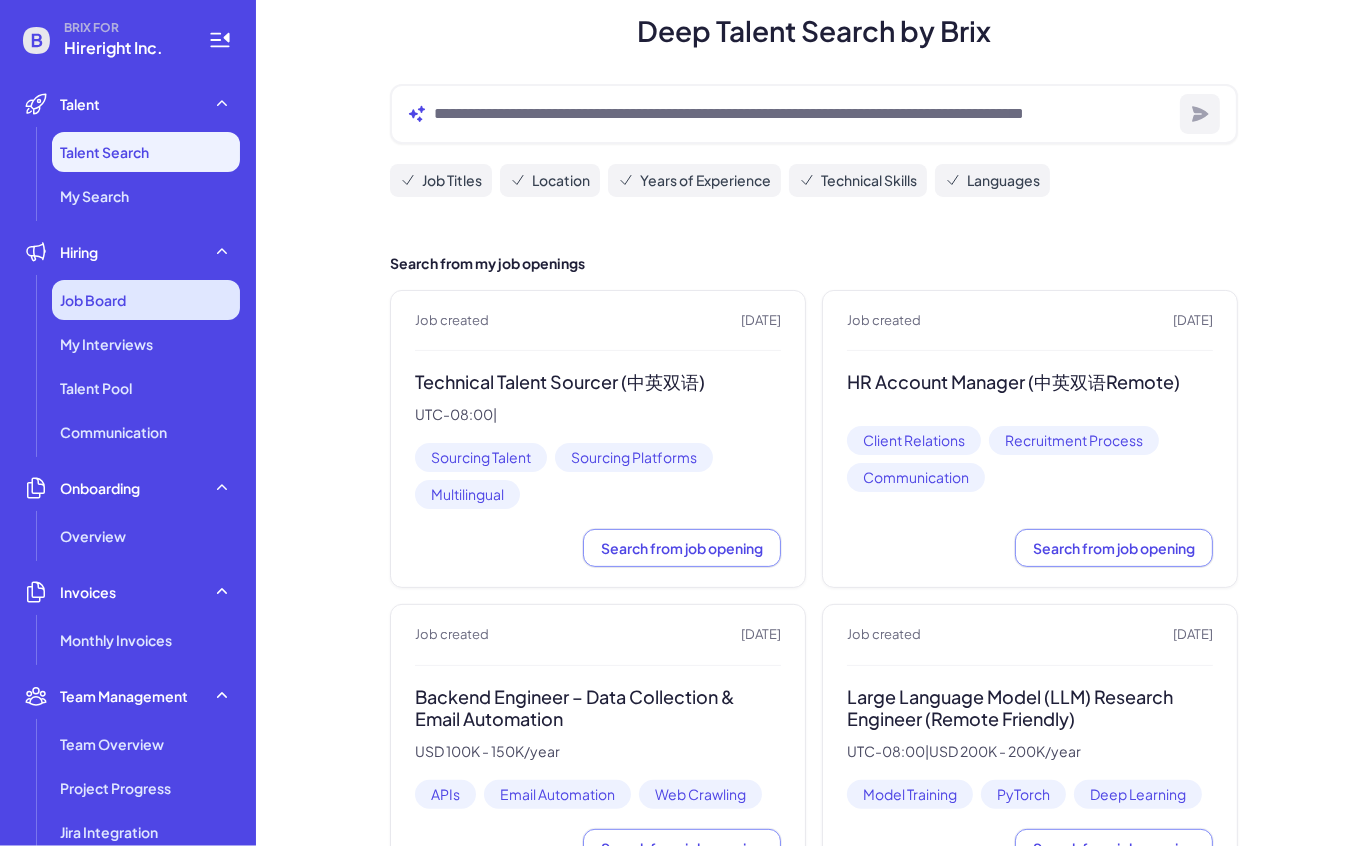 click on "Job Board" at bounding box center [146, 300] 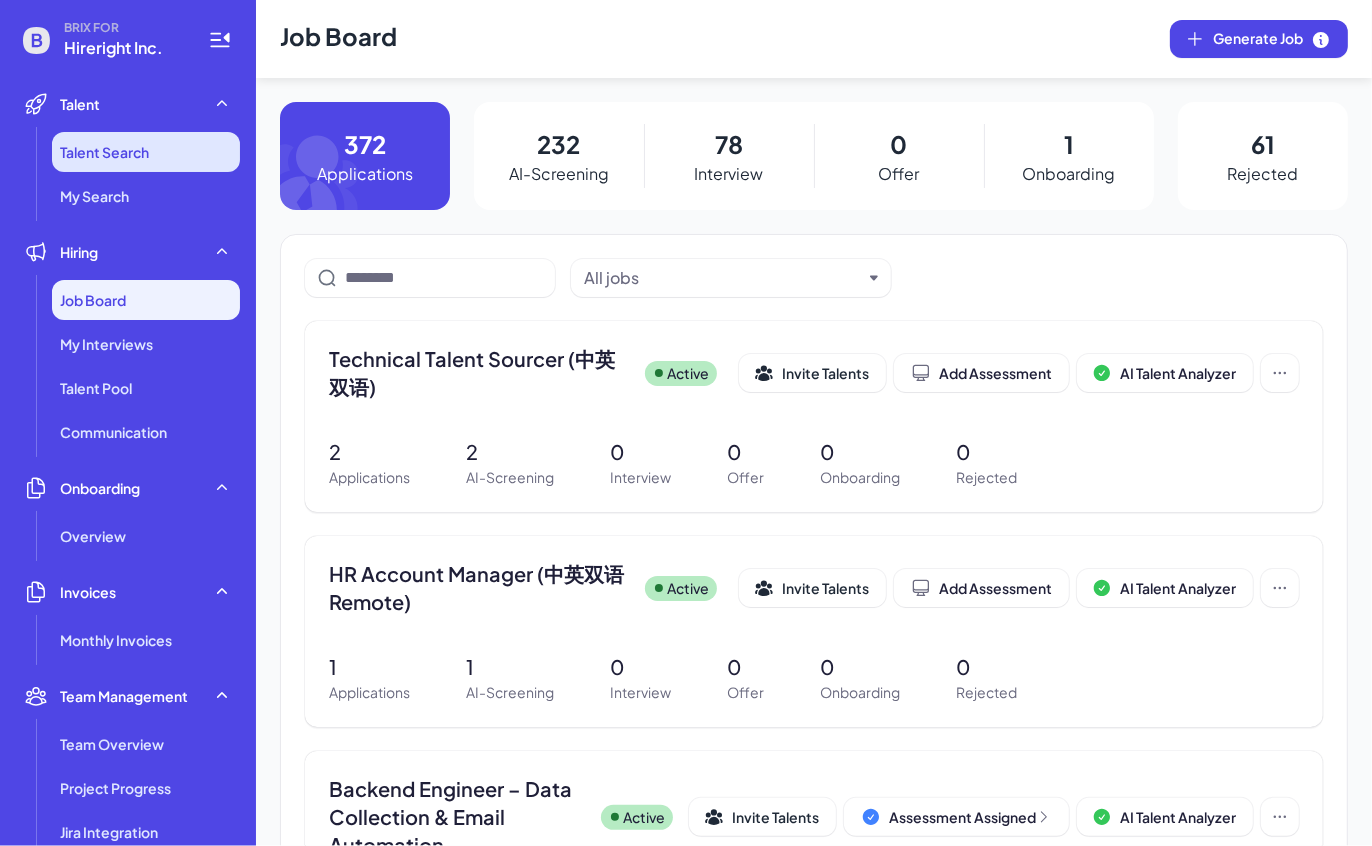 click on "Talent Search" at bounding box center [146, 152] 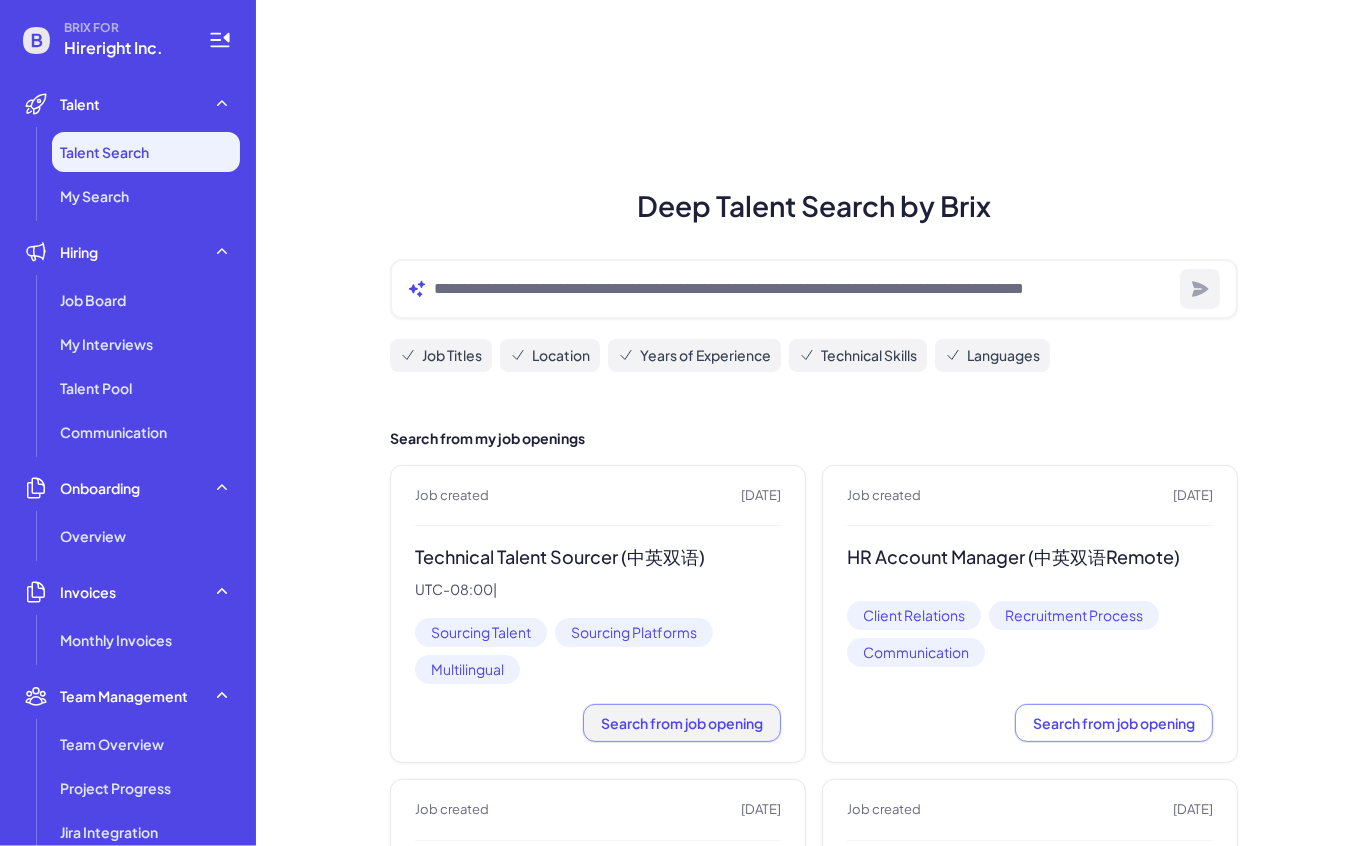 click on "Search from job opening" at bounding box center (682, 723) 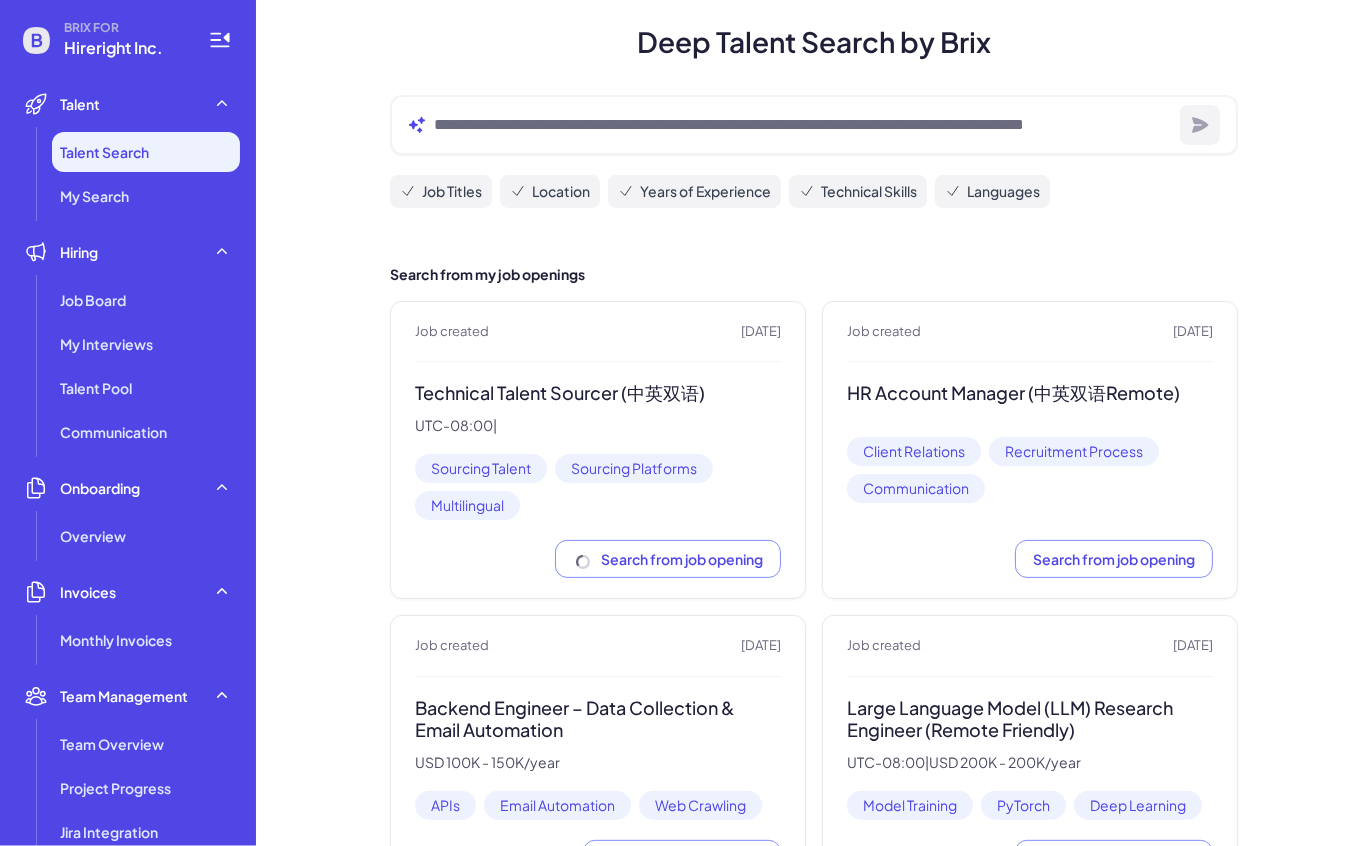 scroll, scrollTop: 0, scrollLeft: 0, axis: both 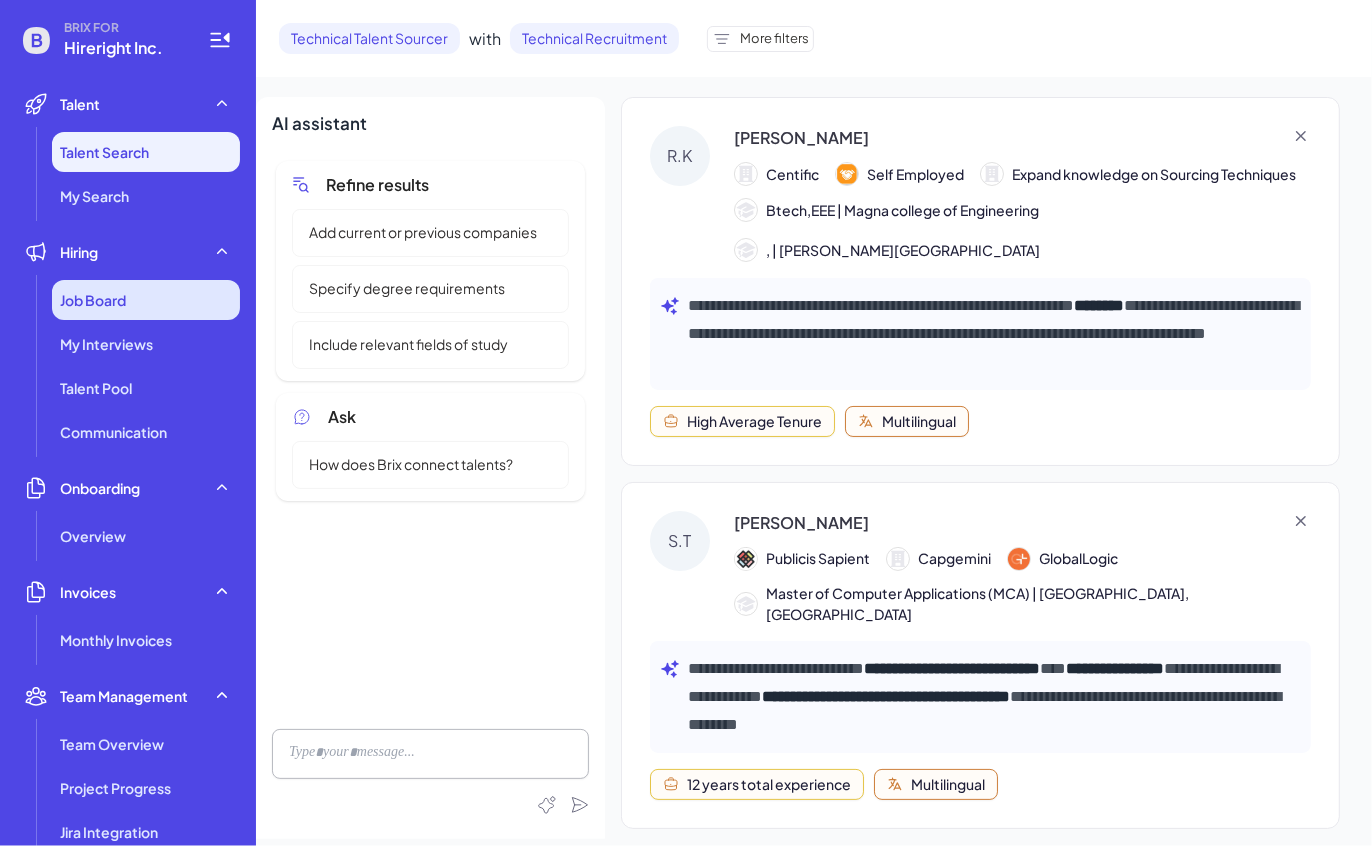 click on "Job Board" at bounding box center (146, 300) 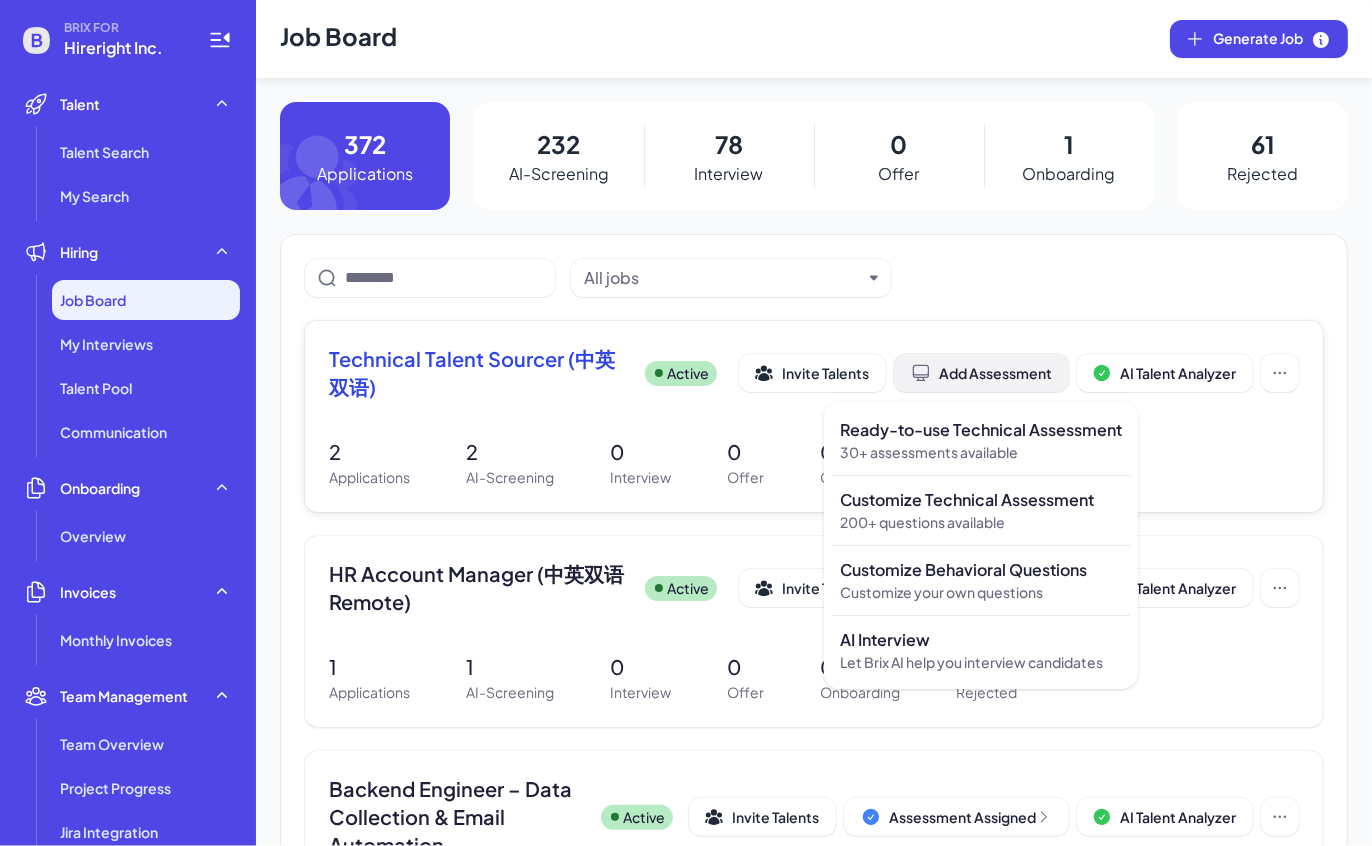 click on "Add Assessment" at bounding box center (981, 373) 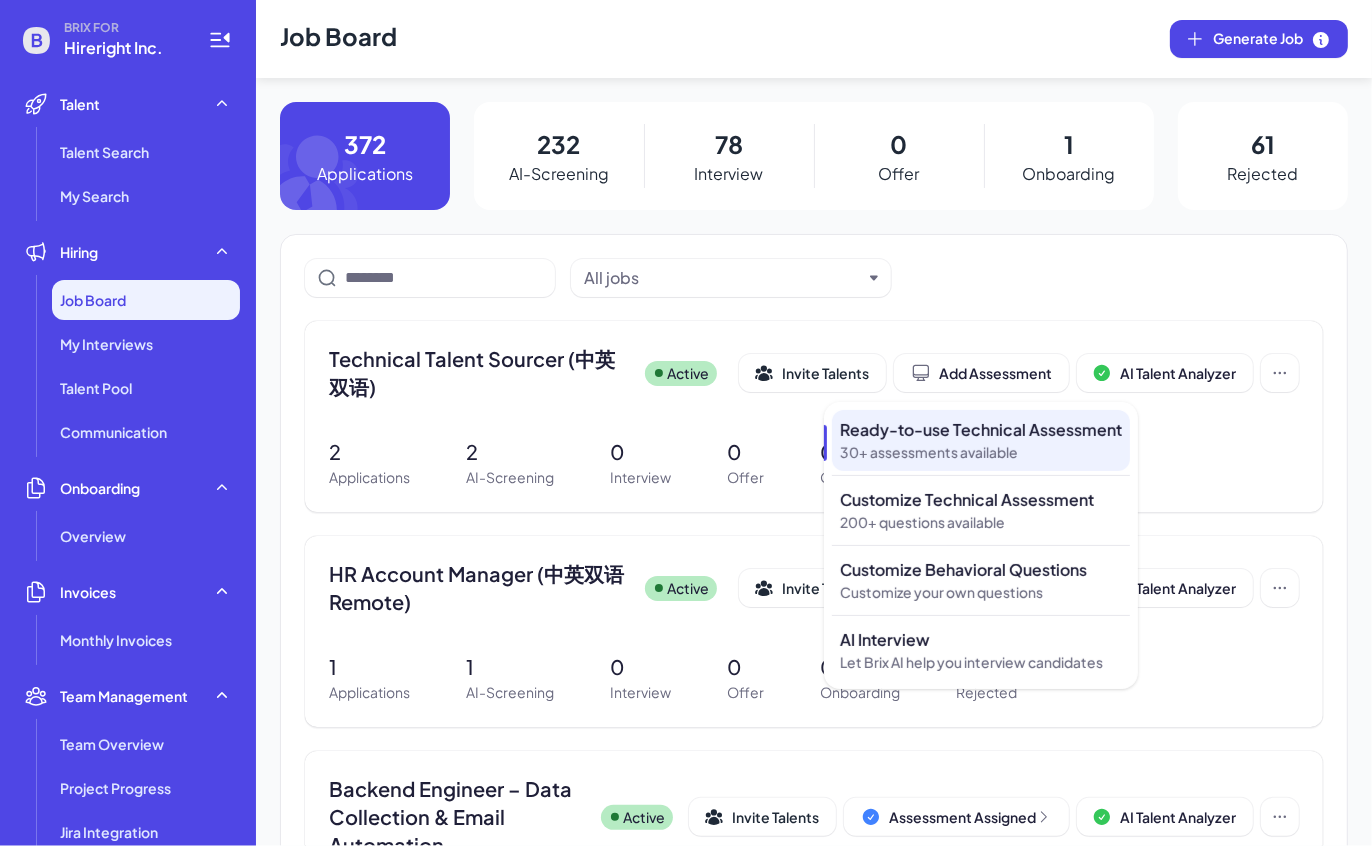 click on "Ready-to-use Technical Assessment" at bounding box center (981, 430) 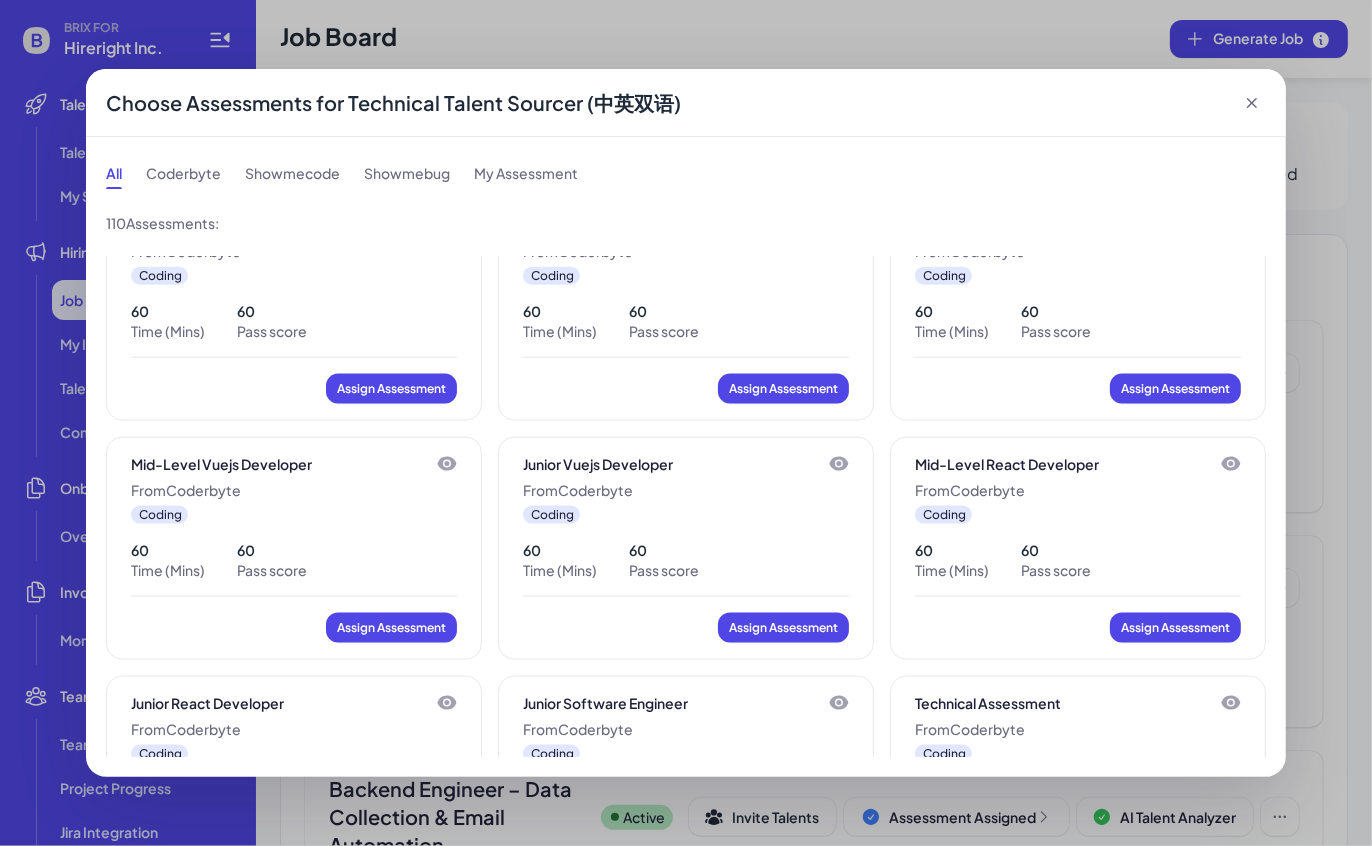 scroll, scrollTop: 2318, scrollLeft: 0, axis: vertical 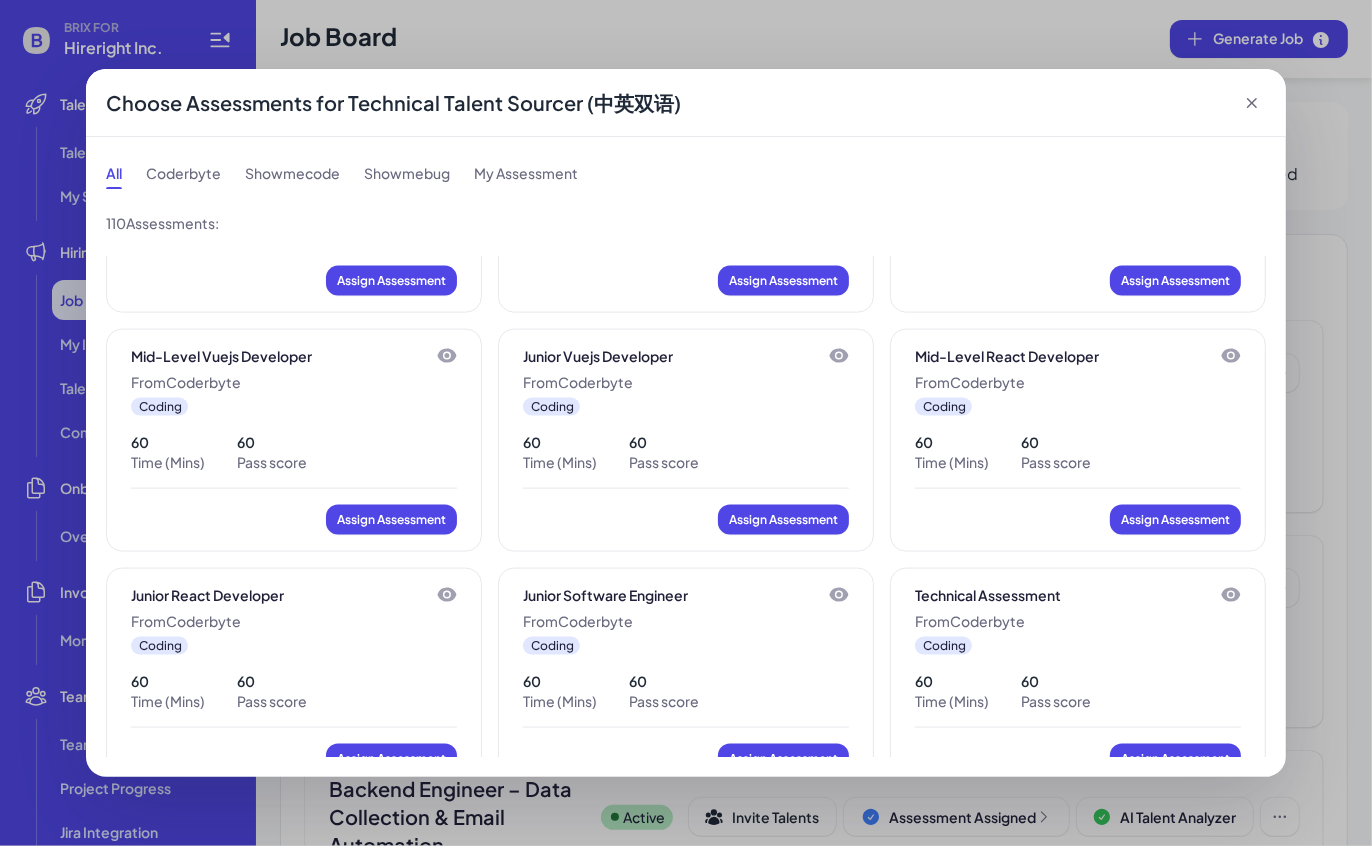 click 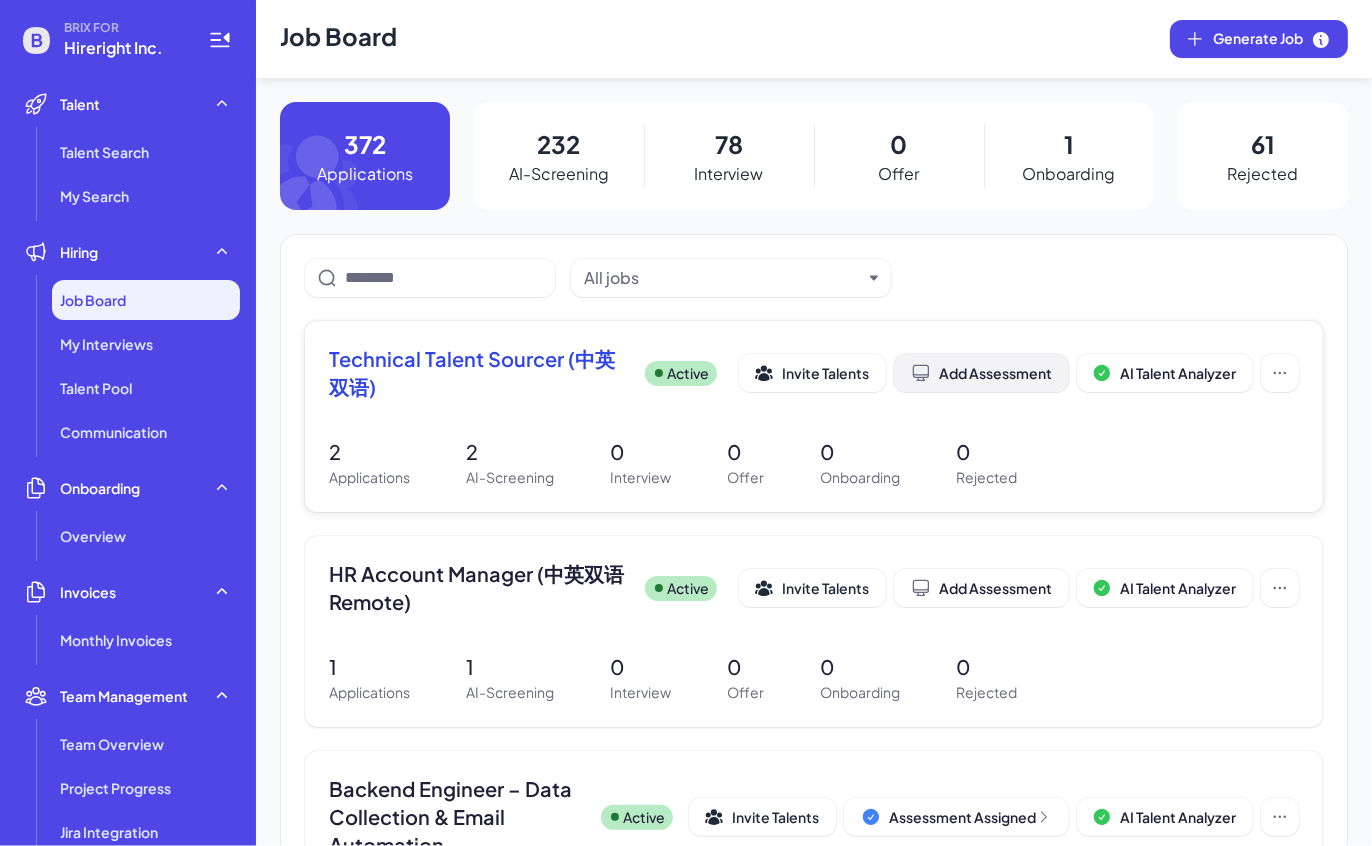 click on "Add Assessment" at bounding box center (981, 373) 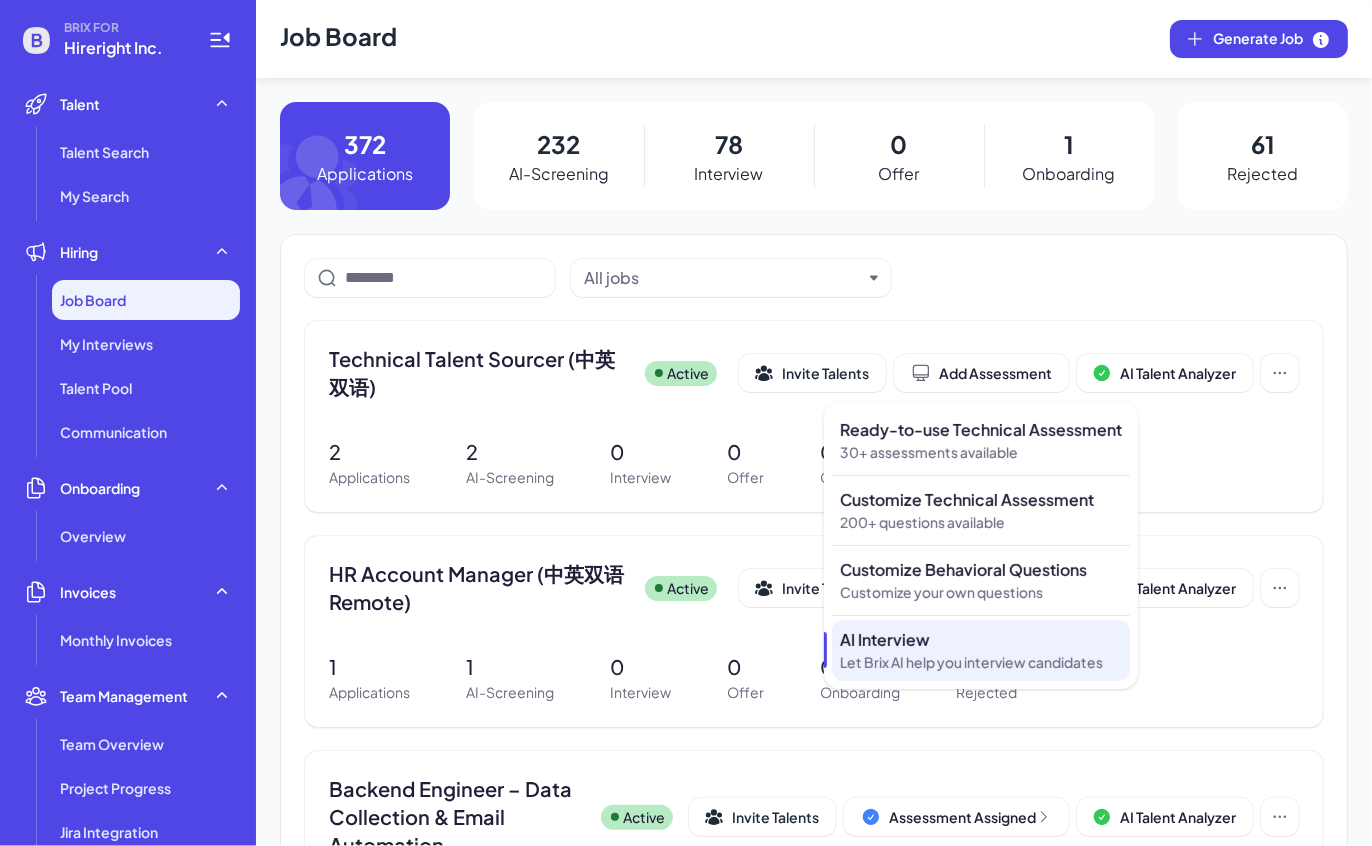 click on "AI Interview" at bounding box center [981, 640] 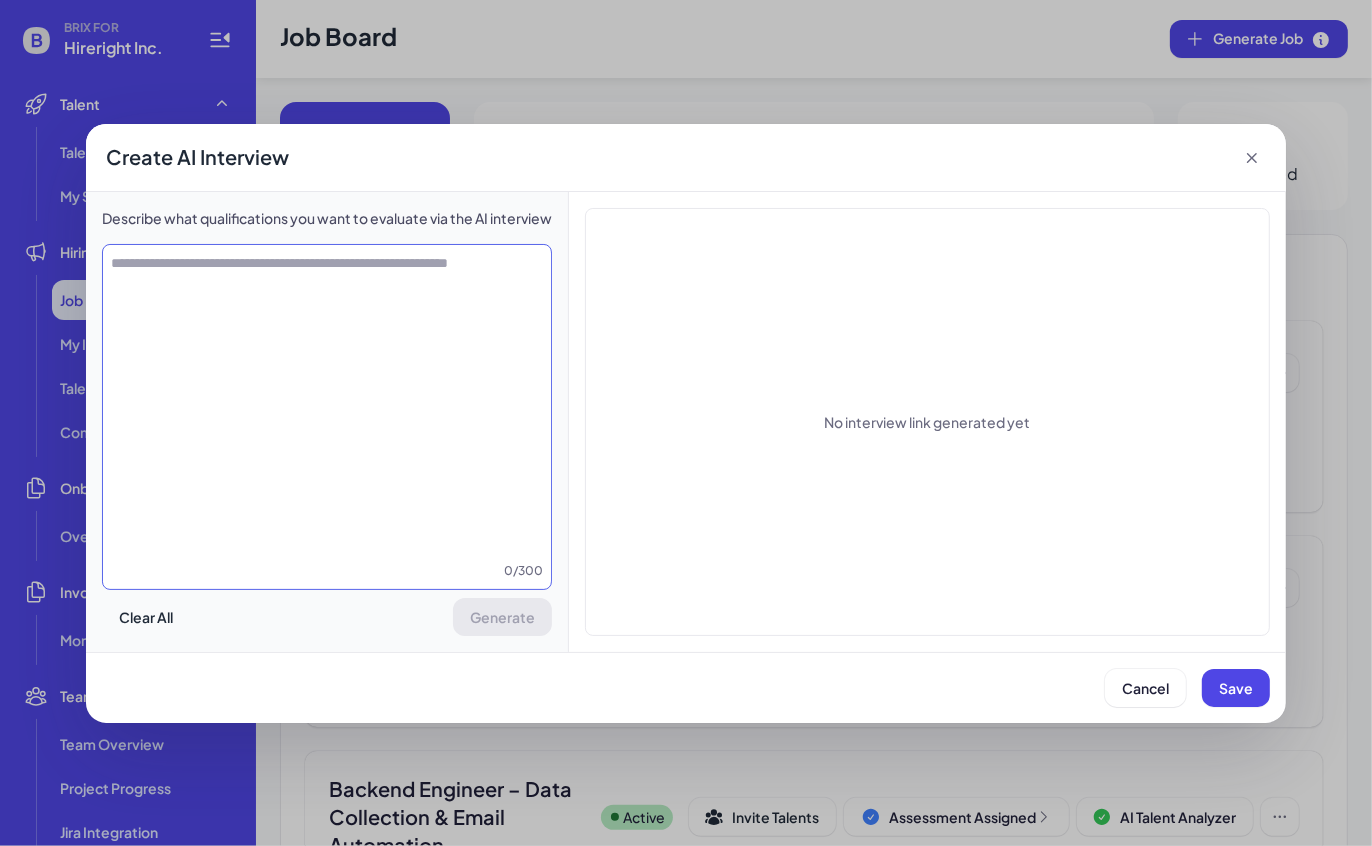 click at bounding box center (327, 407) 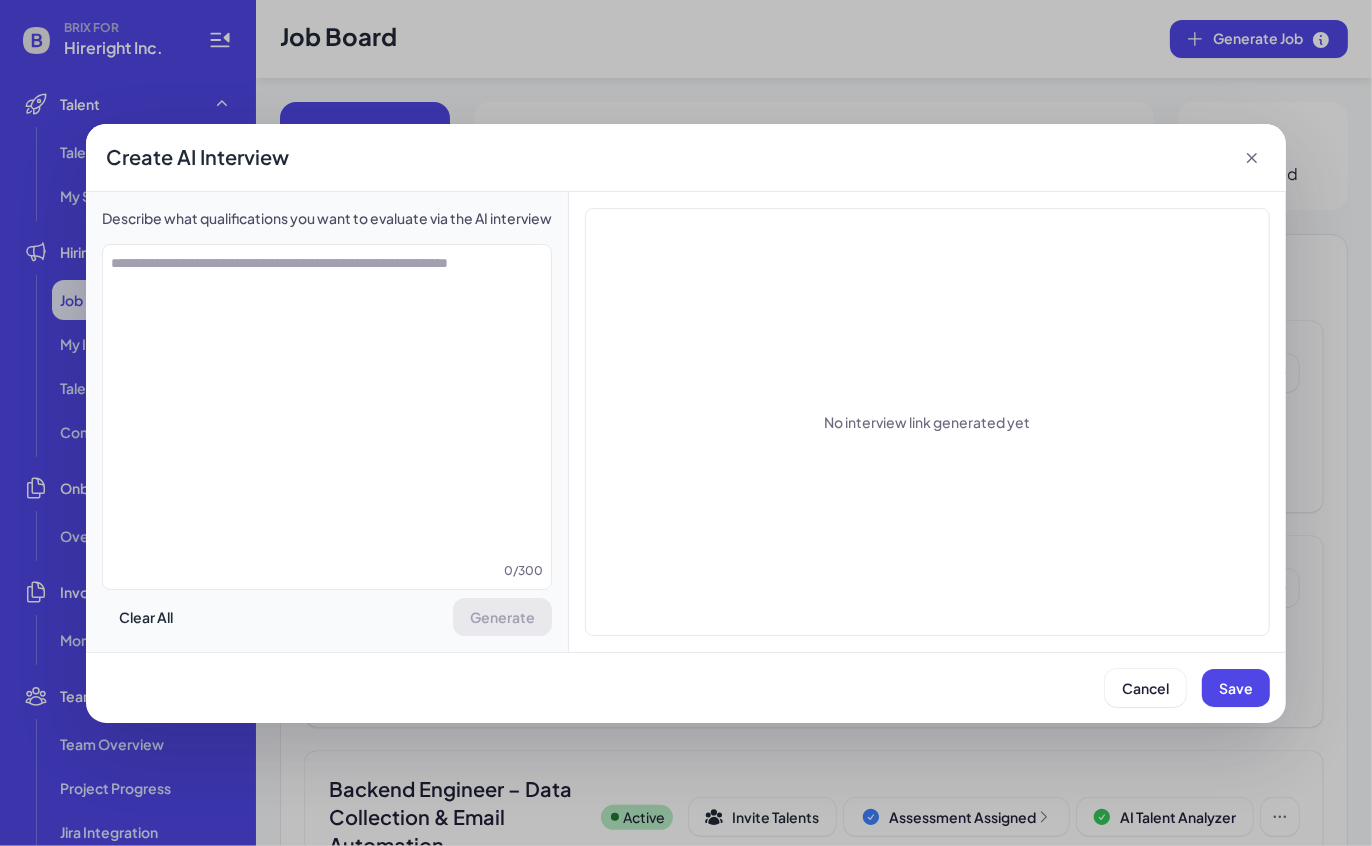 click 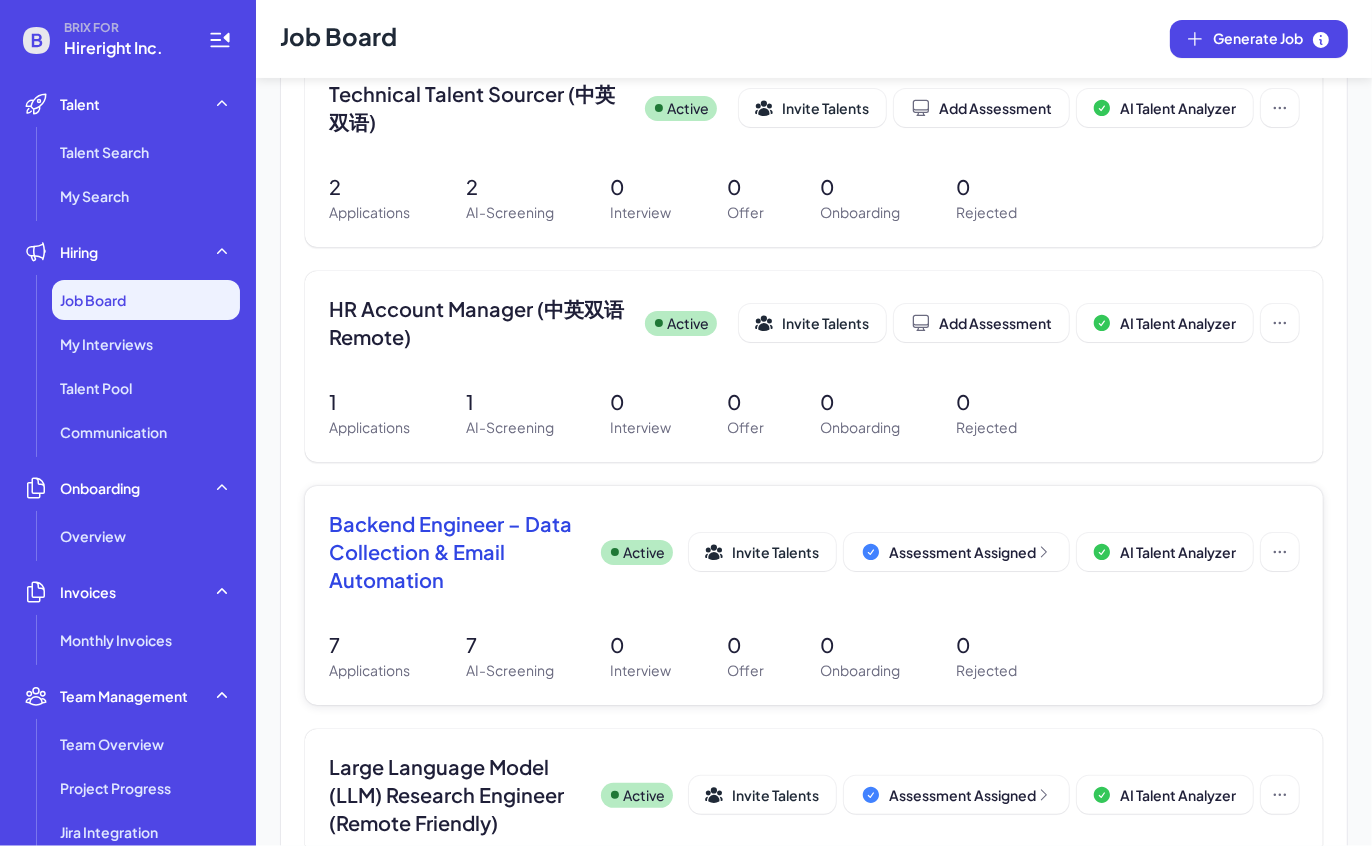 scroll, scrollTop: 271, scrollLeft: 0, axis: vertical 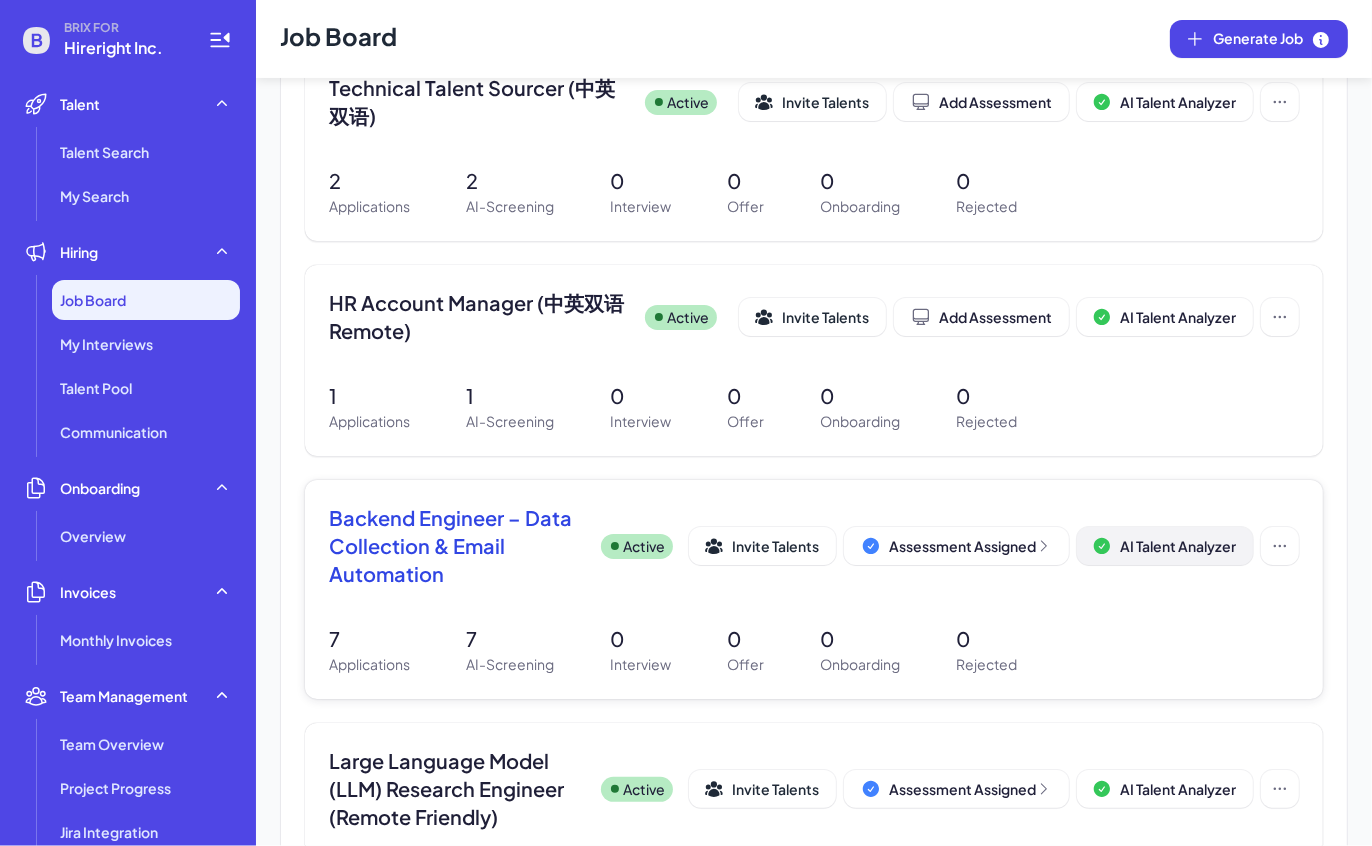 click on "AI Talent Analyzer" at bounding box center [1178, 546] 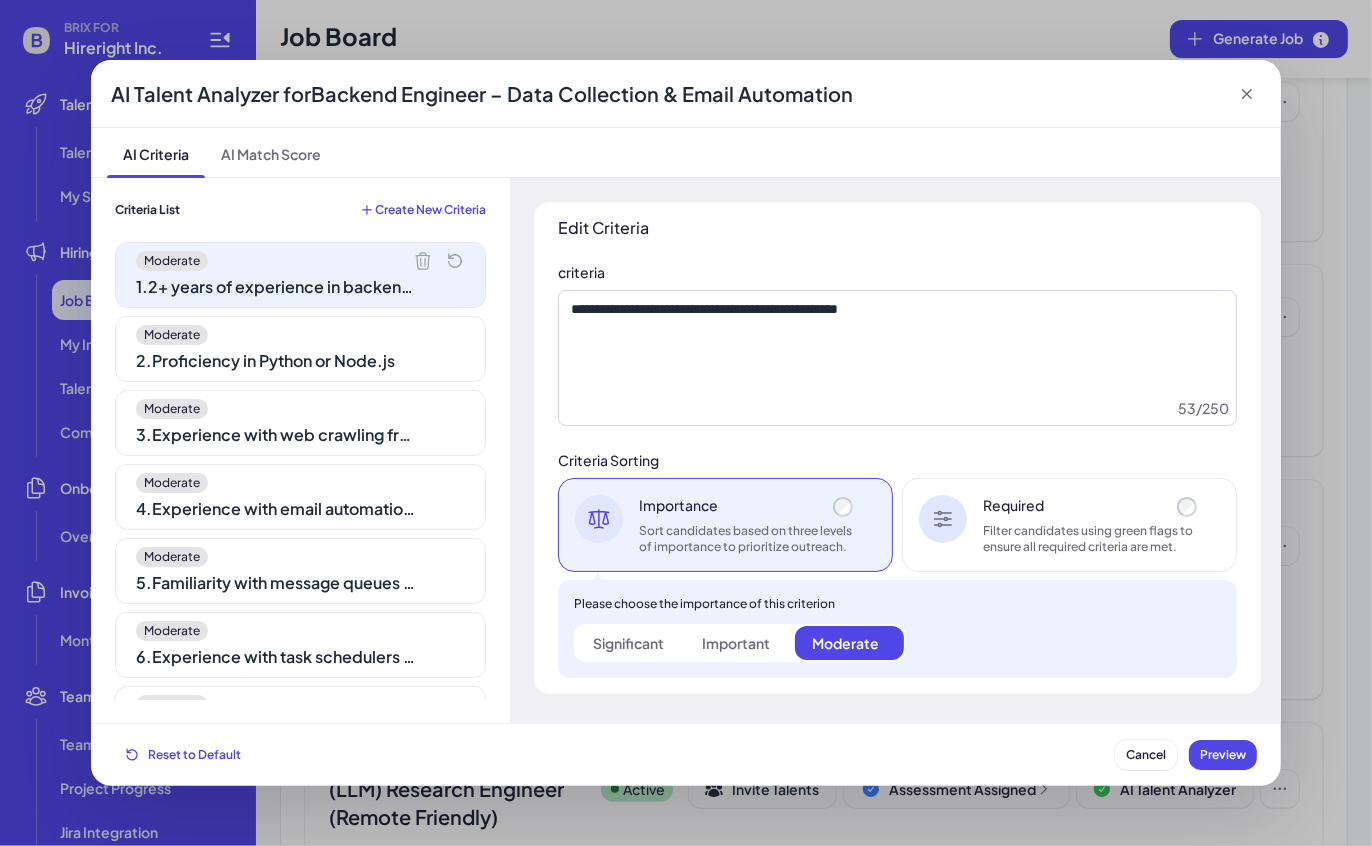click on "2 .  Proficiency in Python or Node.js" at bounding box center (276, 361) 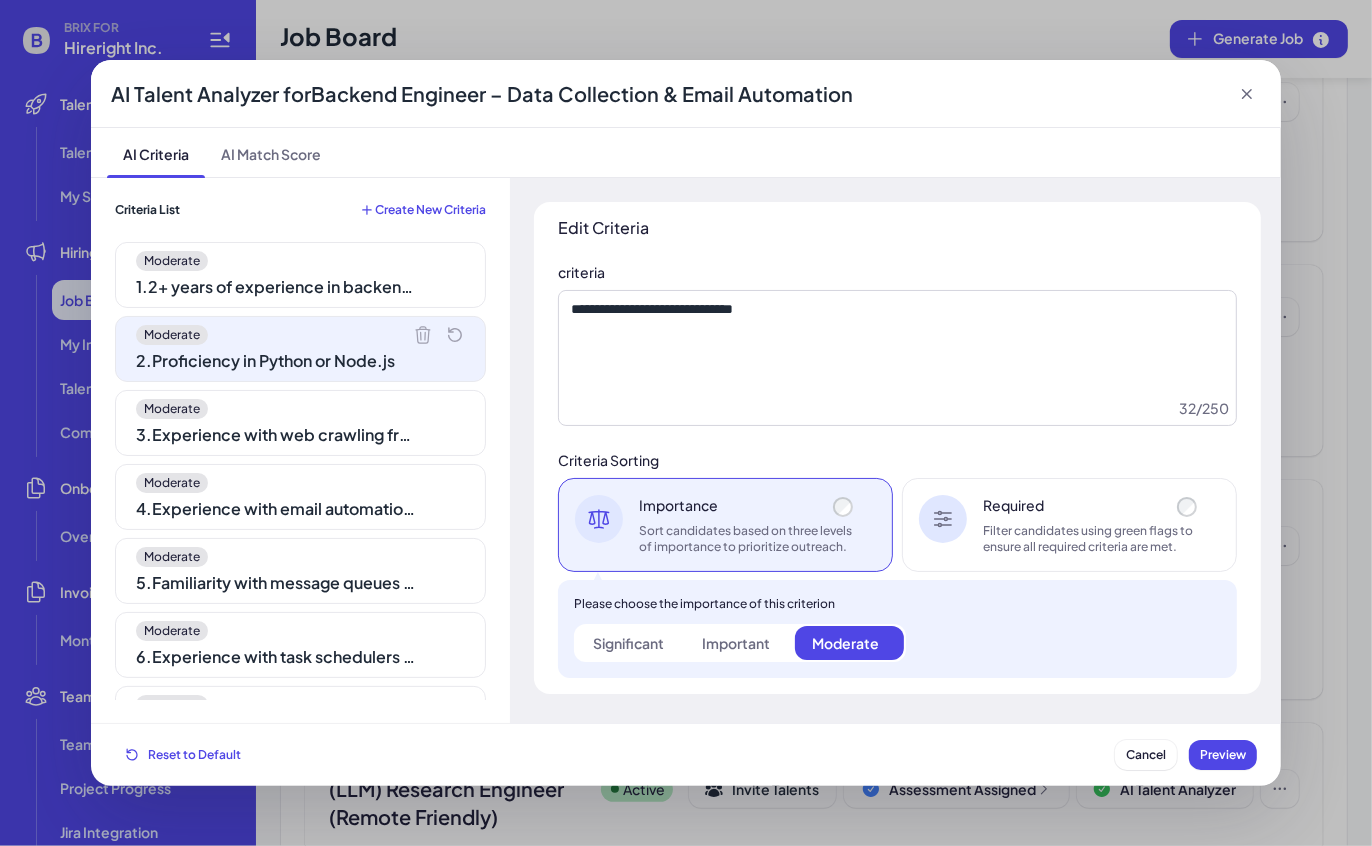 click on "Moderate 3 .  Experience with web crawling frameworks such as Scrapy, Playwright, or Selenium" at bounding box center [300, 423] 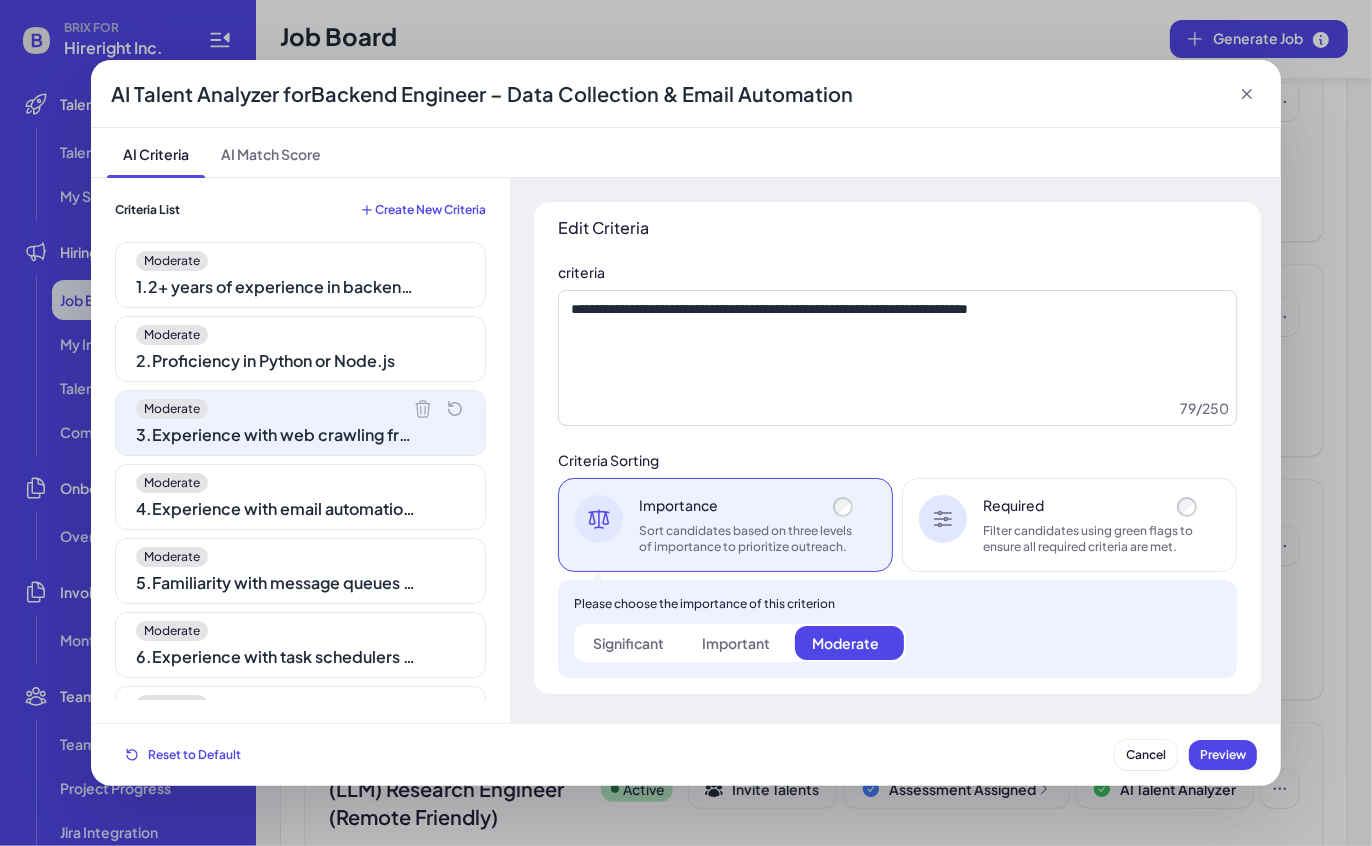 click 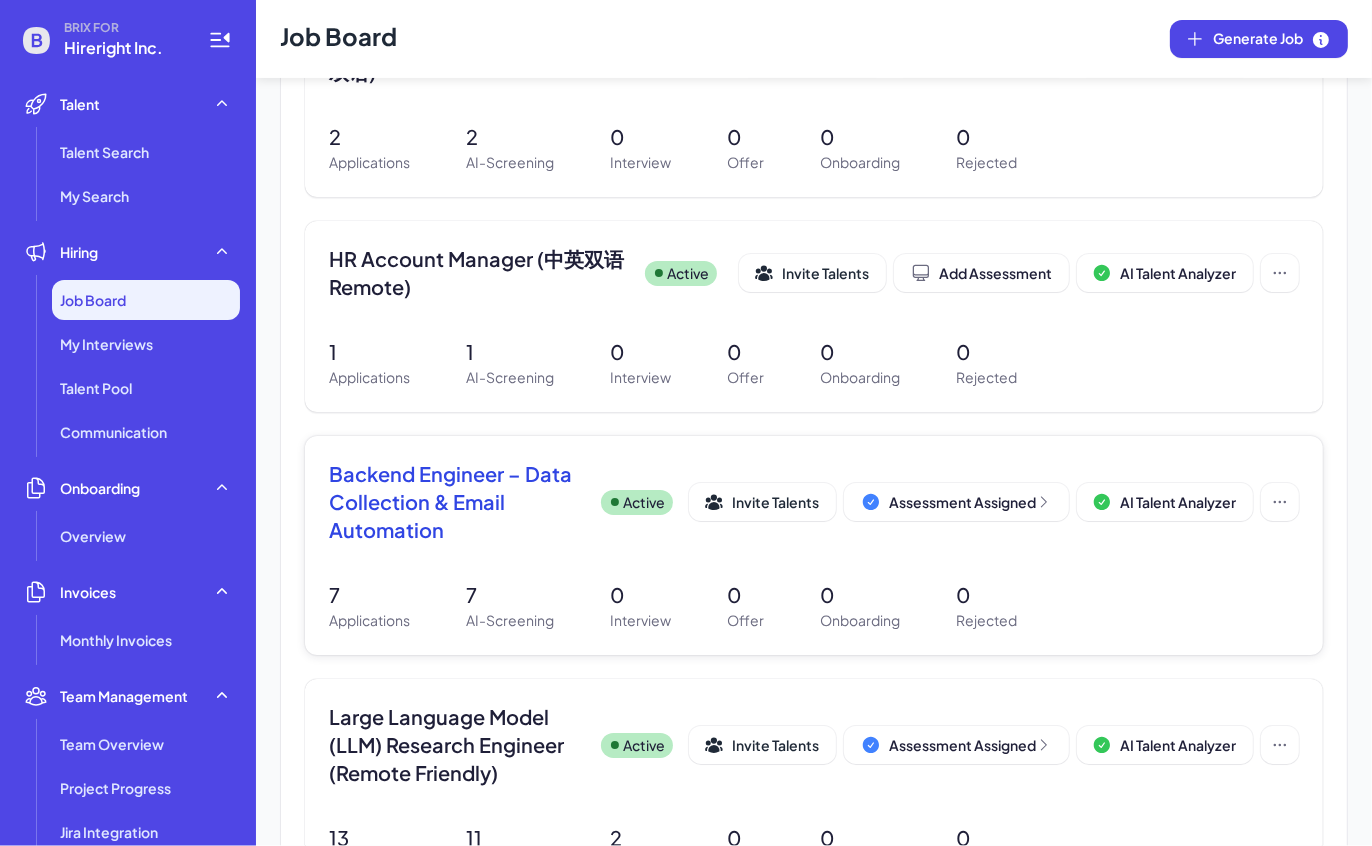 scroll, scrollTop: 332, scrollLeft: 0, axis: vertical 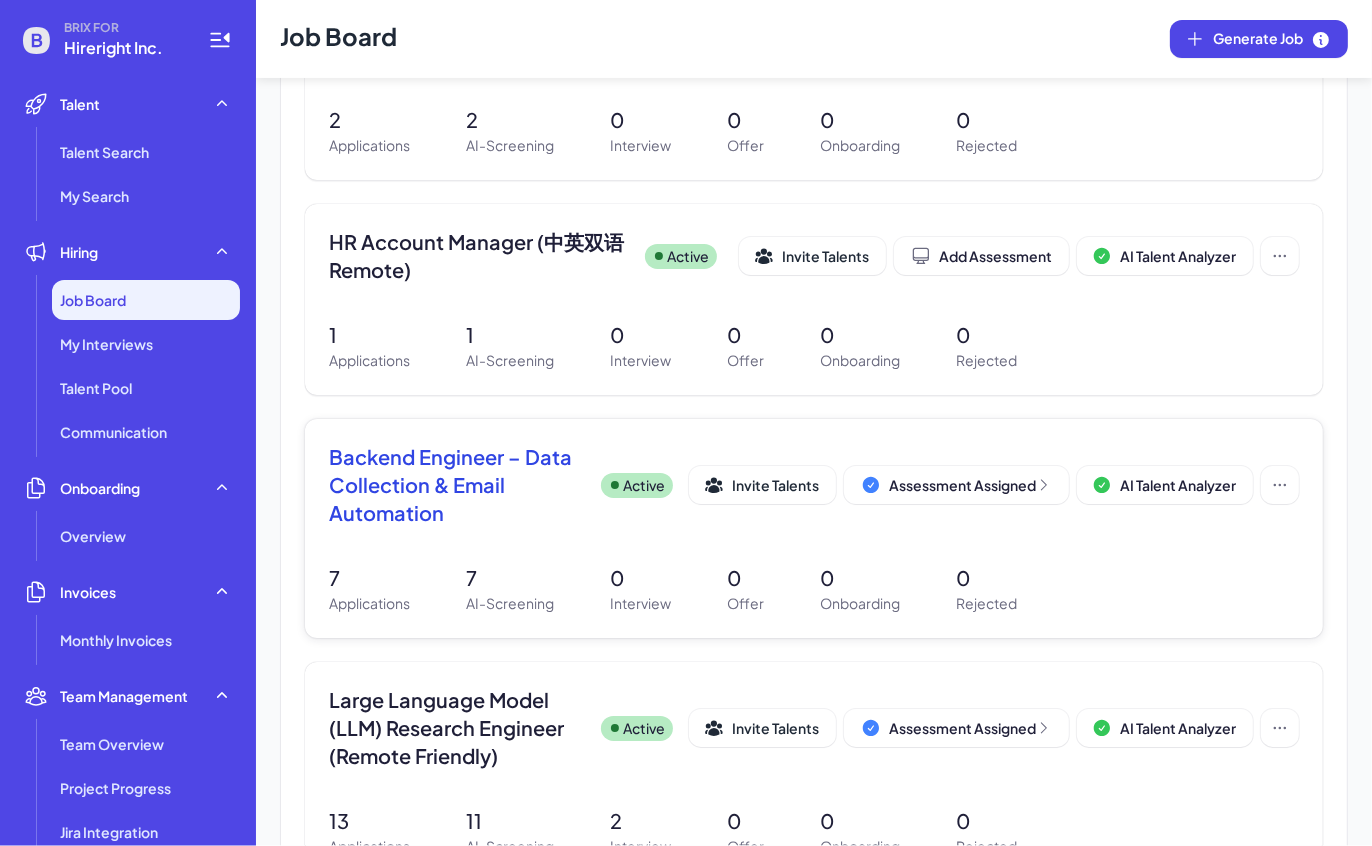 click on "Backend Engineer – Data Collection & Email Automation" at bounding box center (457, 485) 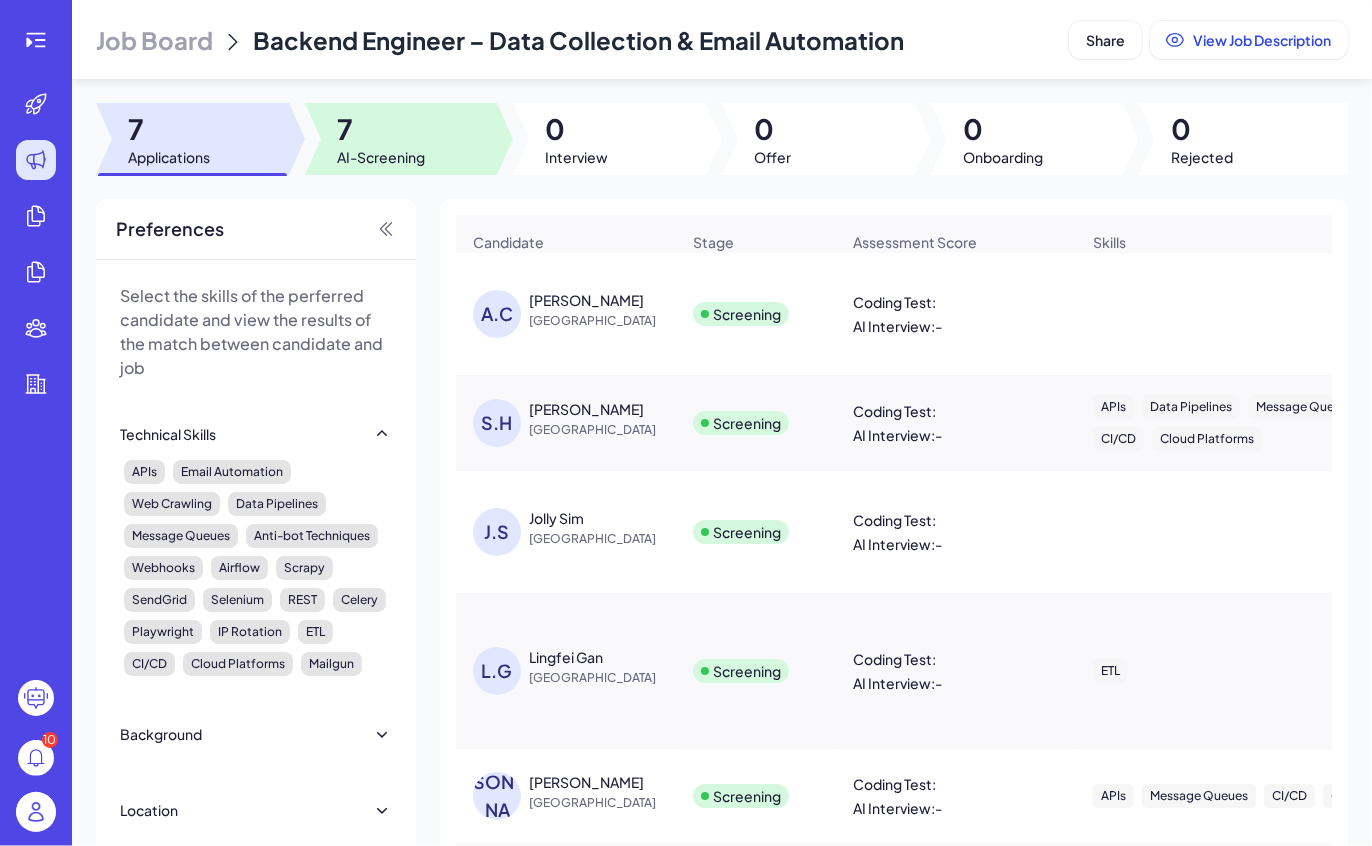 click on "7" at bounding box center (381, 129) 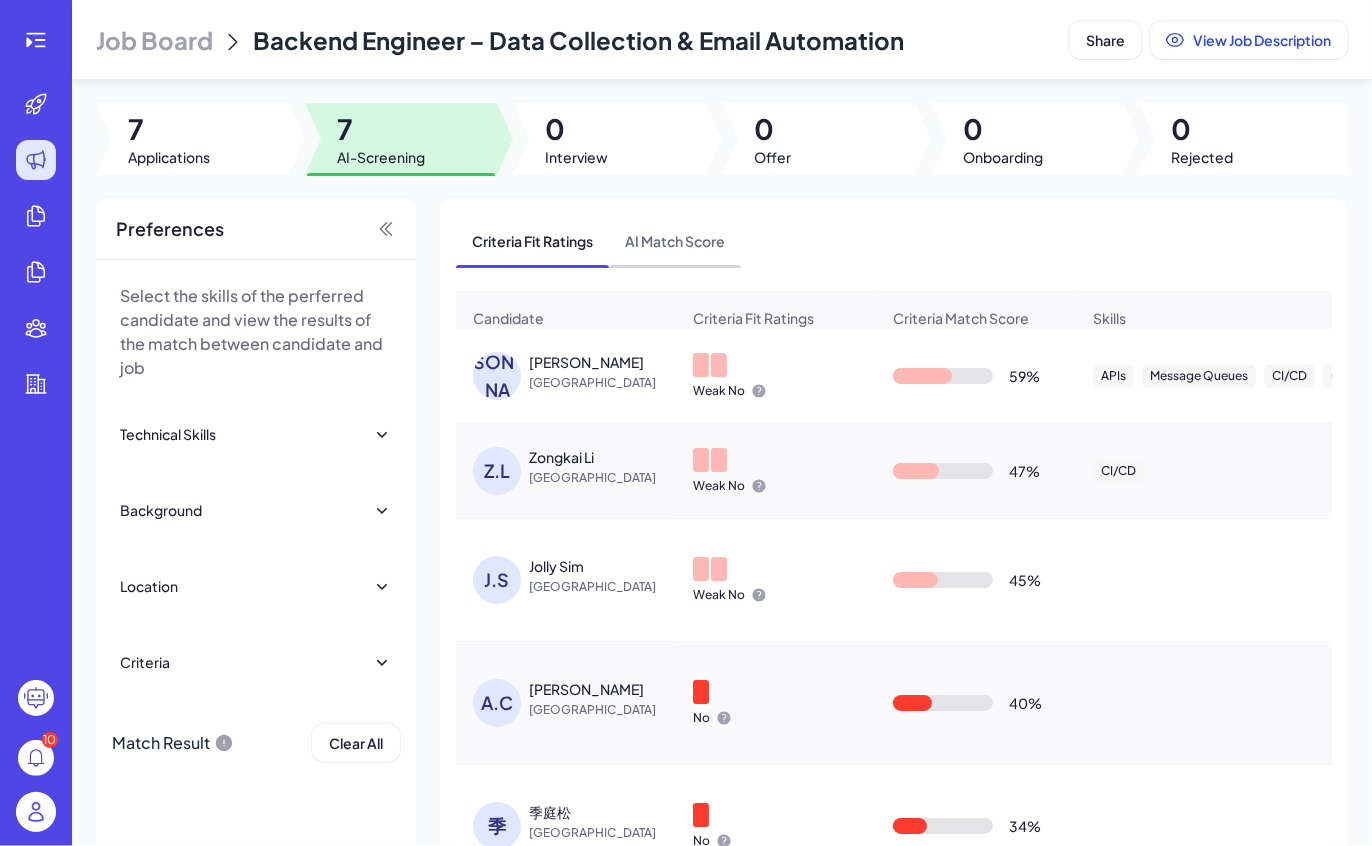 click on "AI Match Score" at bounding box center (675, 241) 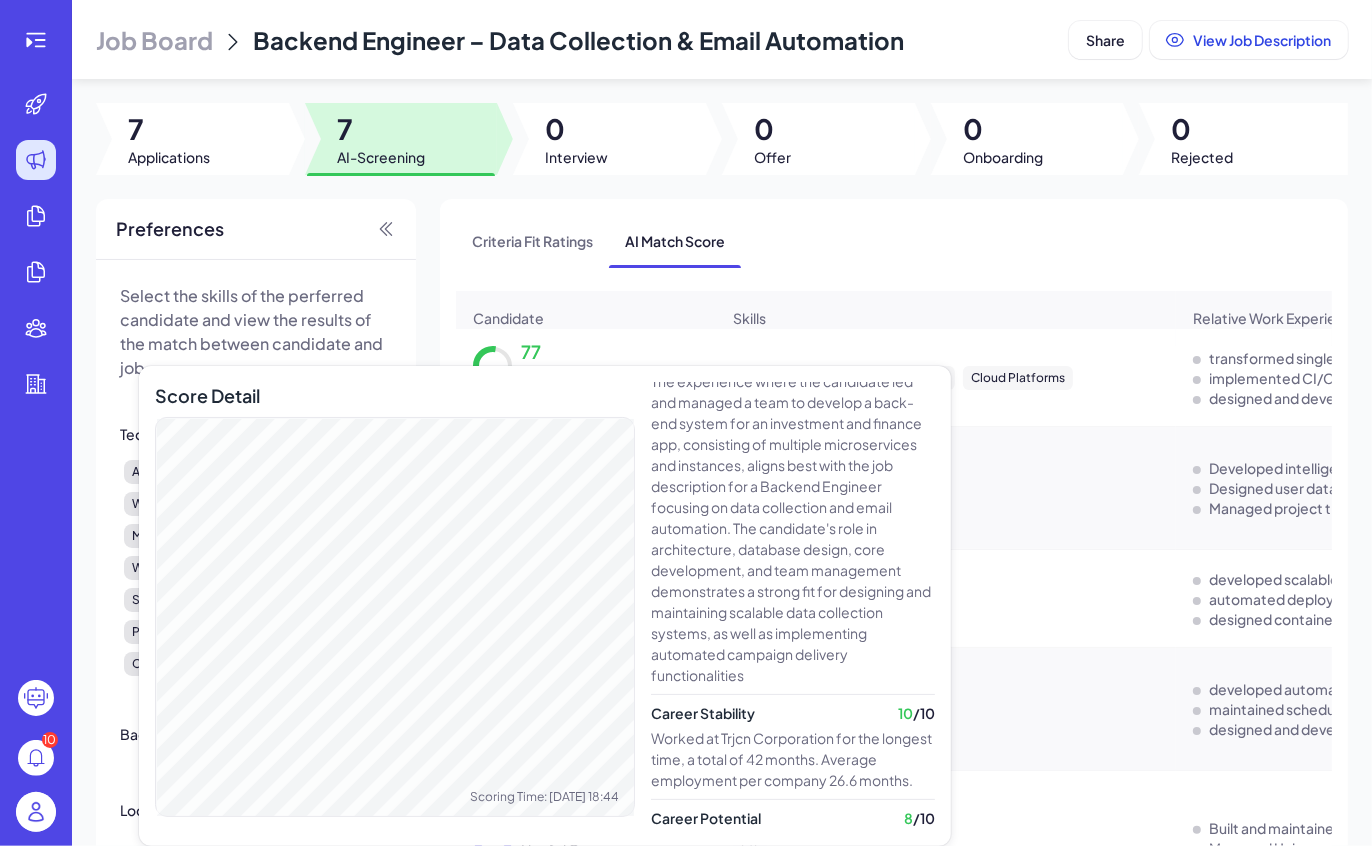 scroll, scrollTop: 726, scrollLeft: 0, axis: vertical 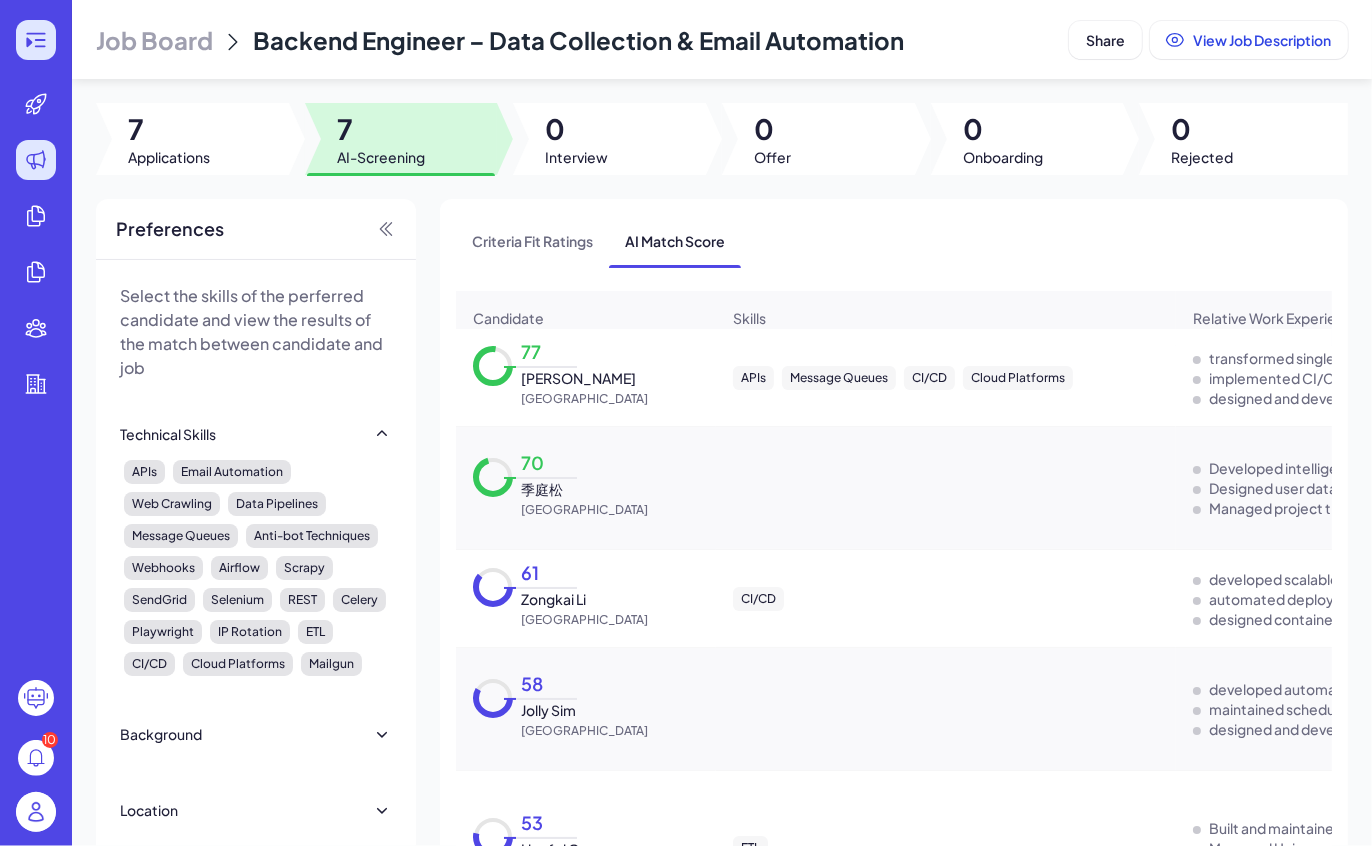 click at bounding box center [36, 40] 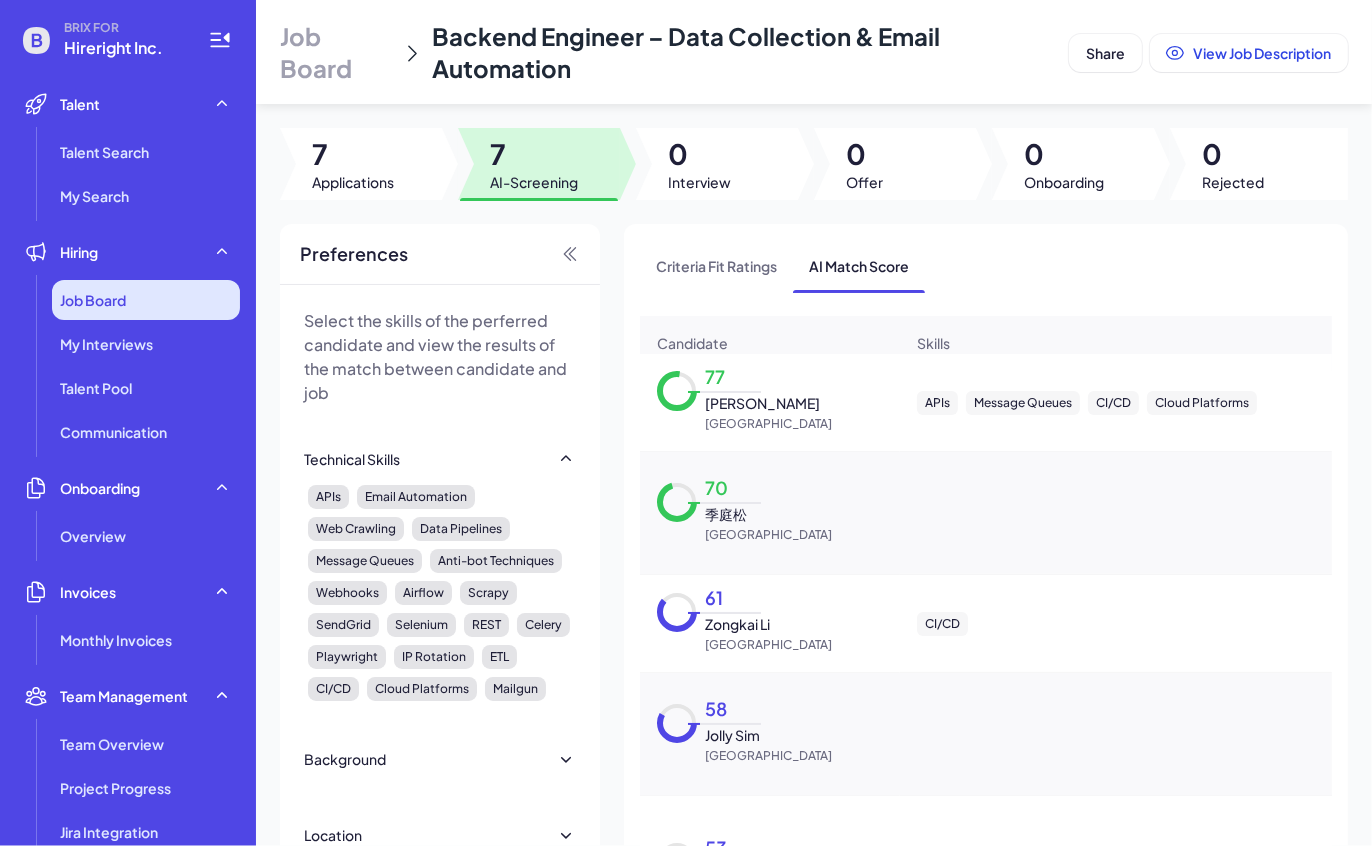 click on "Job Board" at bounding box center [146, 300] 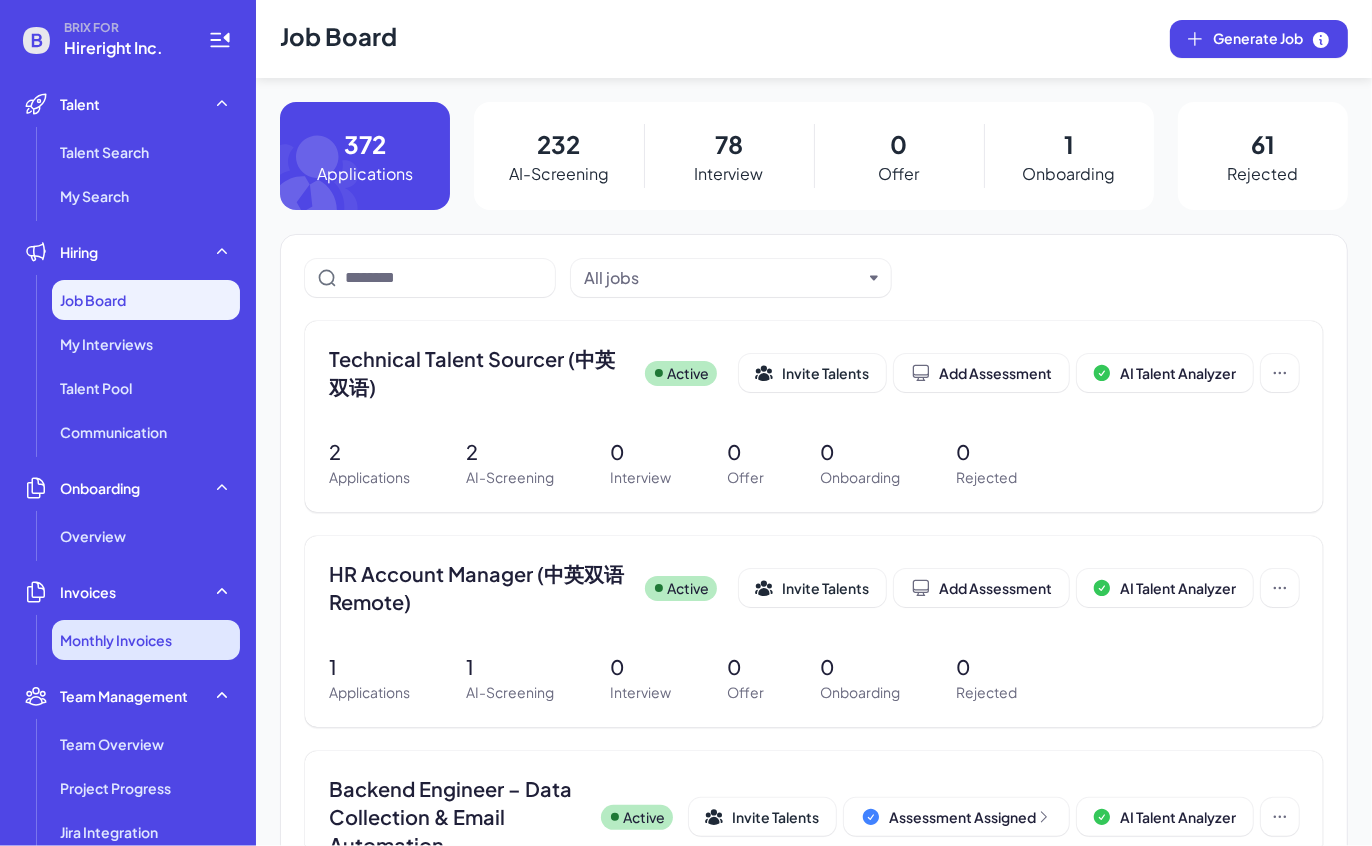 click on "Monthly Invoices" at bounding box center [116, 640] 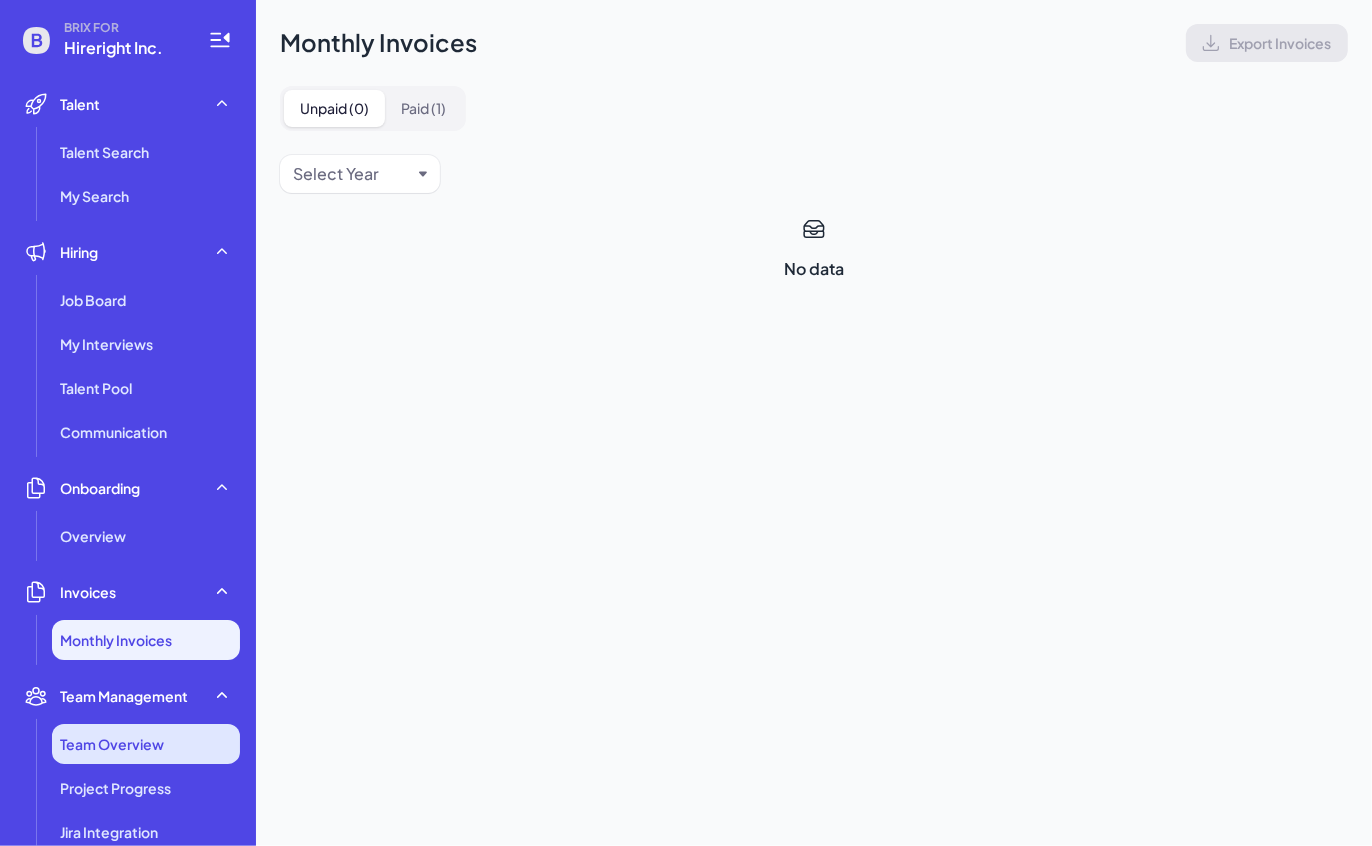 click on "Team Overview" at bounding box center (146, 744) 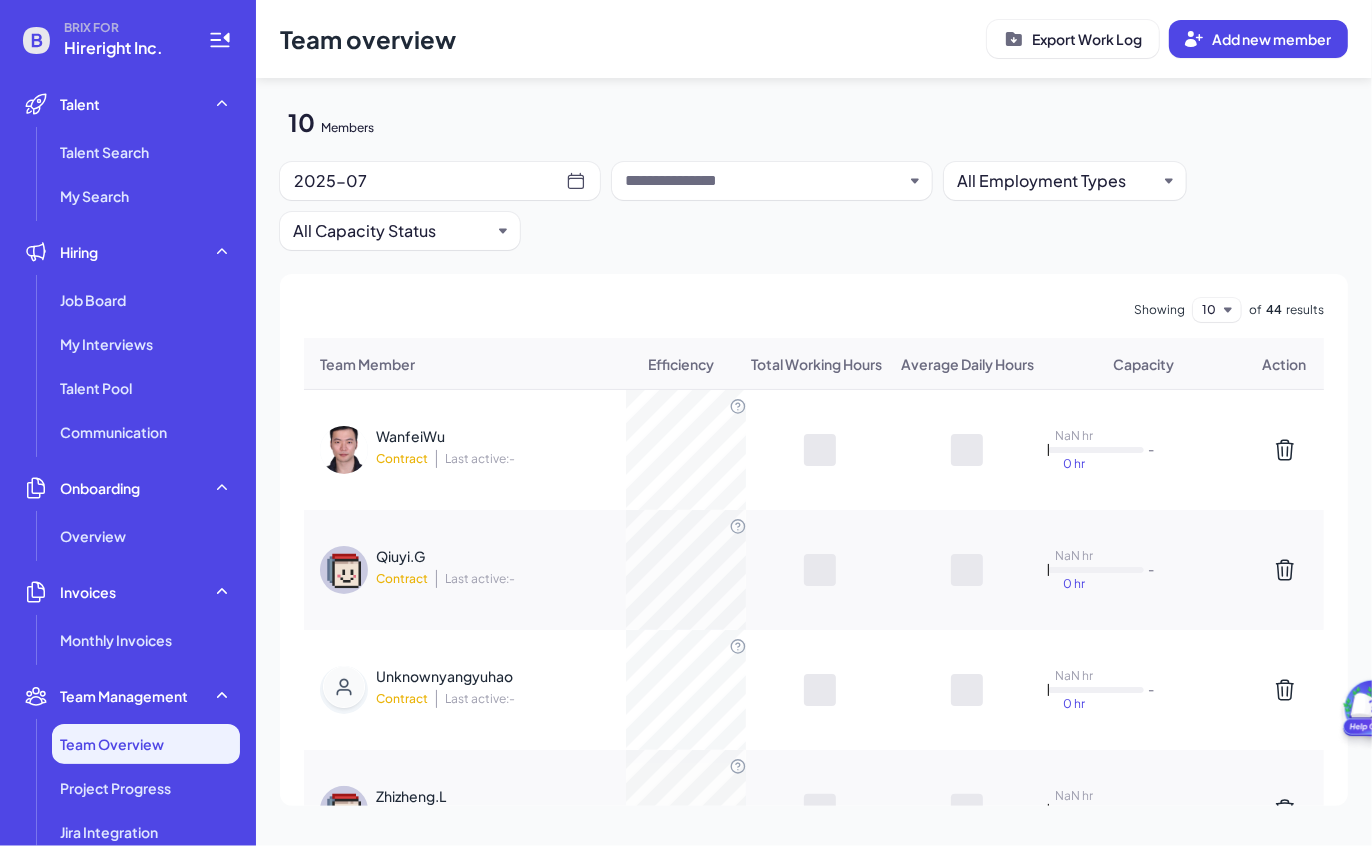 click on "2025-07" at bounding box center [430, 181] 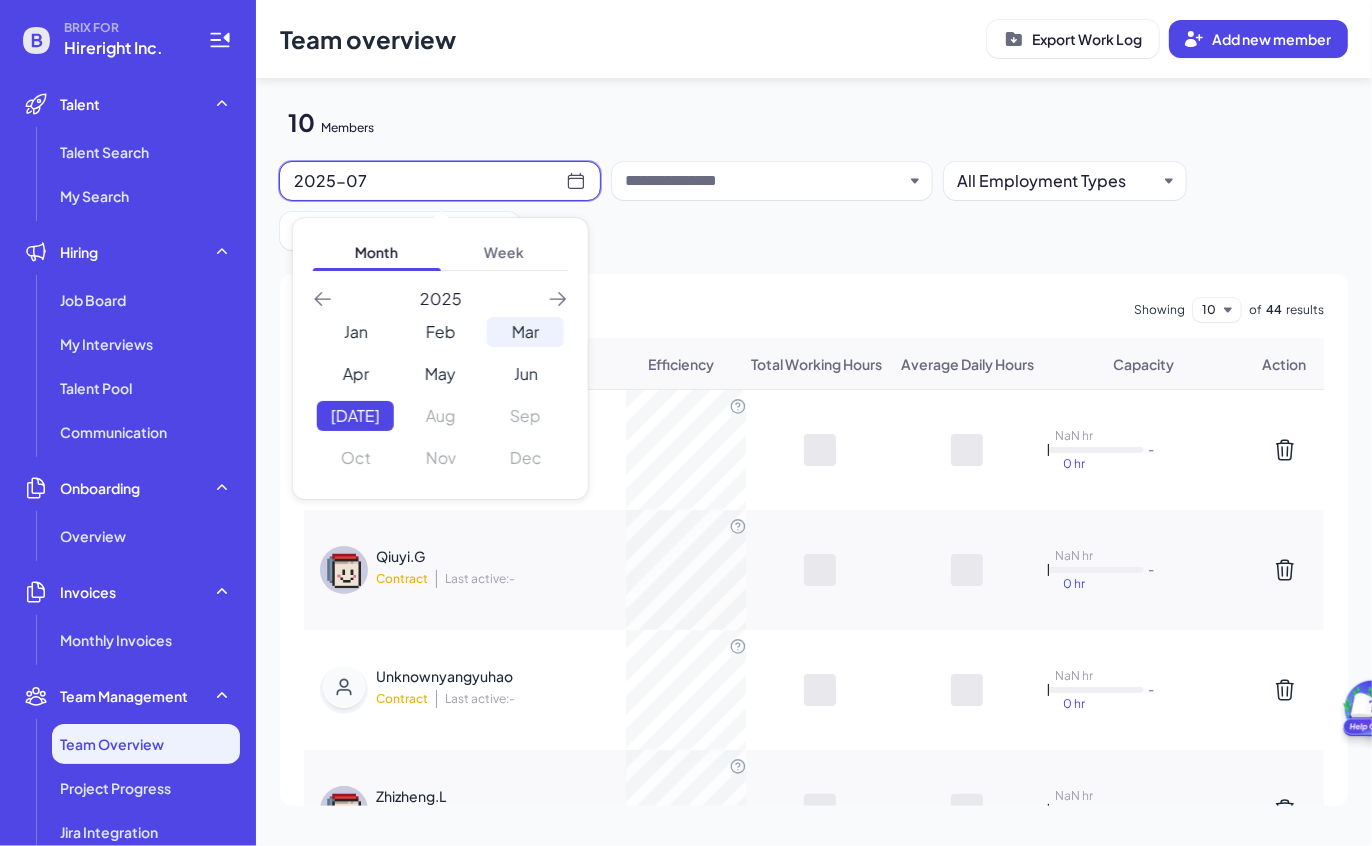 click on "Mar" at bounding box center (525, 332) 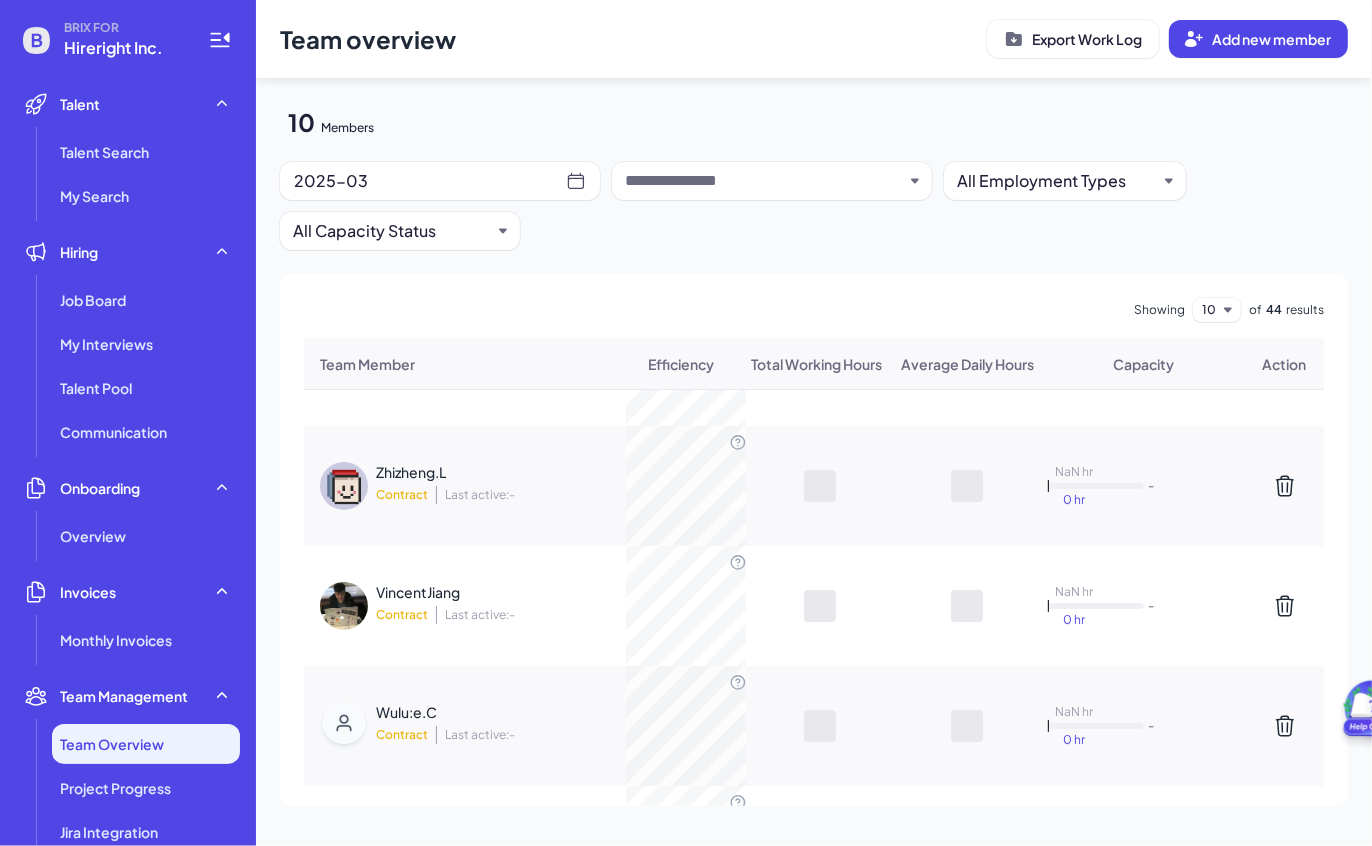 scroll, scrollTop: 859, scrollLeft: 0, axis: vertical 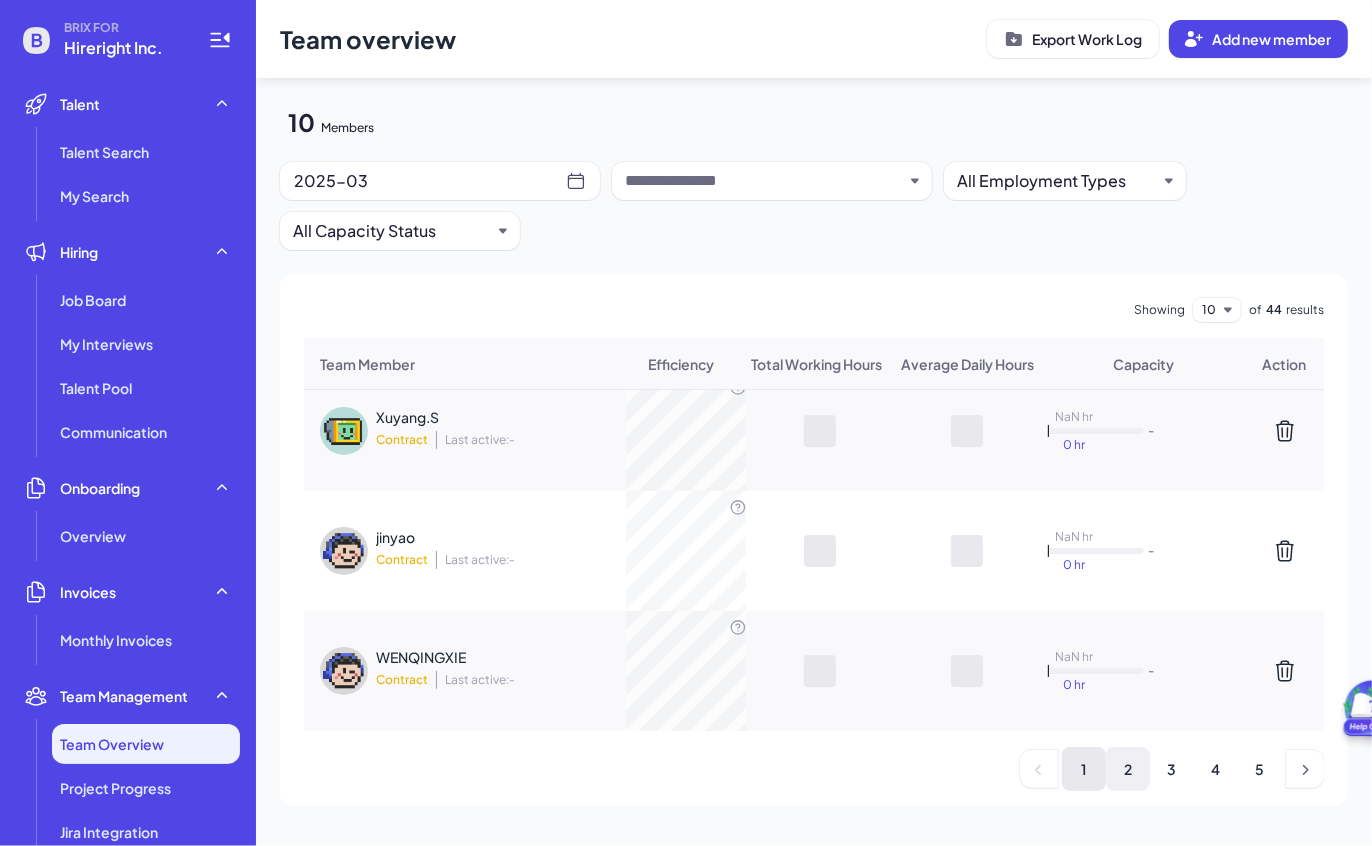 click on "2" at bounding box center [1128, 769] 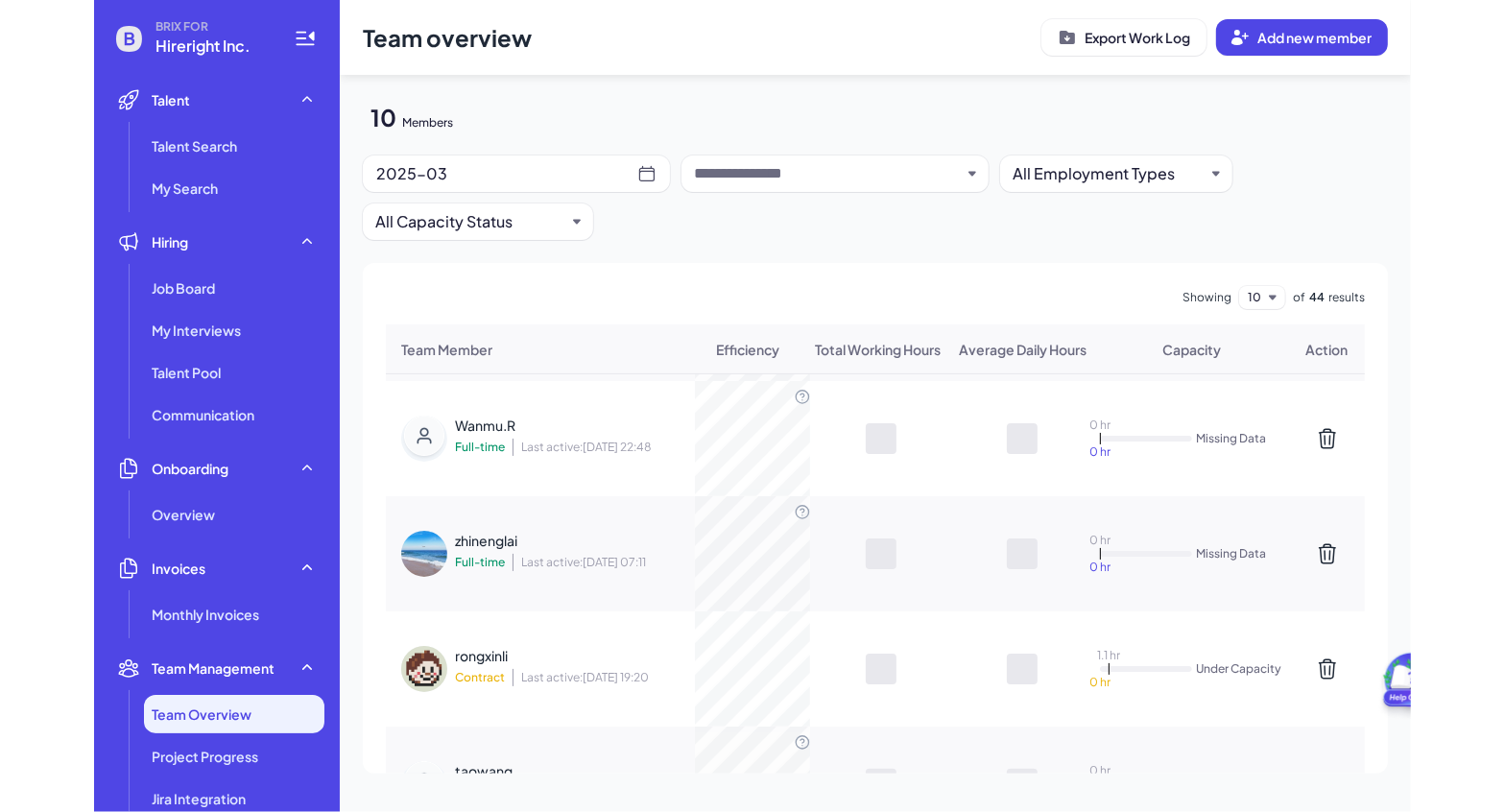 scroll, scrollTop: 516, scrollLeft: 0, axis: vertical 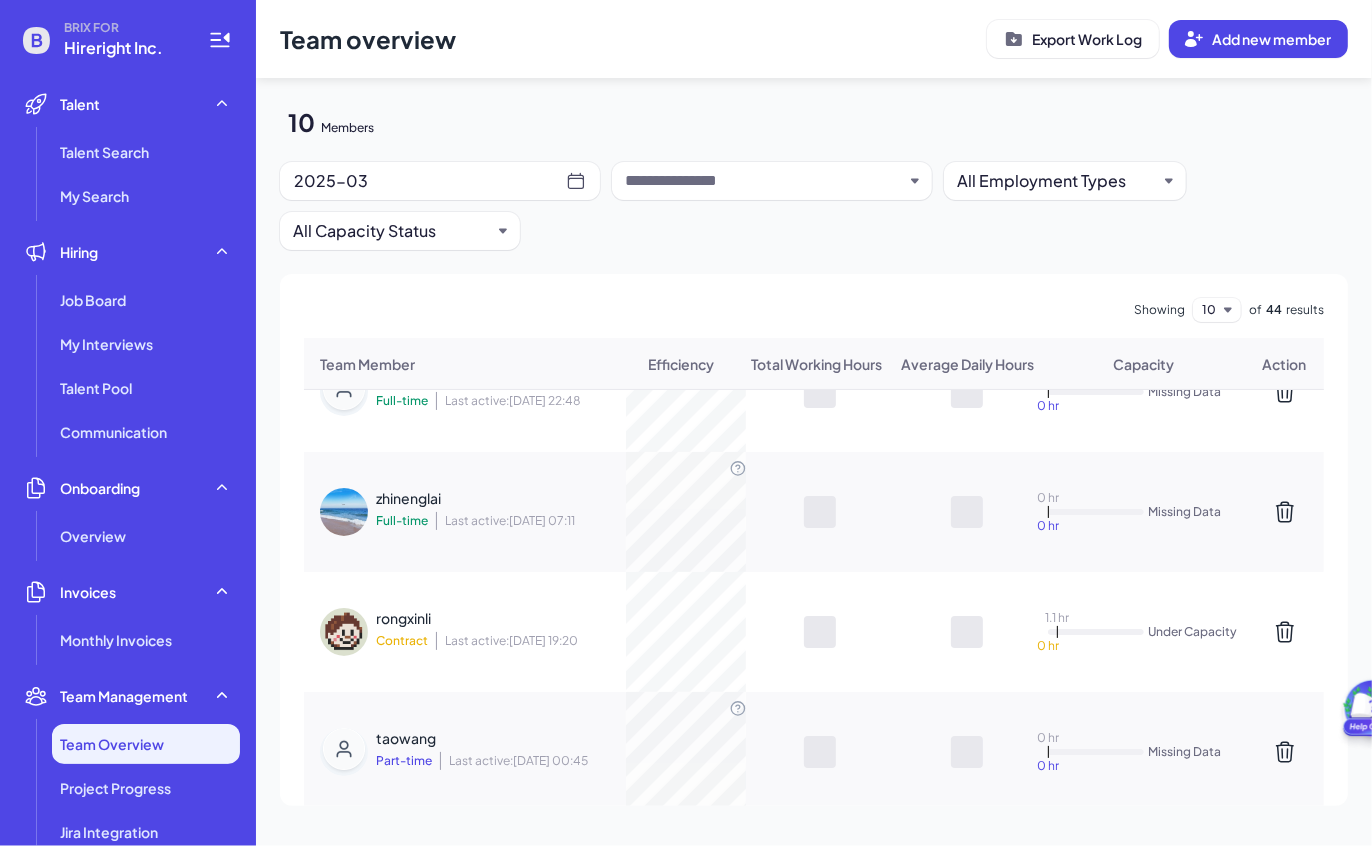 click on "rongxinli" at bounding box center [506, 618] 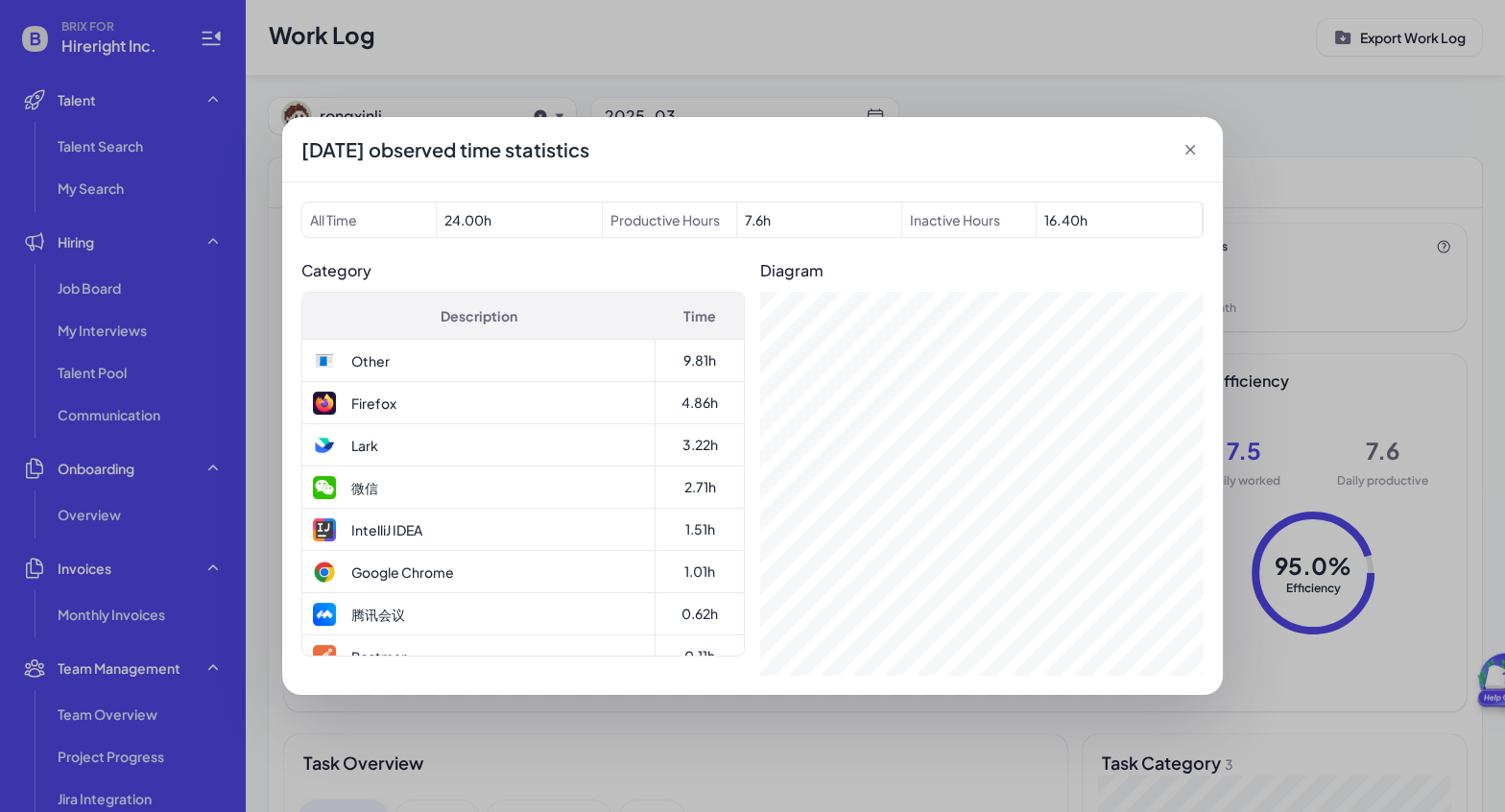 scroll, scrollTop: 189, scrollLeft: 0, axis: vertical 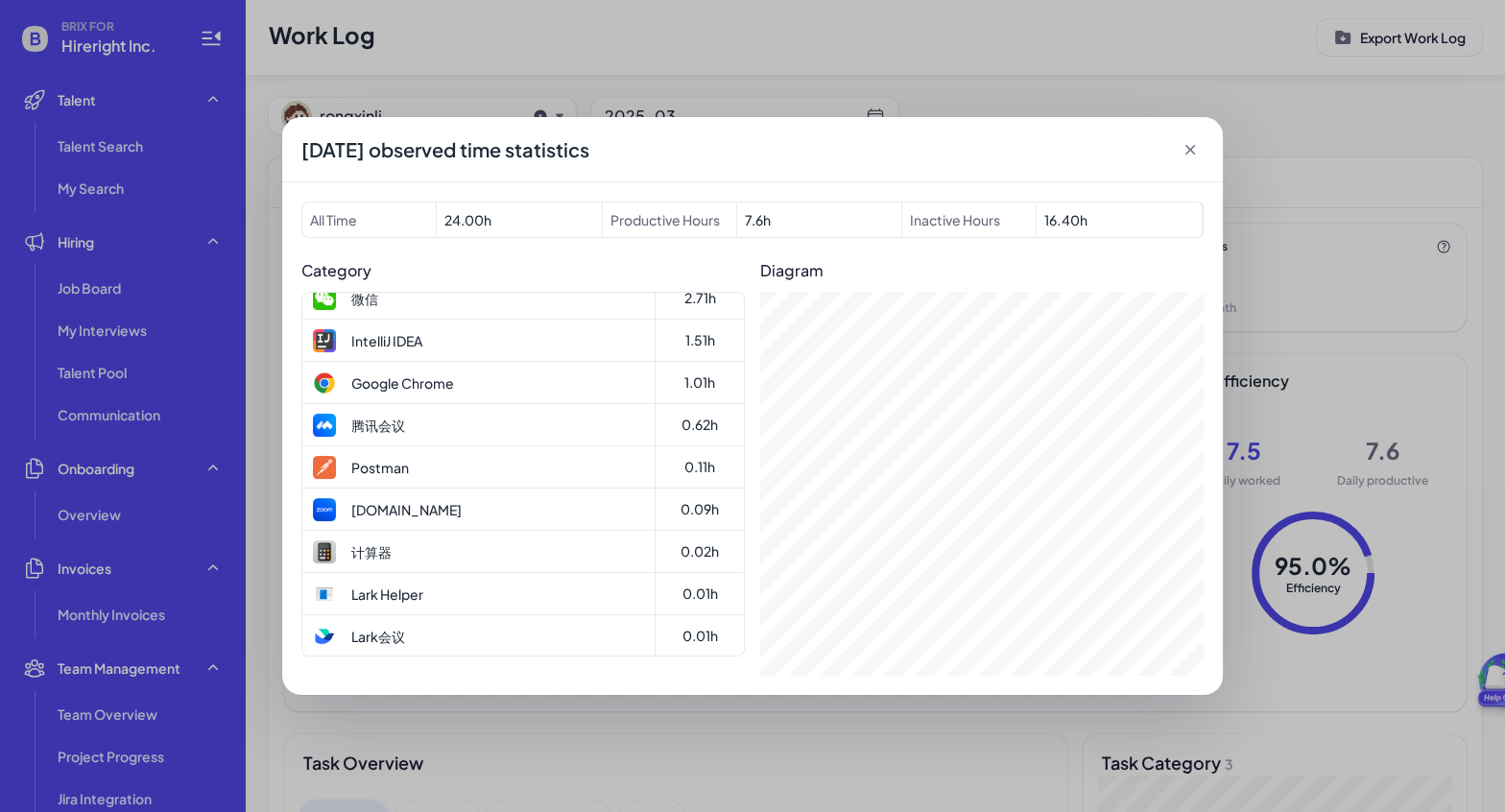 click on "[DATE] observed time statistics" at bounding box center (752, 150) 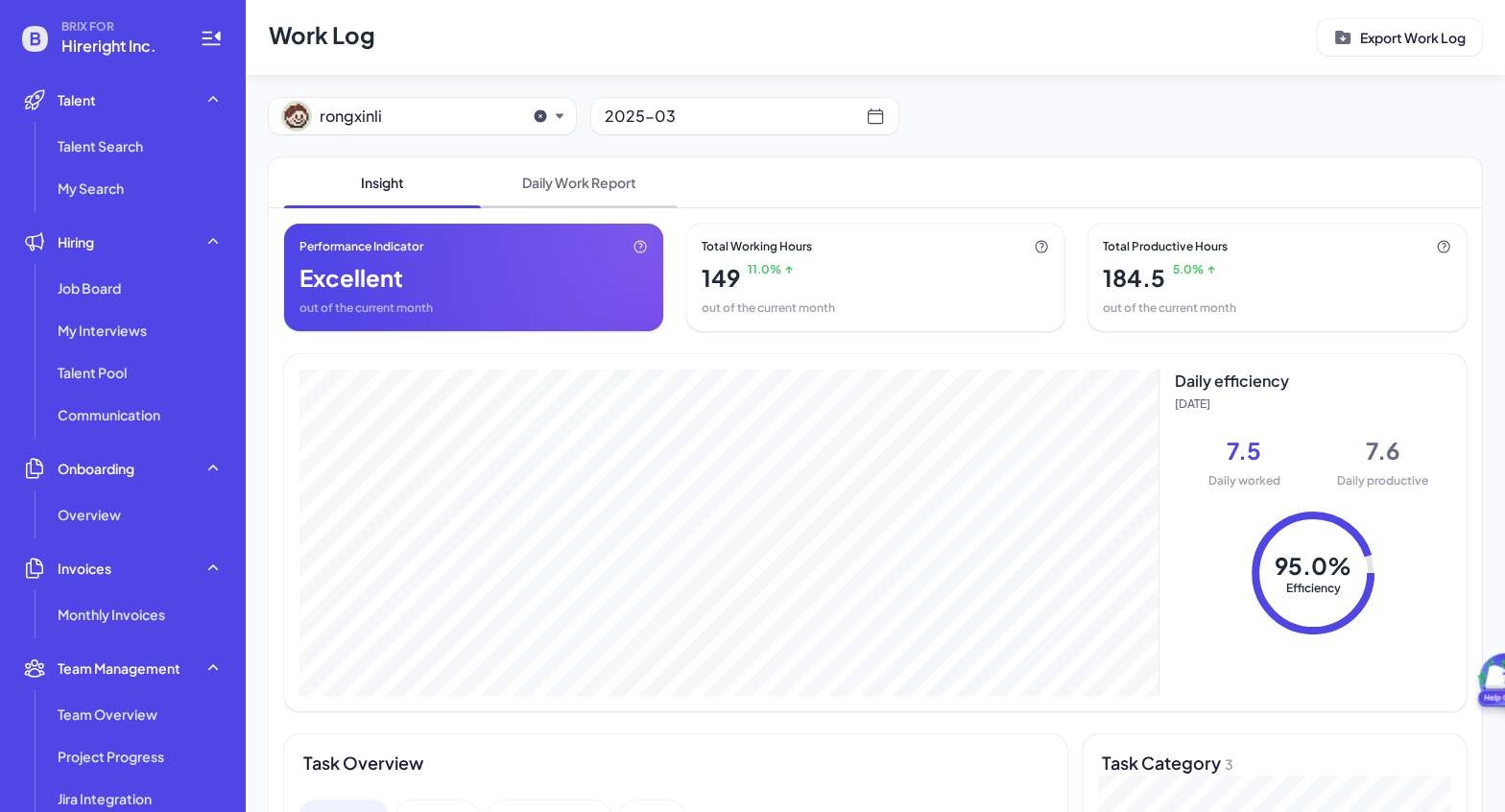 click on "Daily Work Report" at bounding box center (579, 182) 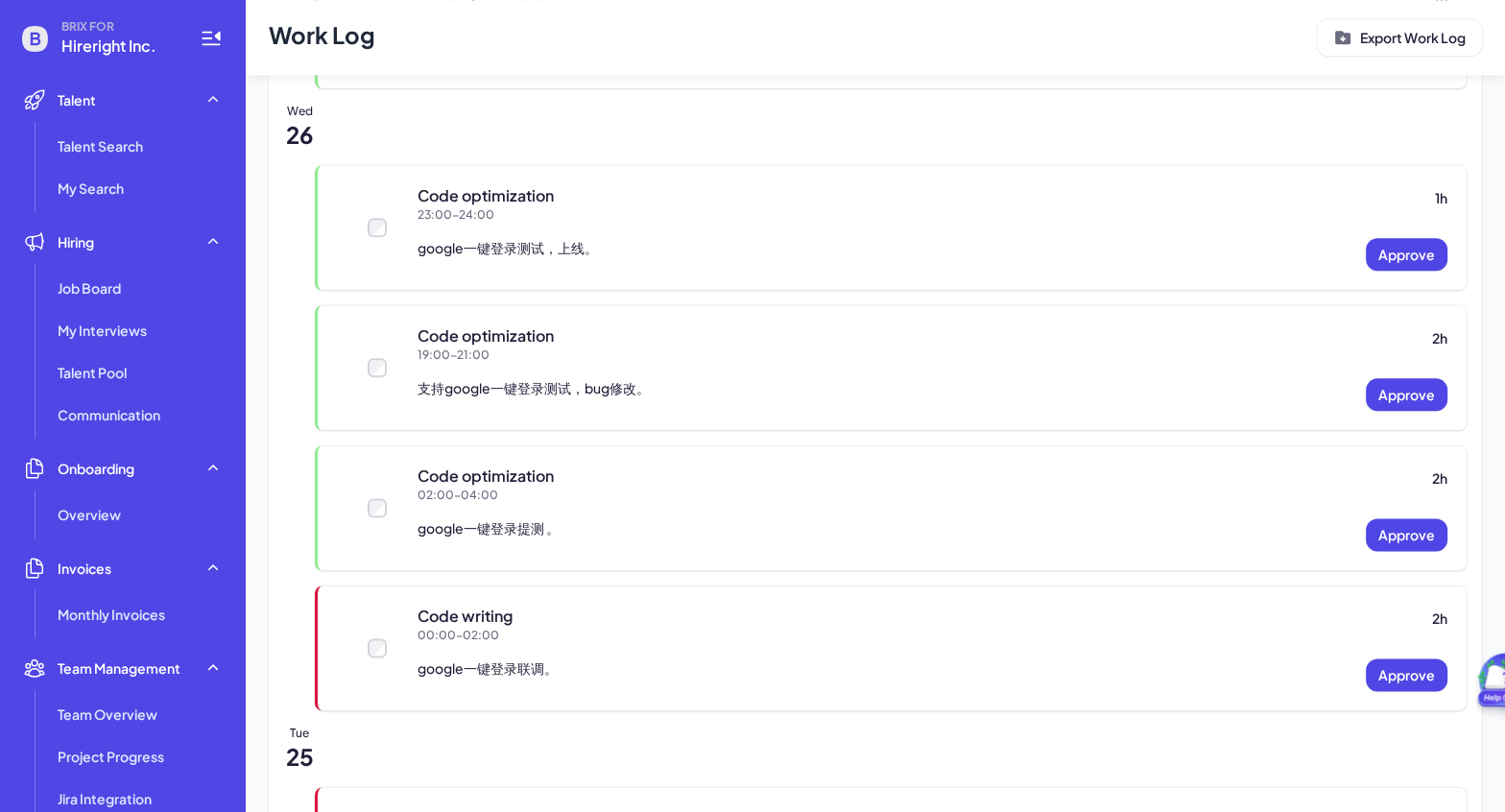 scroll, scrollTop: 2192, scrollLeft: 0, axis: vertical 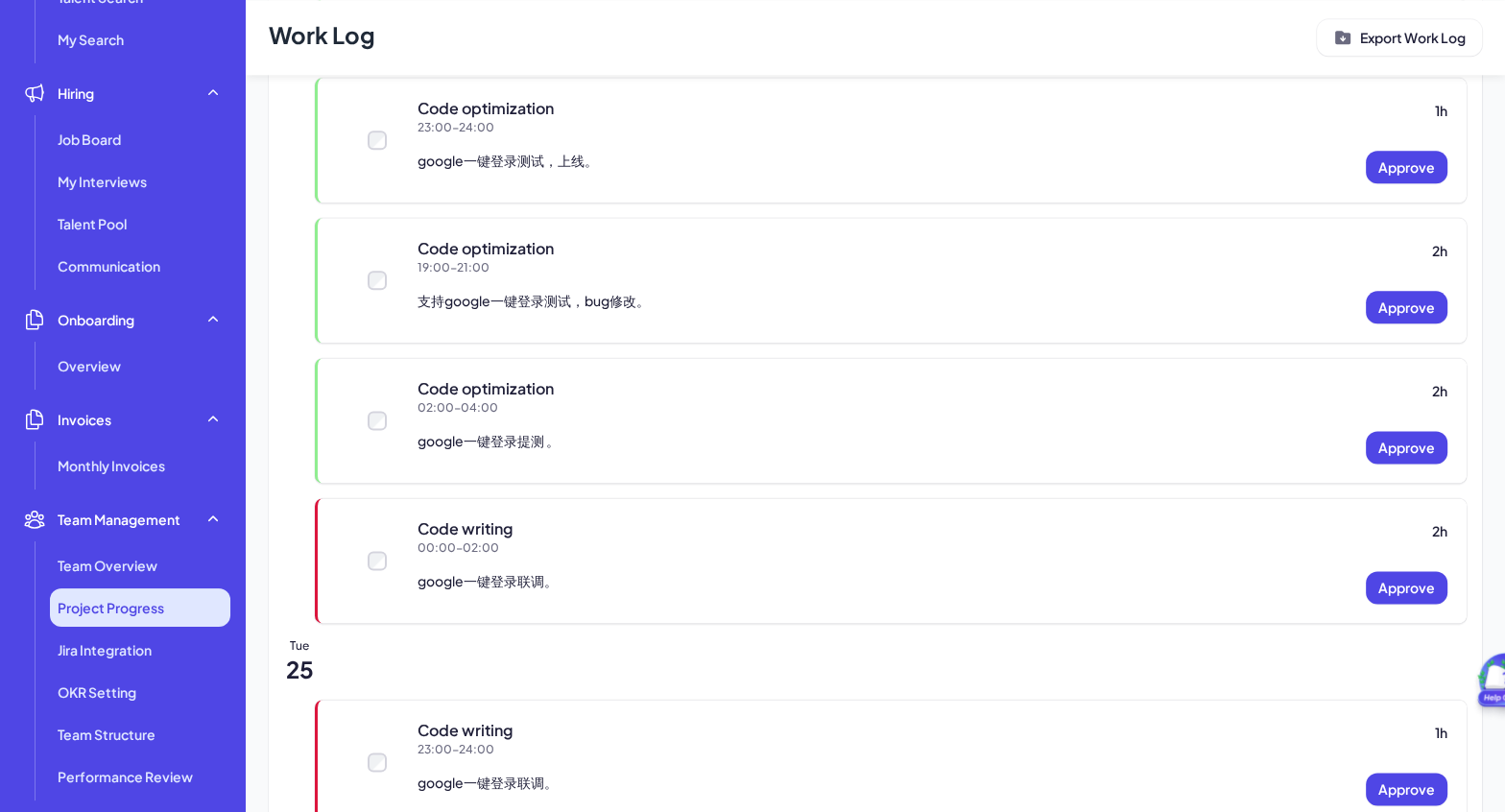 click on "Project Progress" at bounding box center (110, 608) 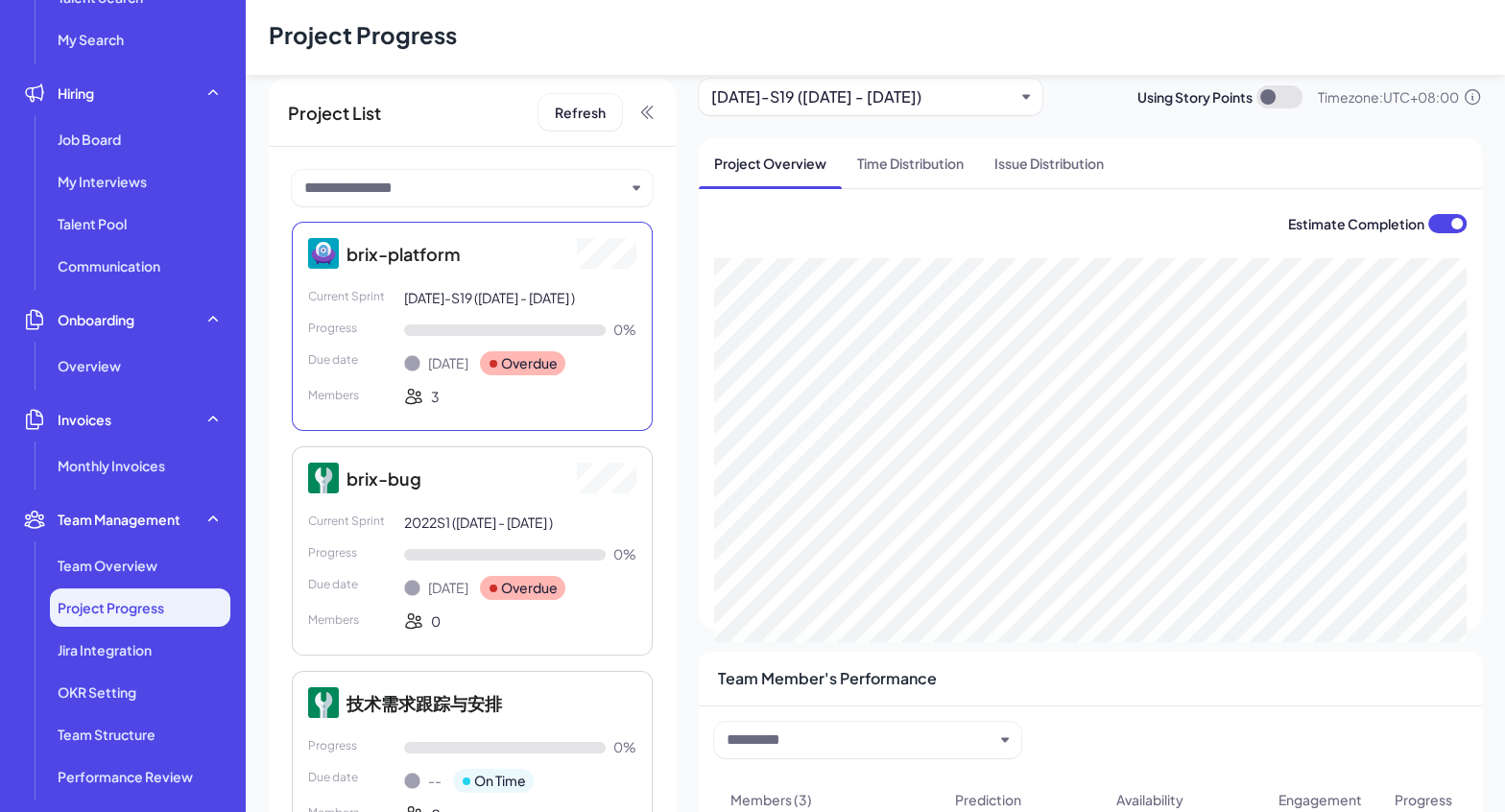 click on "[DATE]-S19  ([DATE] - [DATE])" at bounding box center [871, 97] 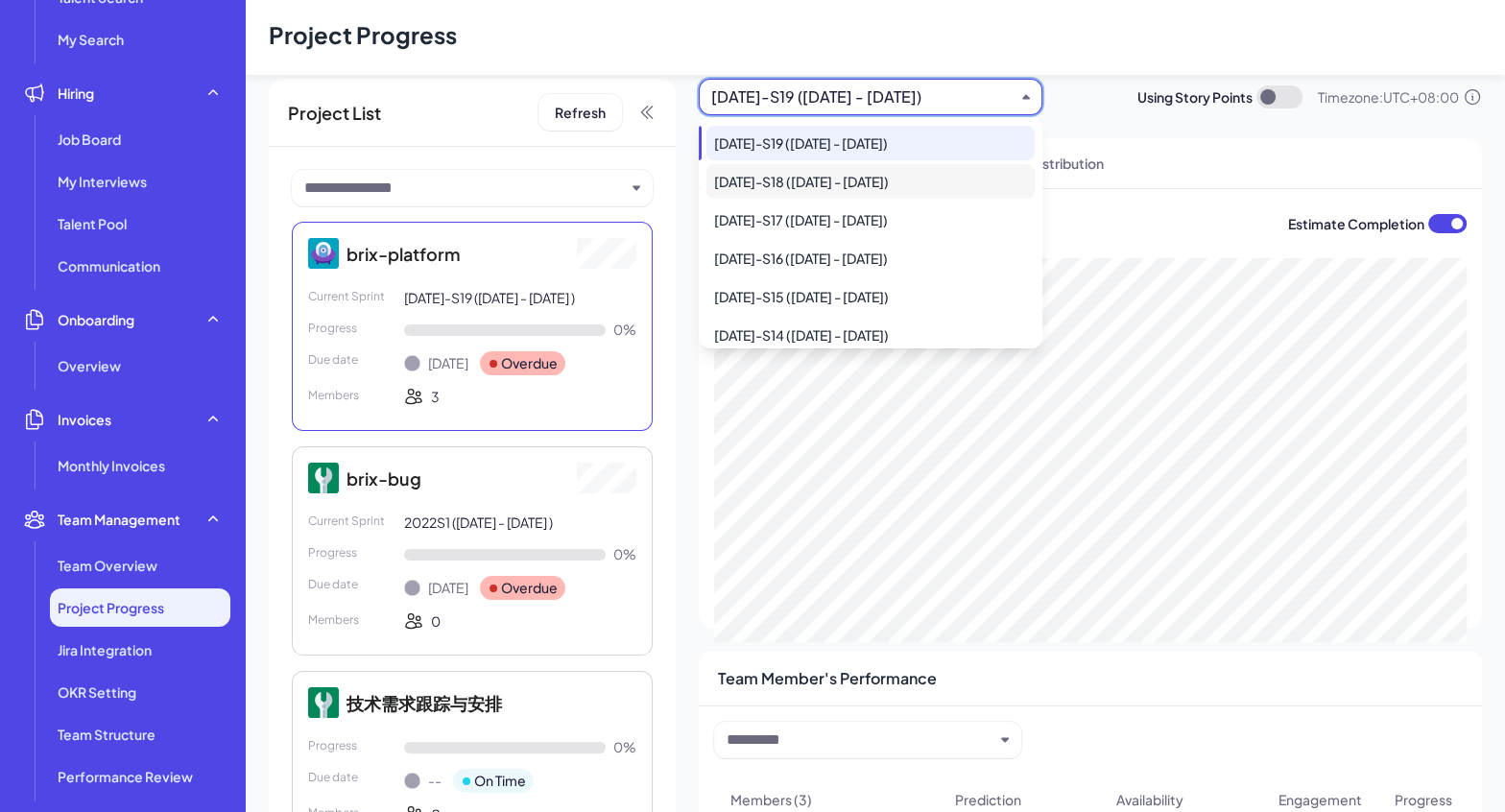click on "[DATE]-S18  ([DATE] - [DATE])" at bounding box center (871, 181) 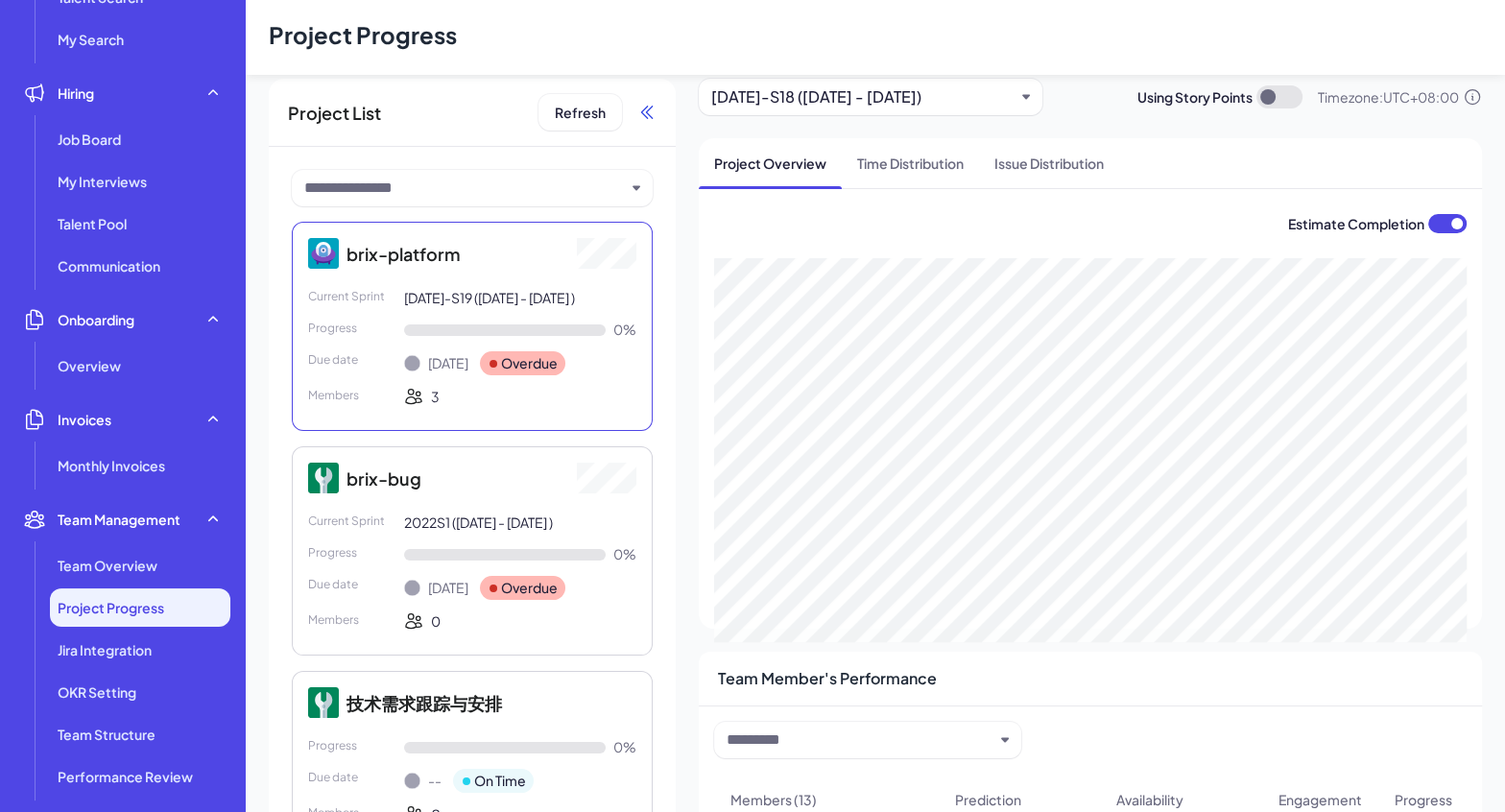 click 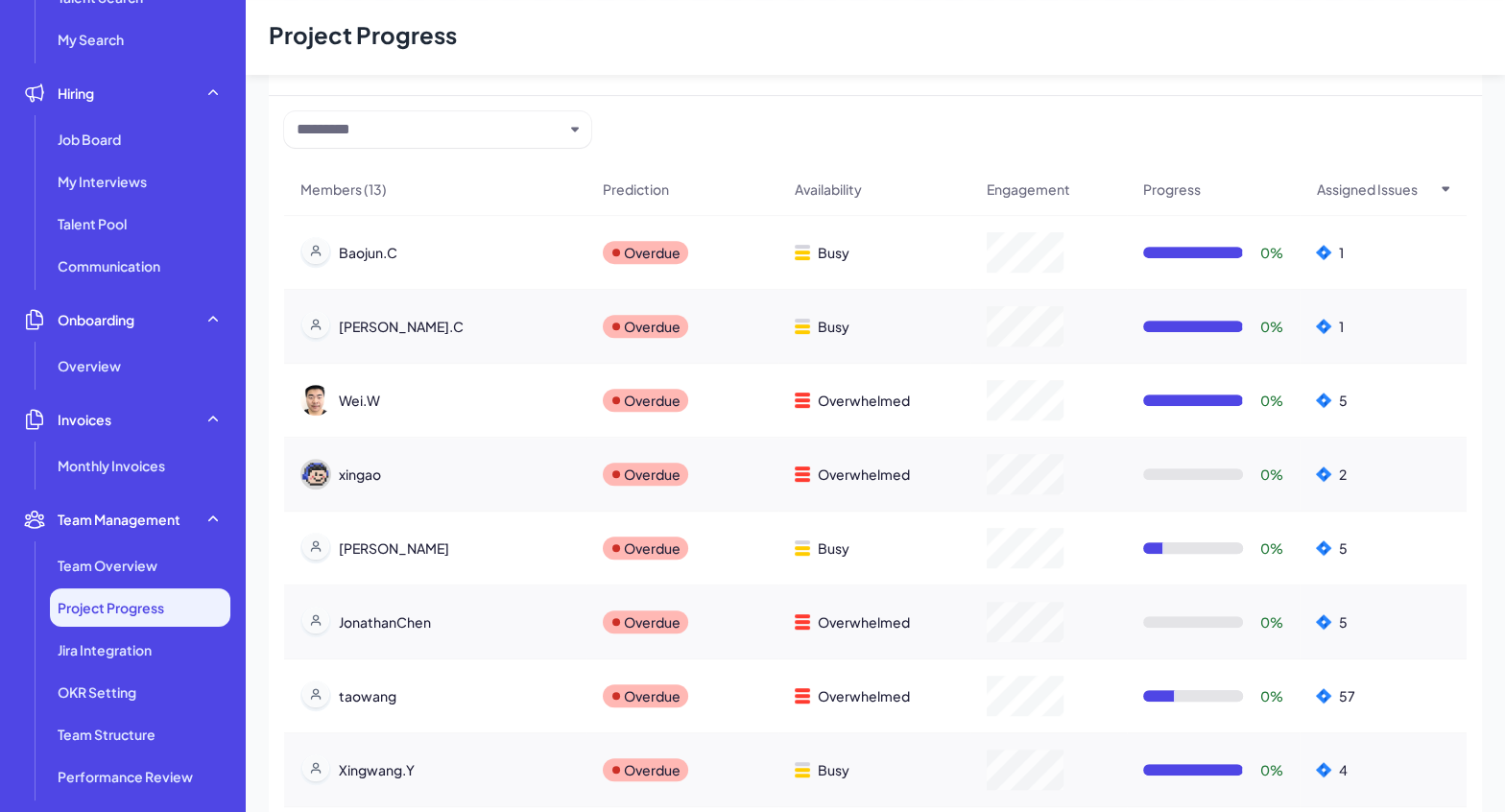 scroll, scrollTop: 0, scrollLeft: 0, axis: both 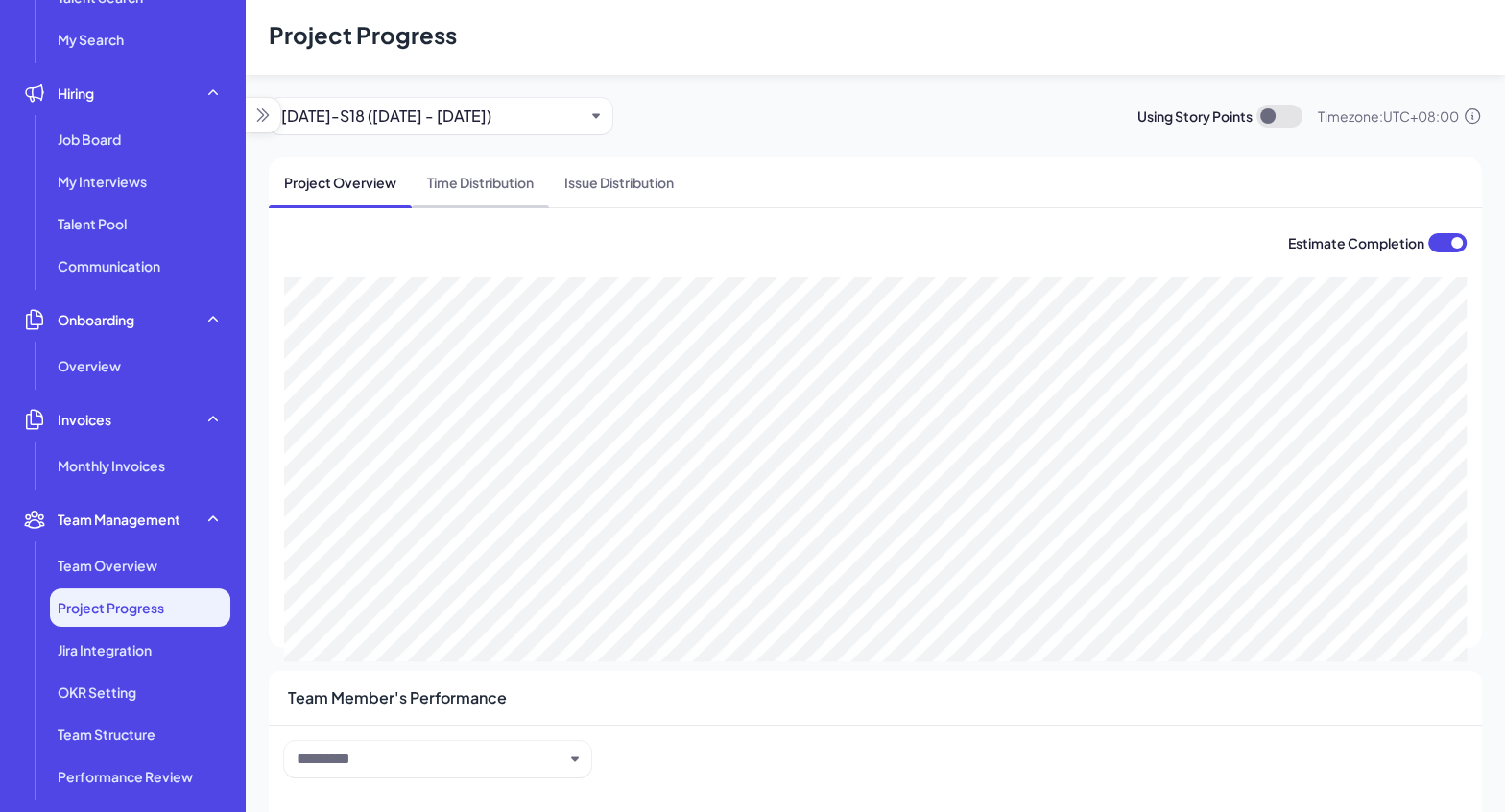 click on "Time Distribution" at bounding box center (480, 182) 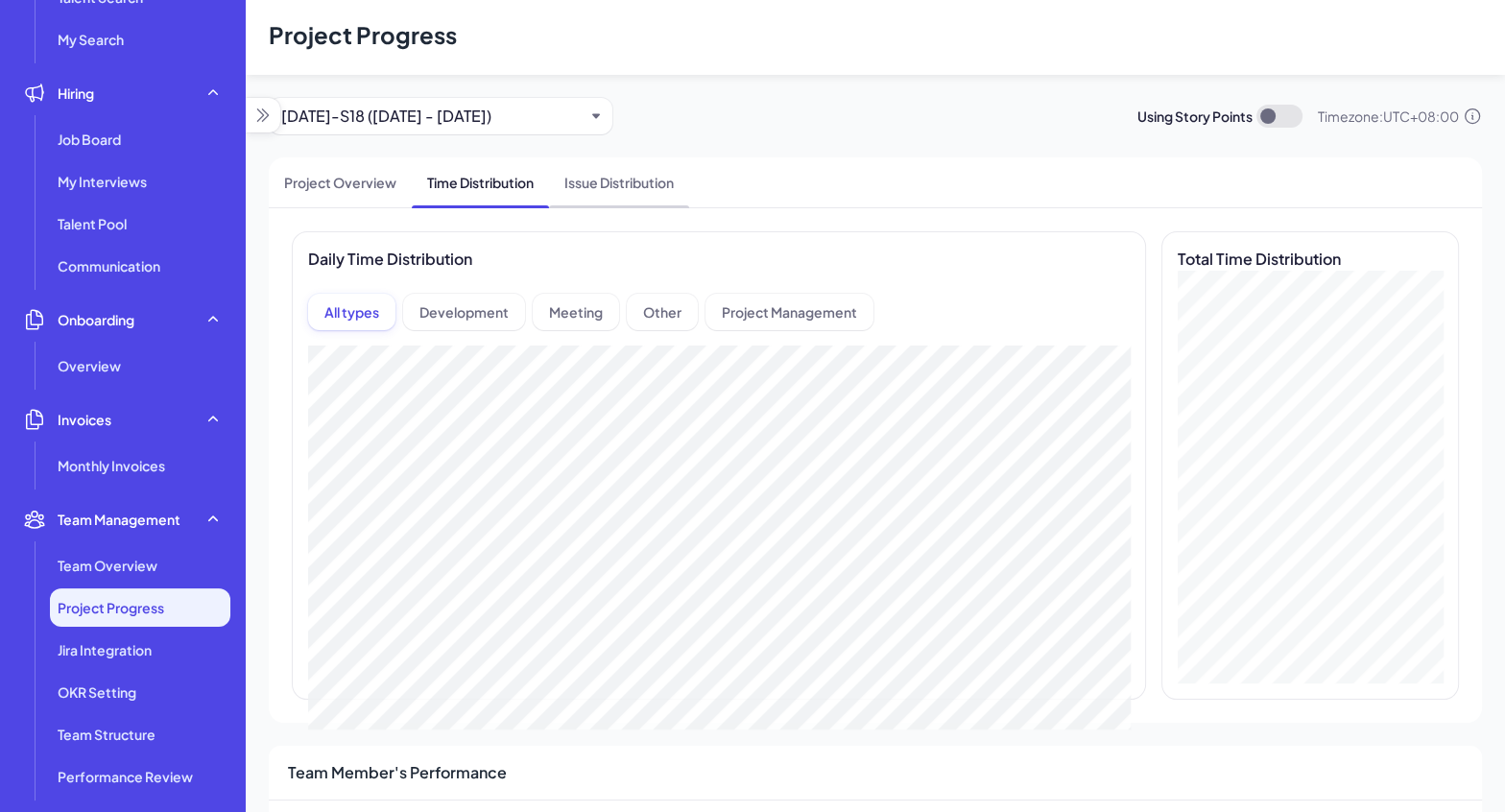 click on "Issue Distribution" at bounding box center [619, 182] 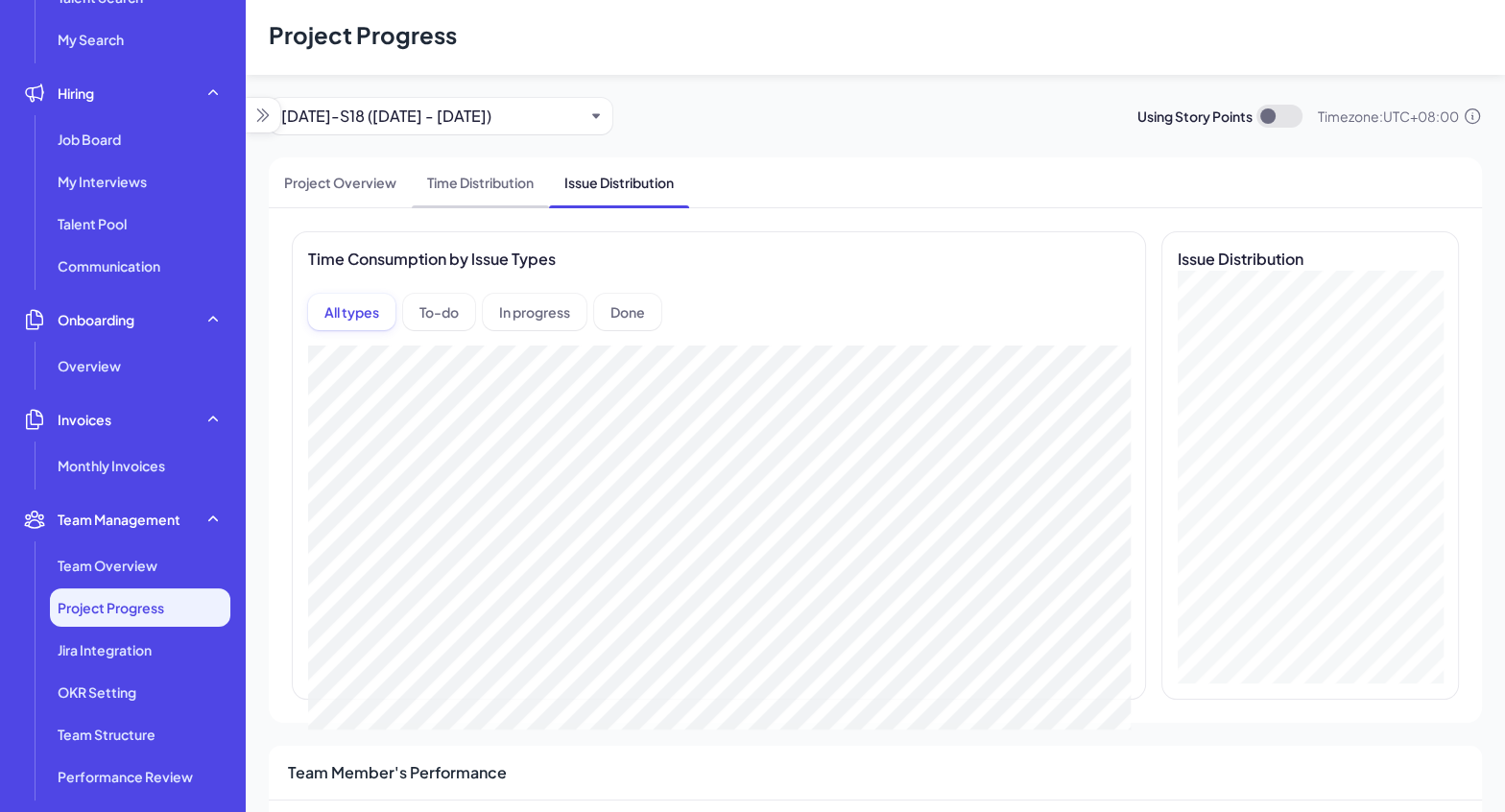 click on "Time Distribution" at bounding box center [480, 182] 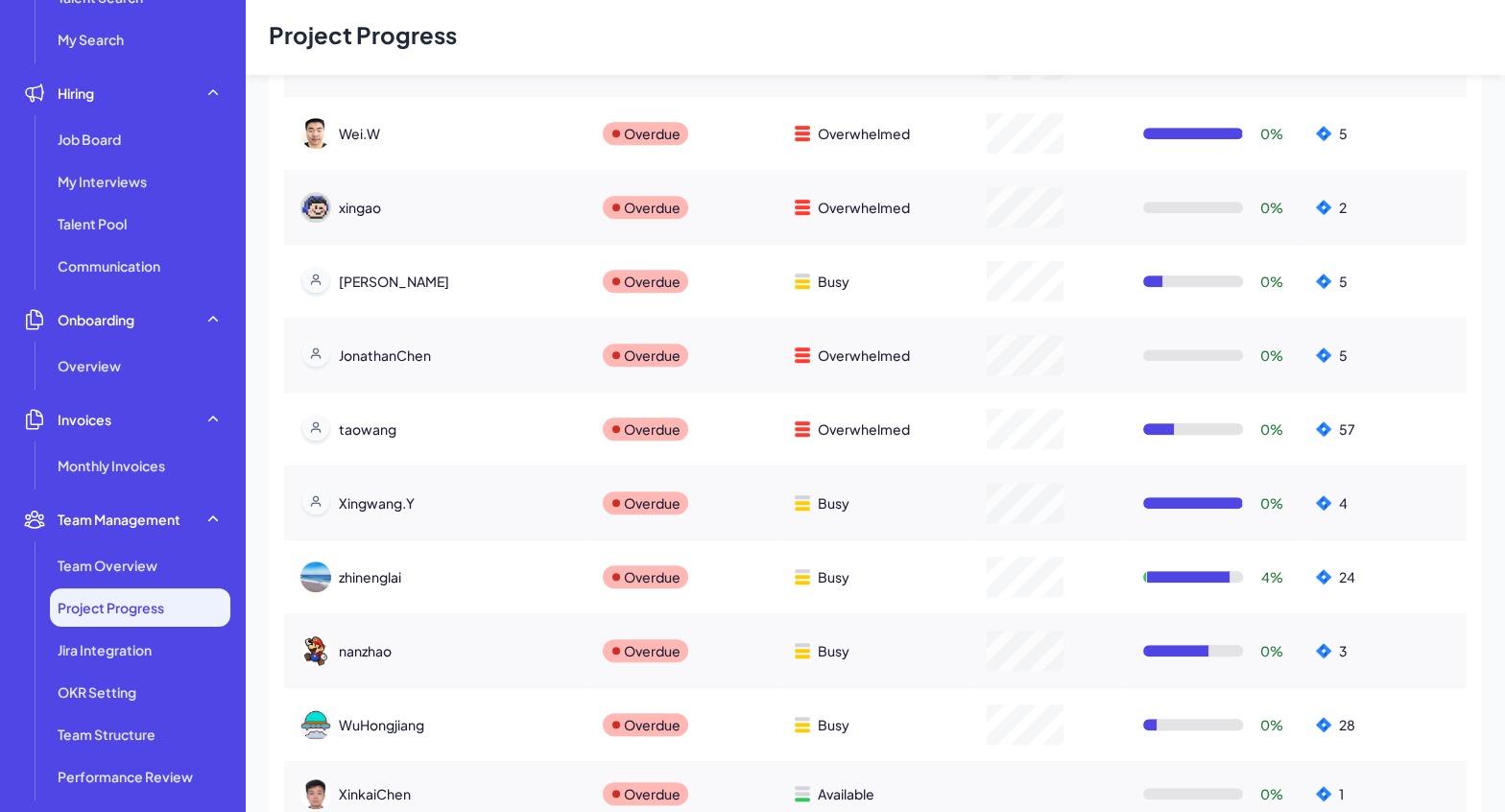 scroll, scrollTop: 1012, scrollLeft: 0, axis: vertical 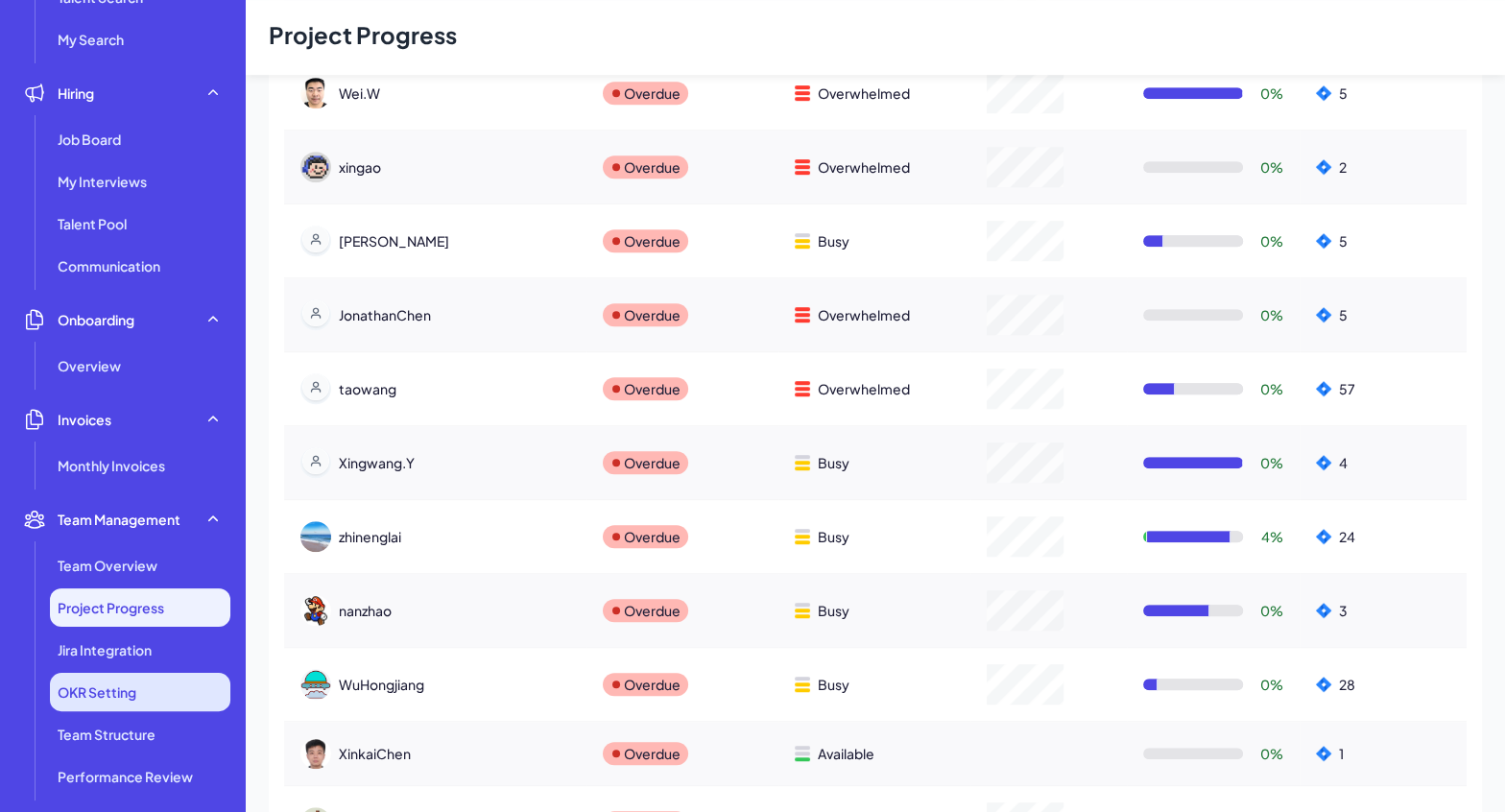 click on "OKR Setting" at bounding box center (140, 692) 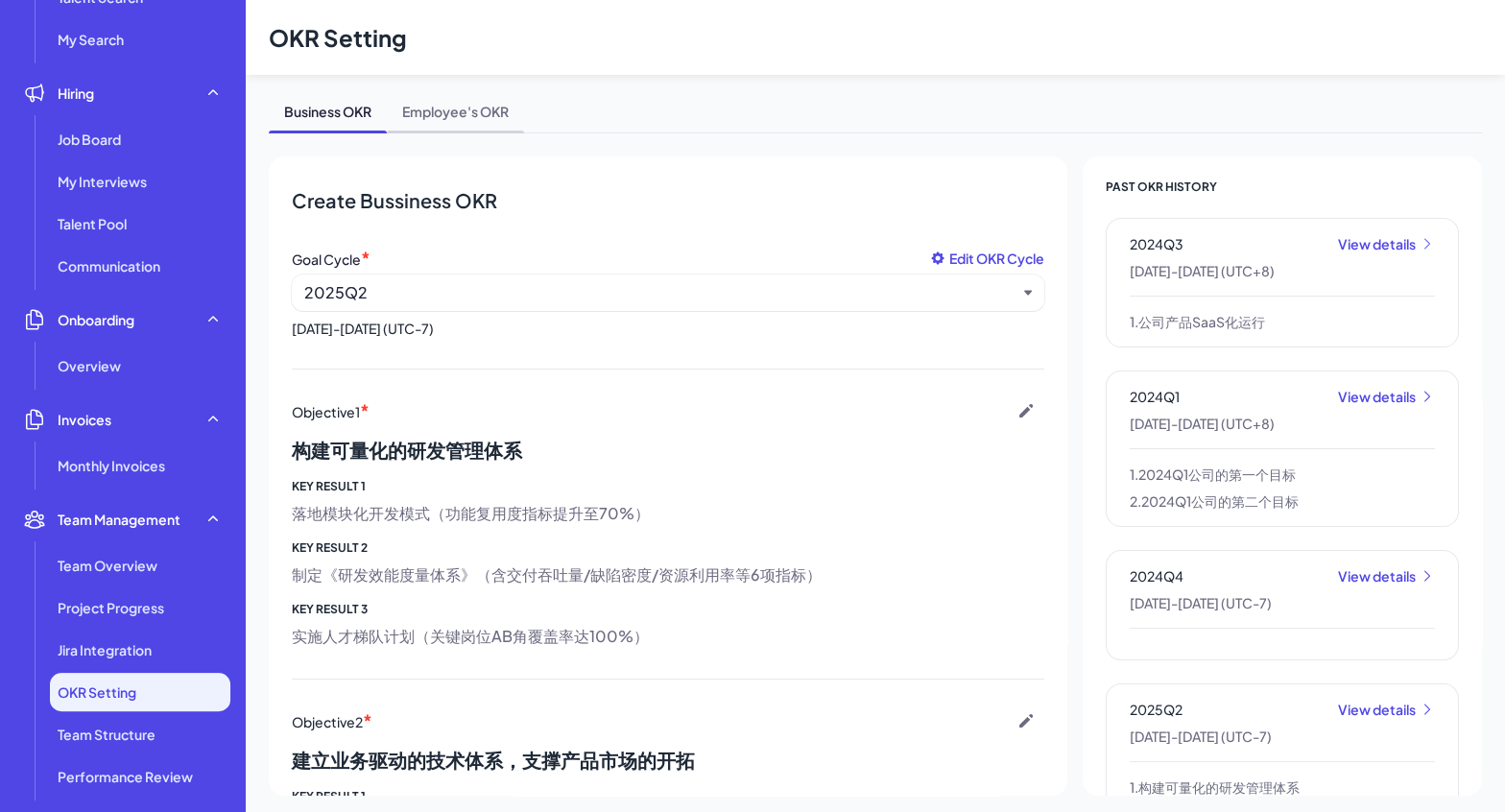 click on "Employee's OKR" at bounding box center [455, 115] 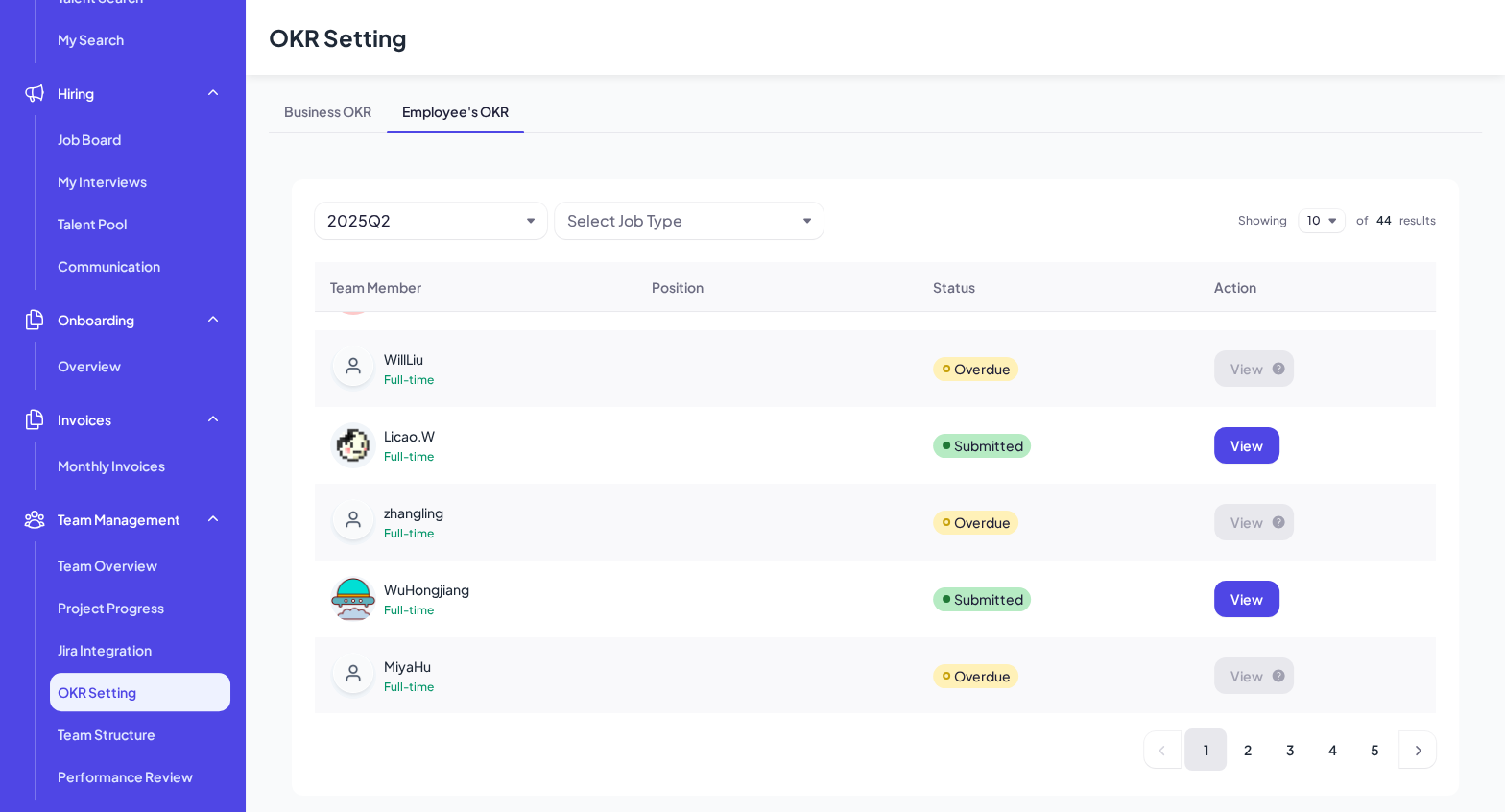 scroll, scrollTop: 164, scrollLeft: 0, axis: vertical 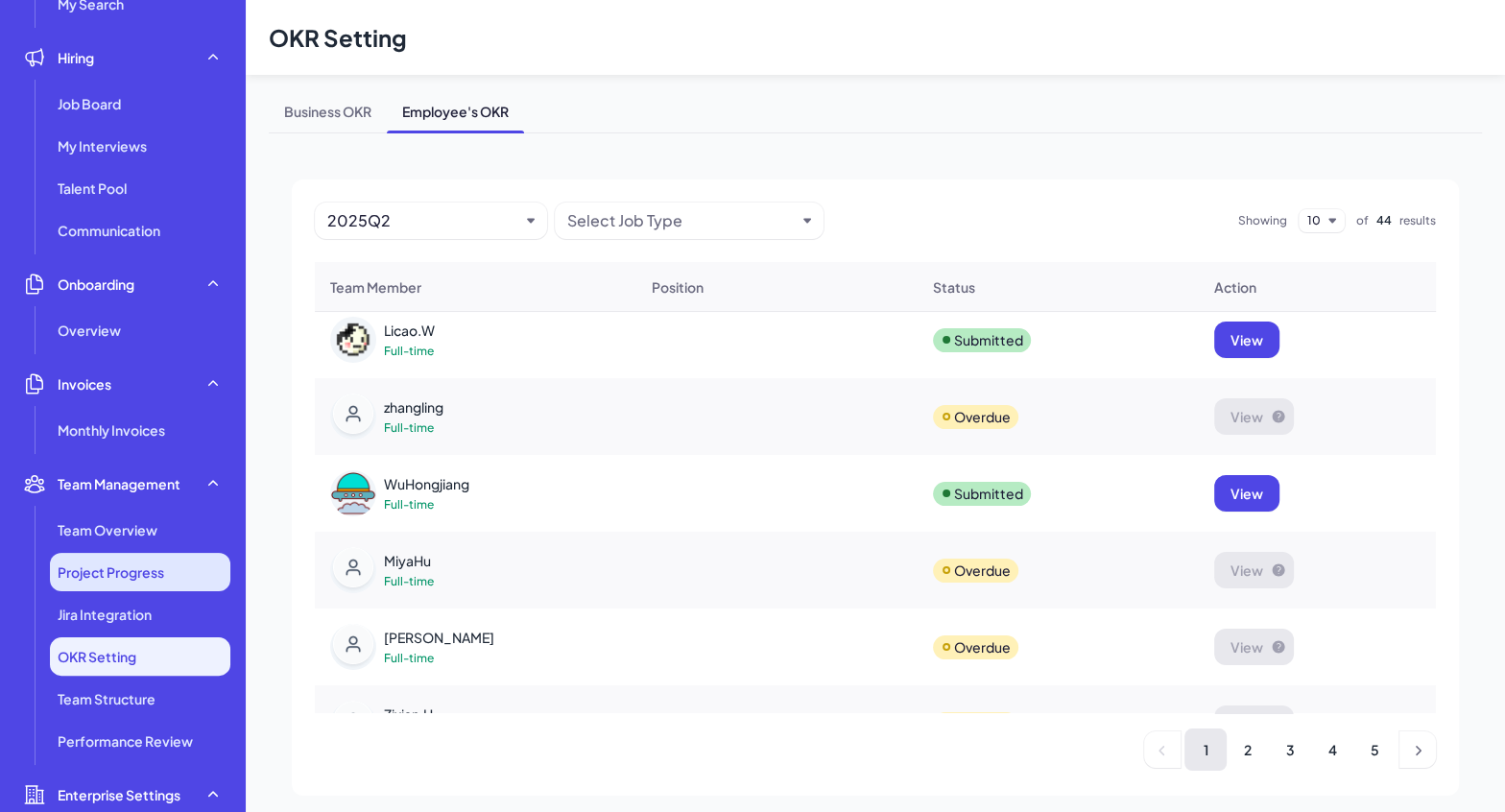 click on "Project Progress" at bounding box center [140, 572] 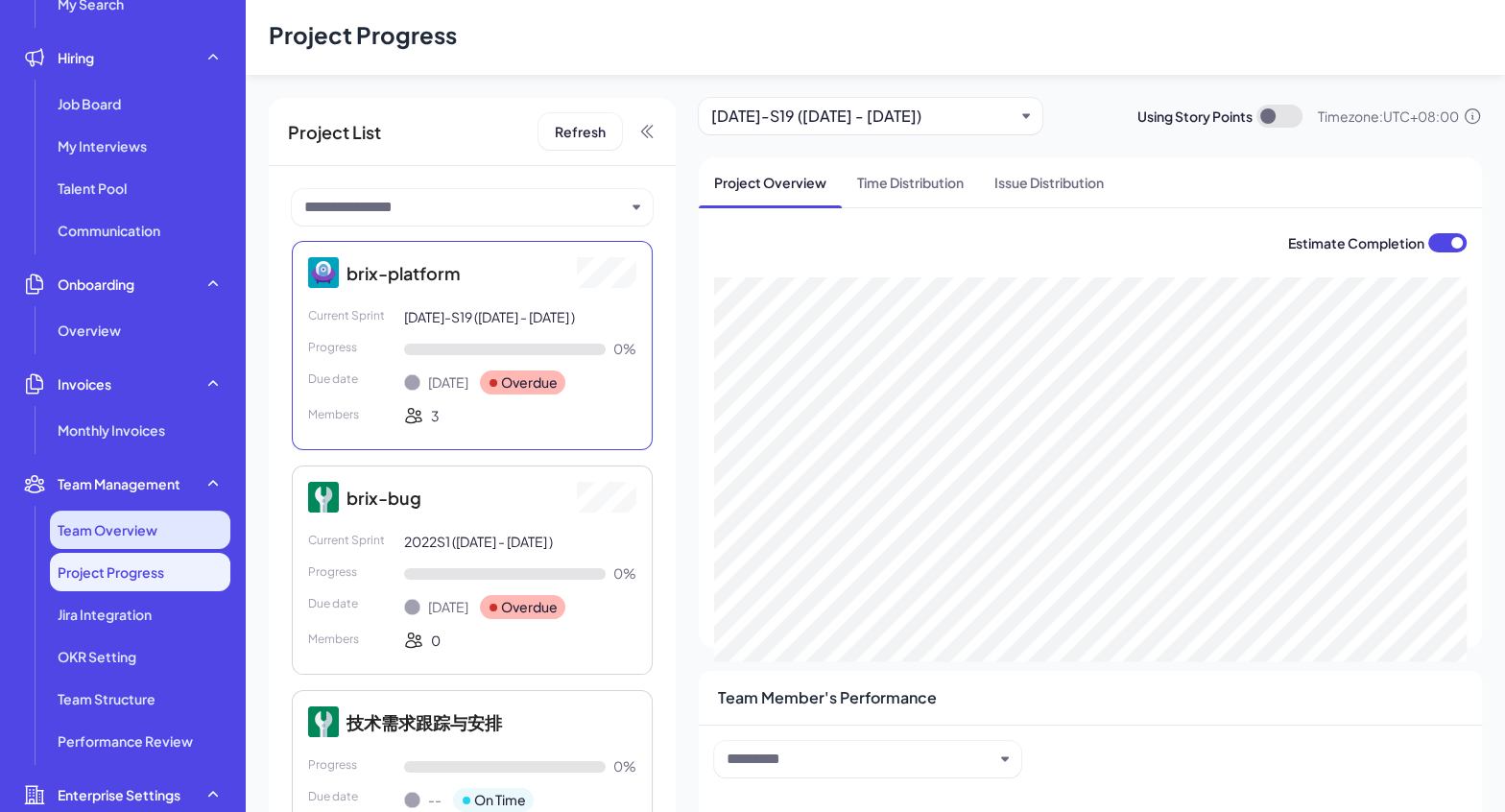 click on "Team Overview" at bounding box center (140, 530) 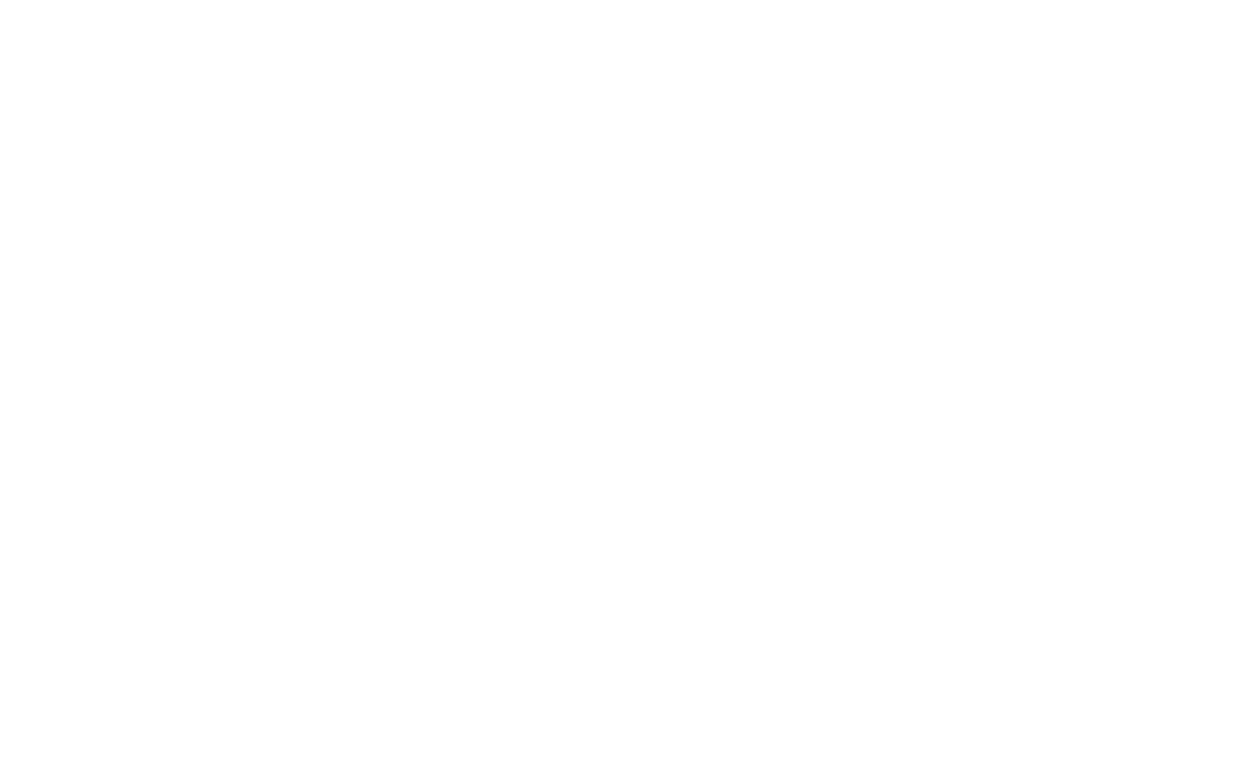 scroll, scrollTop: 0, scrollLeft: 0, axis: both 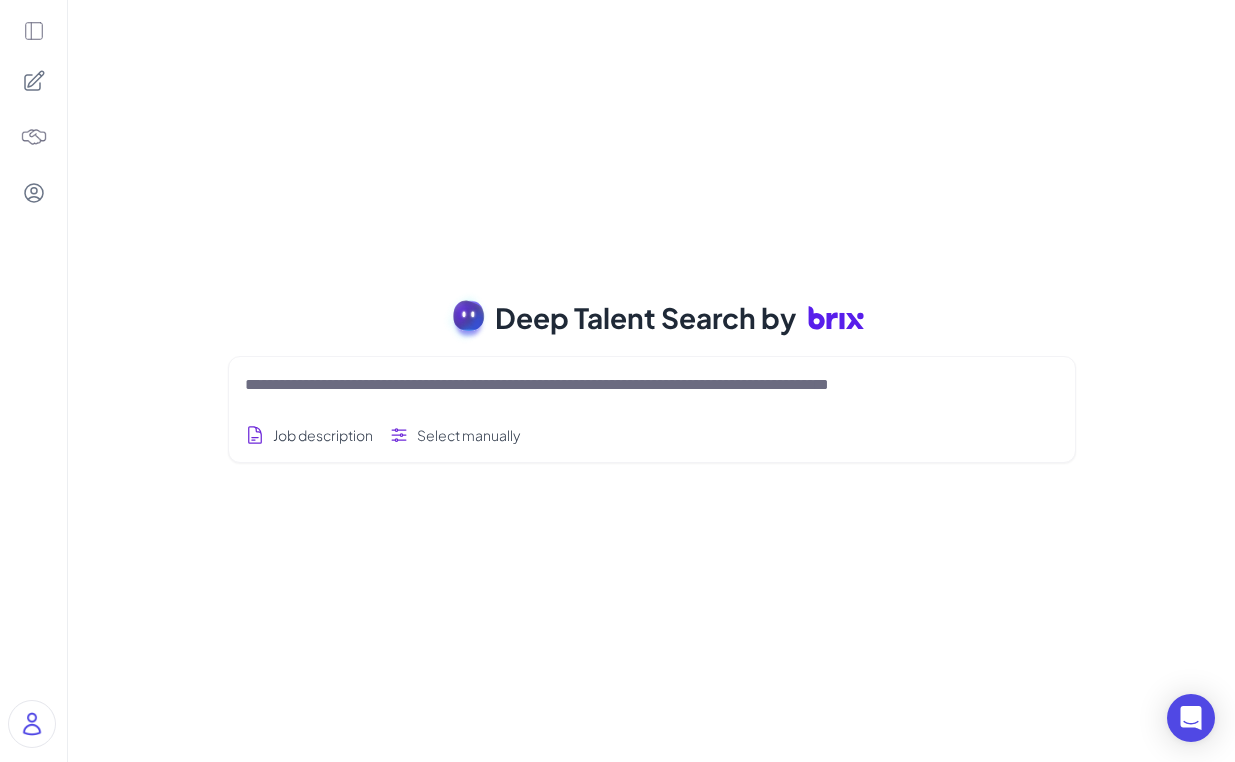 click at bounding box center [628, 385] 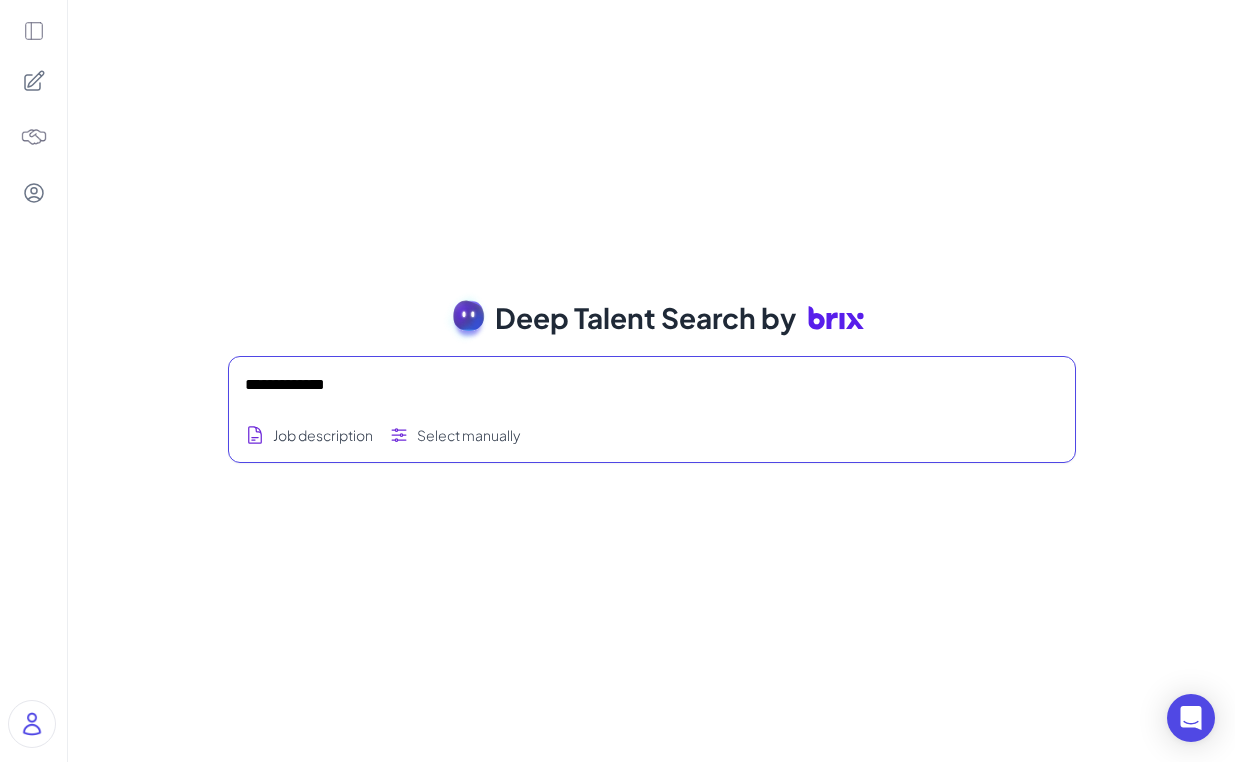 type on "**********" 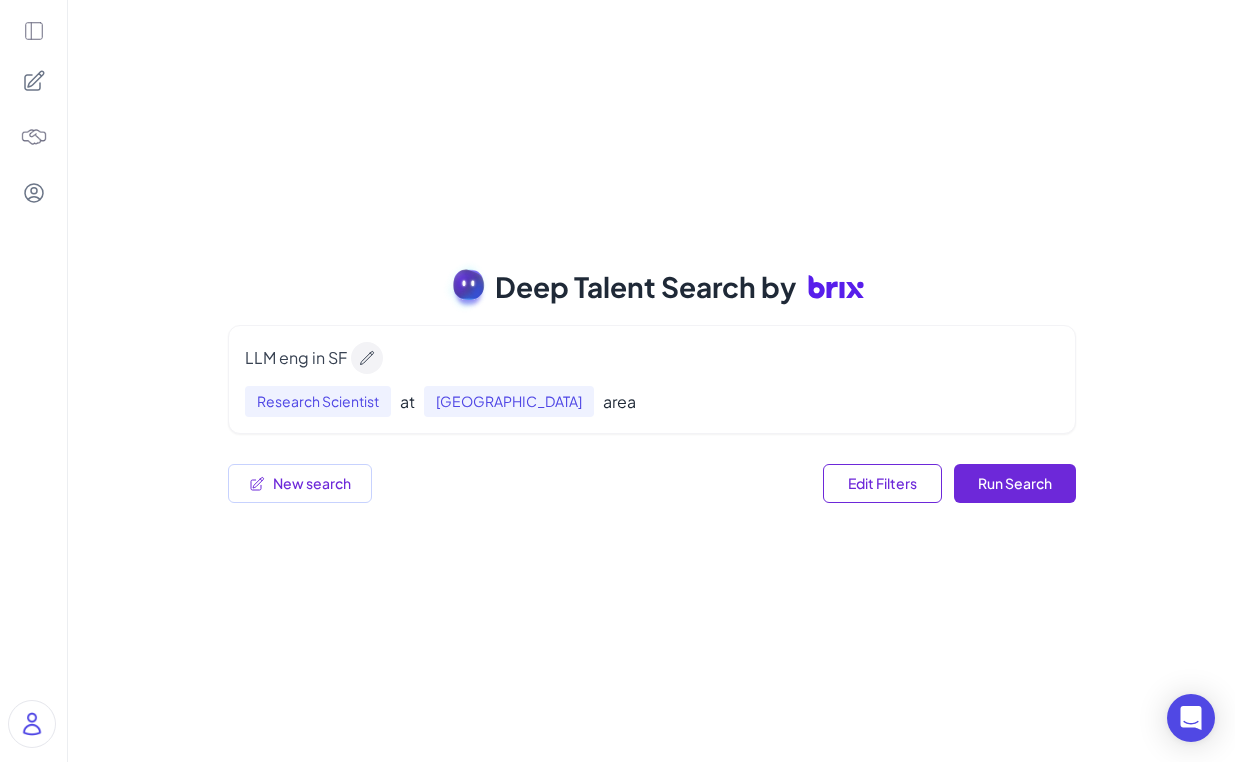 click 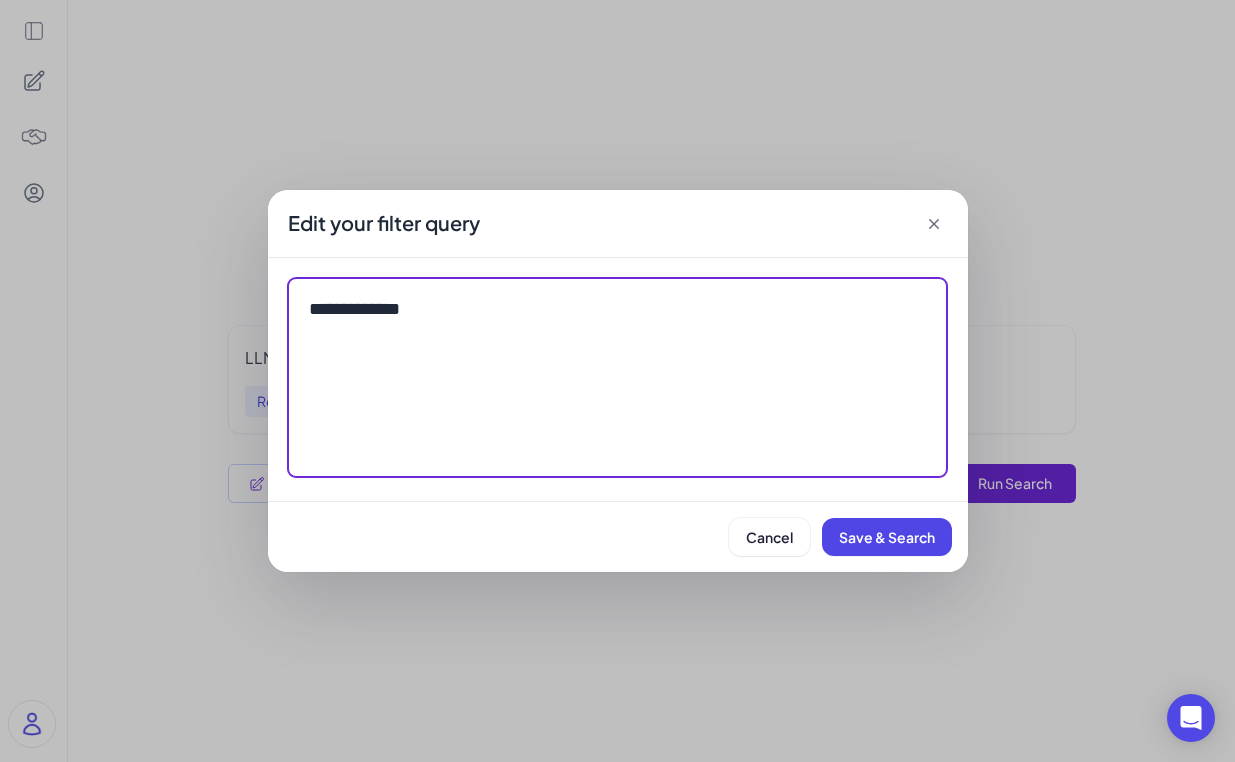 click on "**********" at bounding box center (618, 378) 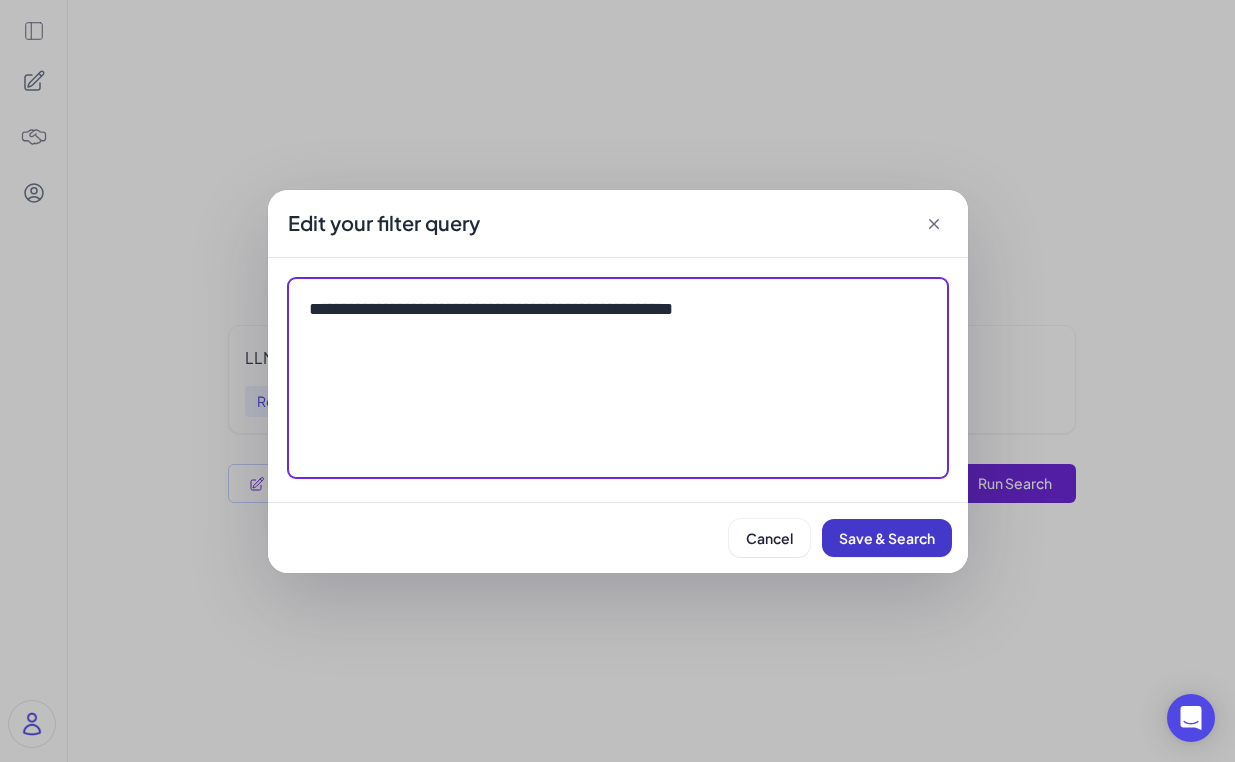 type on "**********" 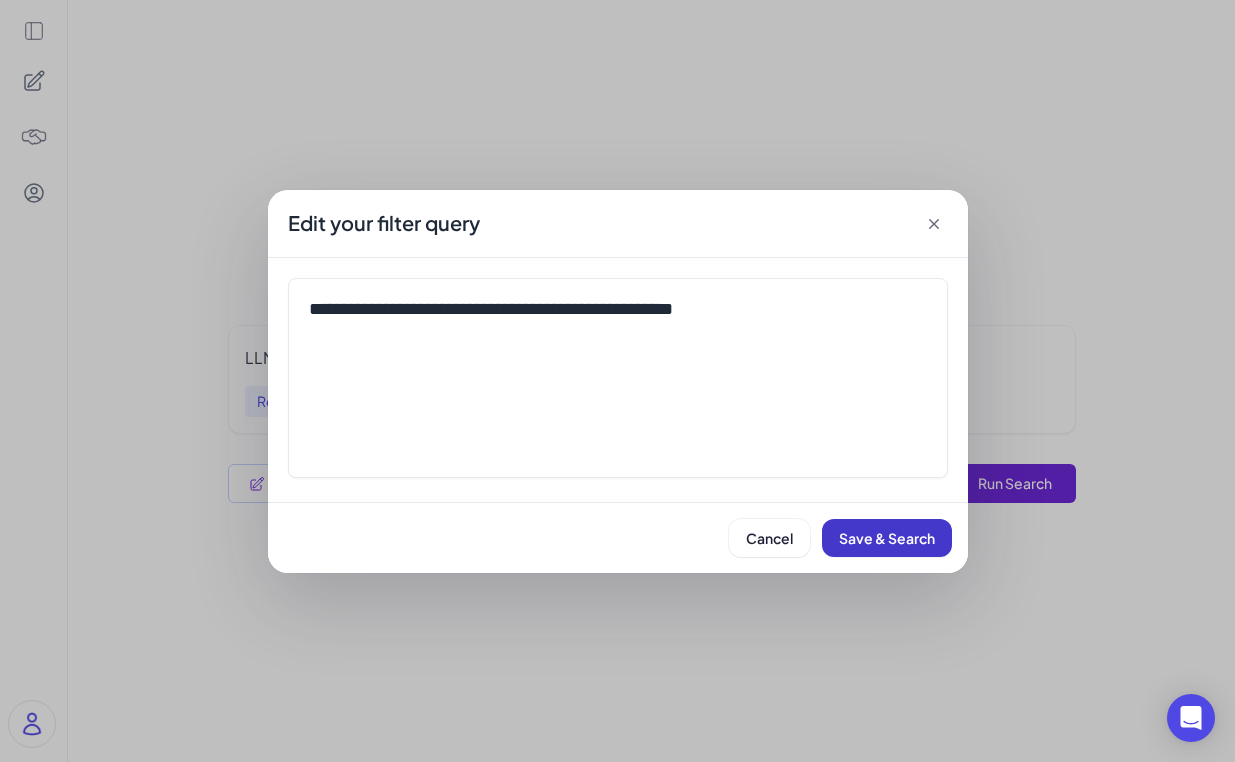 click on "Save & Search" at bounding box center (887, 538) 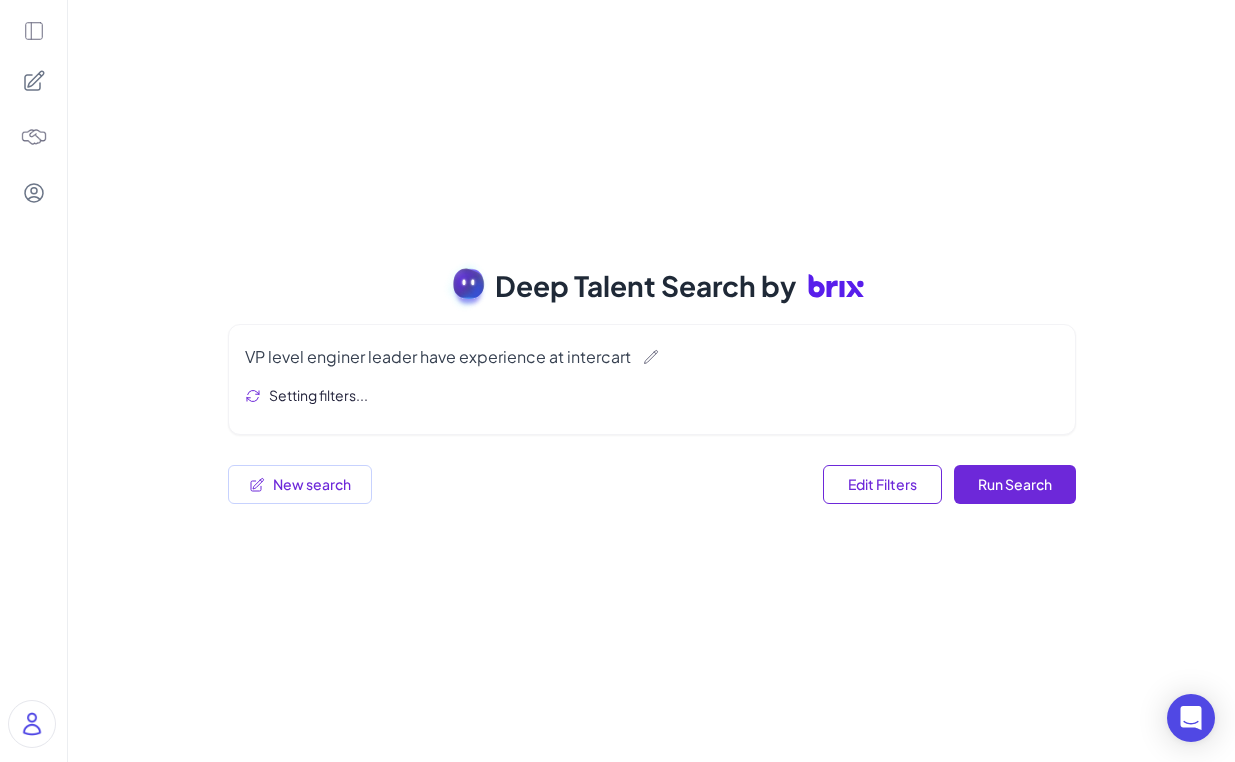 click on "VP level enginer leader have experience at intercart" at bounding box center [438, 357] 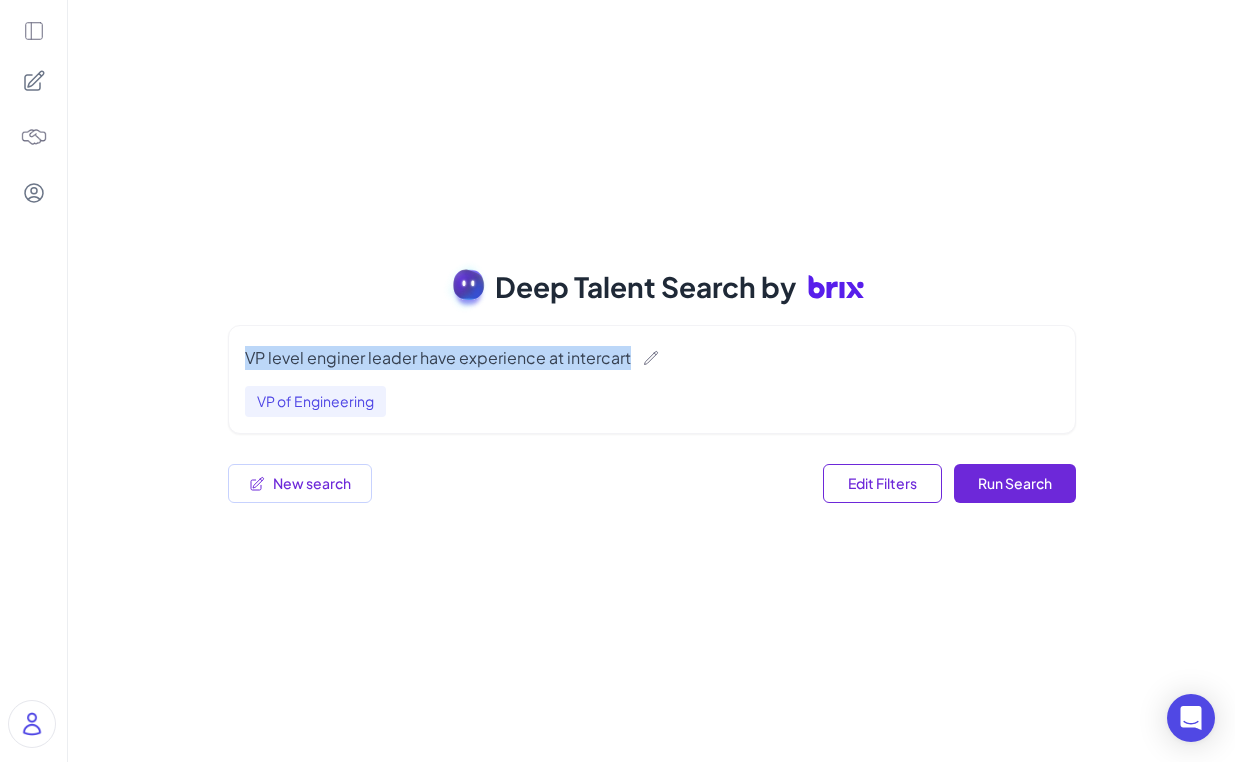 drag, startPoint x: 625, startPoint y: 359, endPoint x: 218, endPoint y: 368, distance: 407.0995 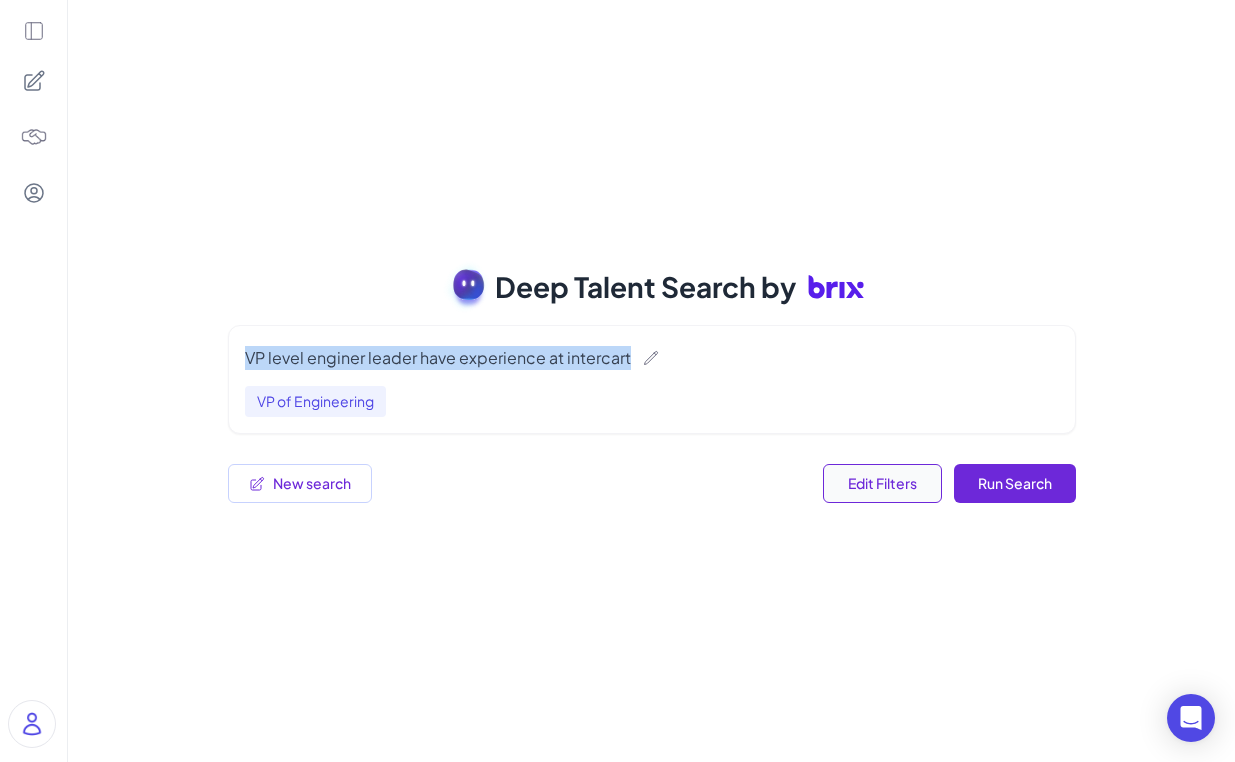 click on "Edit Filters" at bounding box center [882, 483] 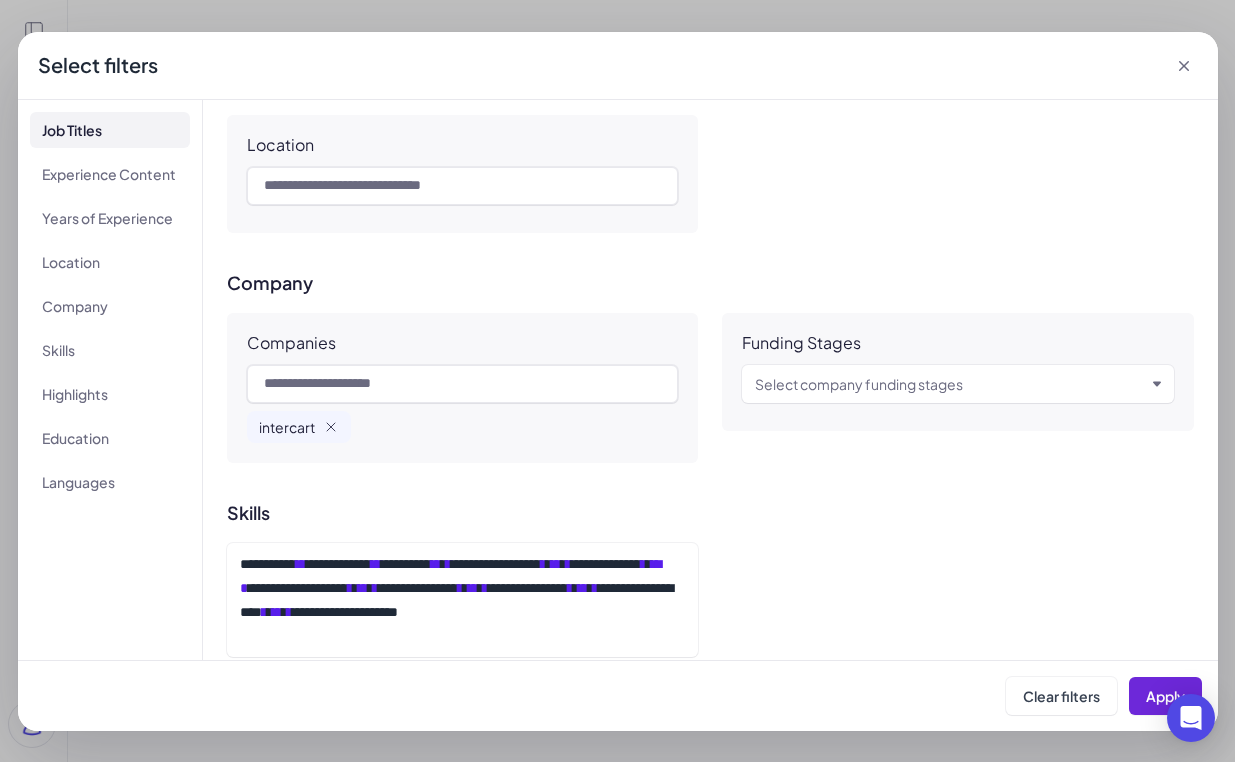 scroll, scrollTop: 697, scrollLeft: 0, axis: vertical 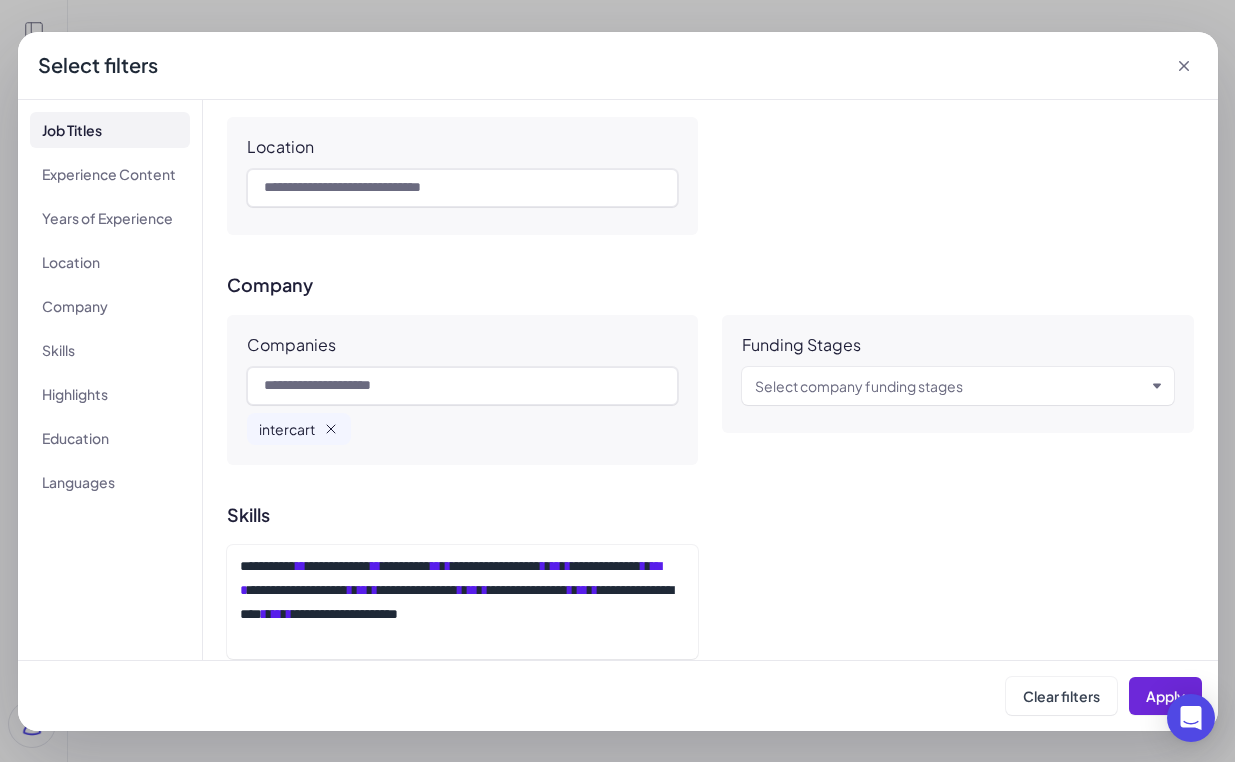 click 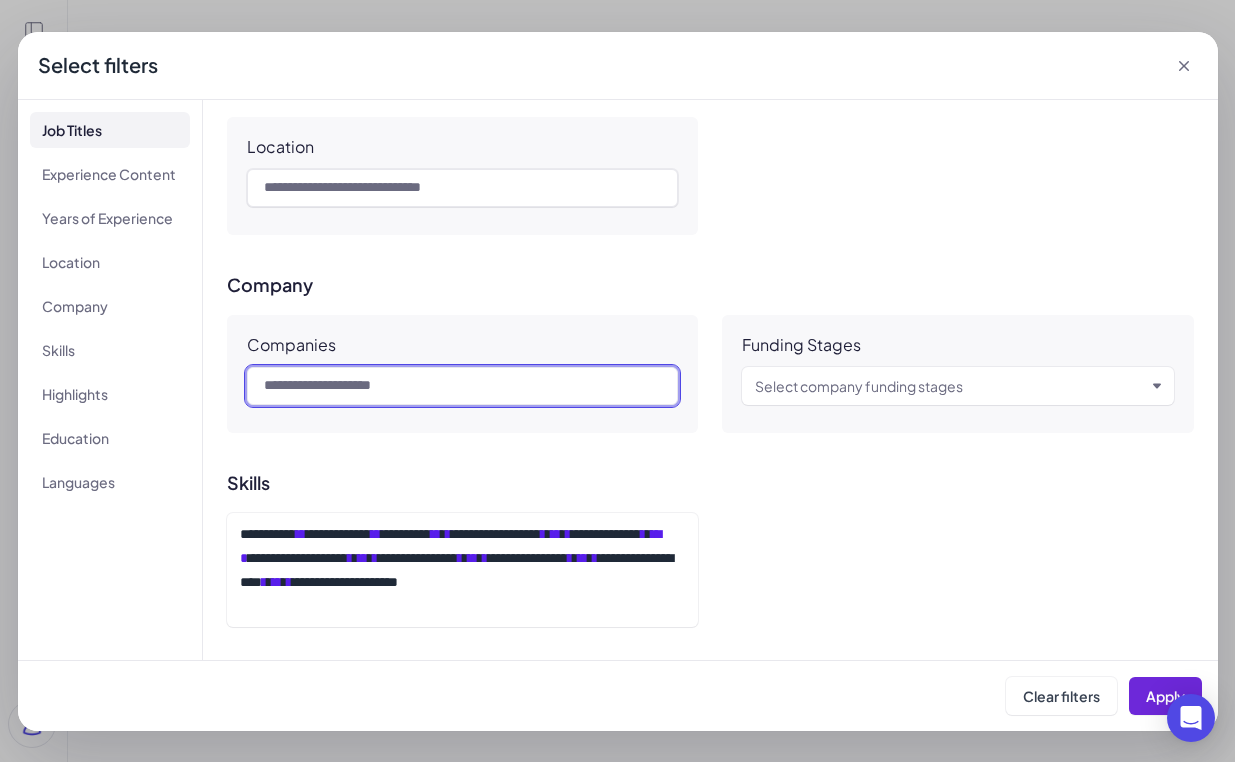 click at bounding box center [463, 386] 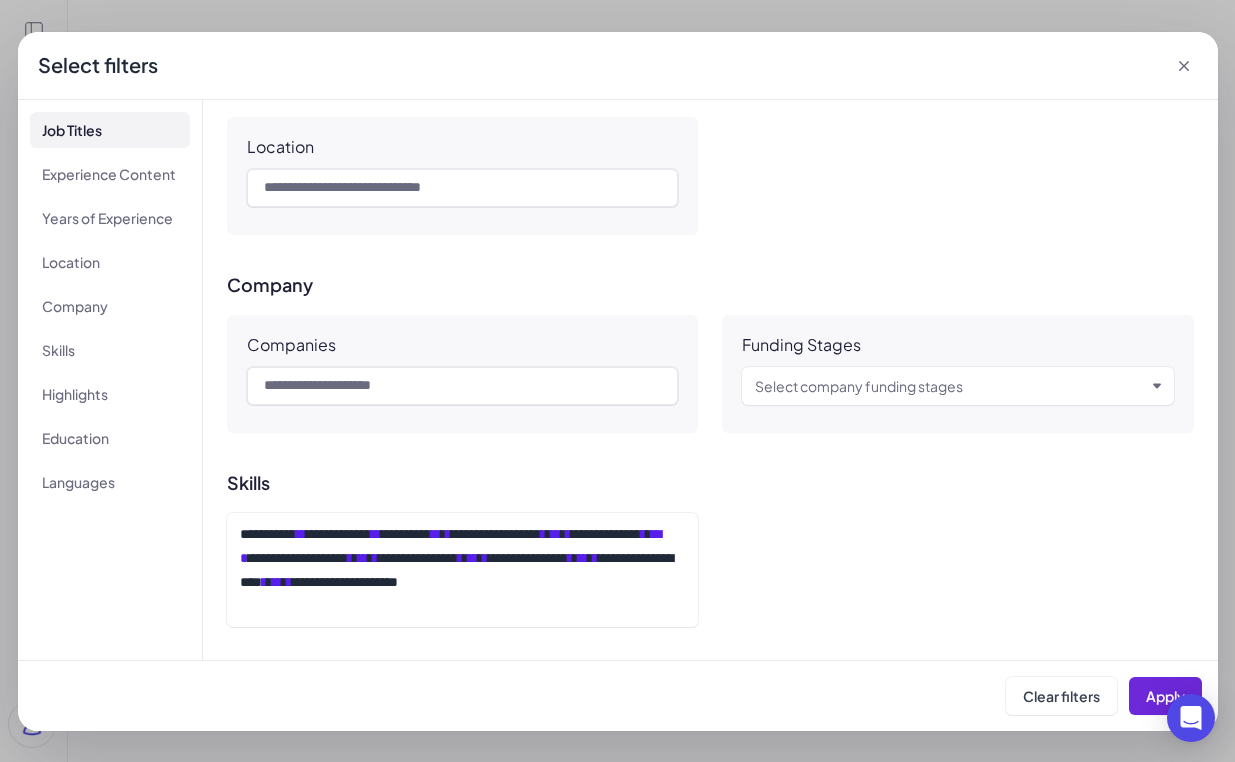 click on "**********" at bounding box center [710, 380] 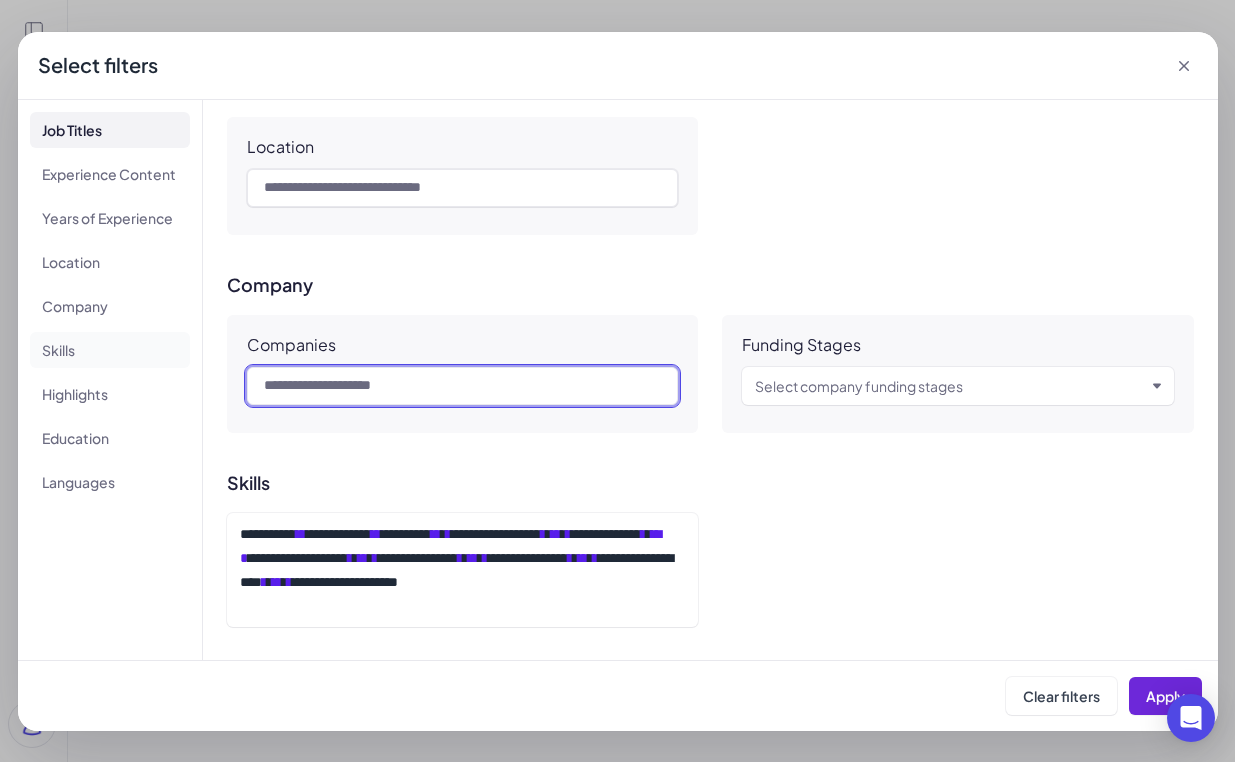 drag, startPoint x: 422, startPoint y: 388, endPoint x: 139, endPoint y: 364, distance: 284.01584 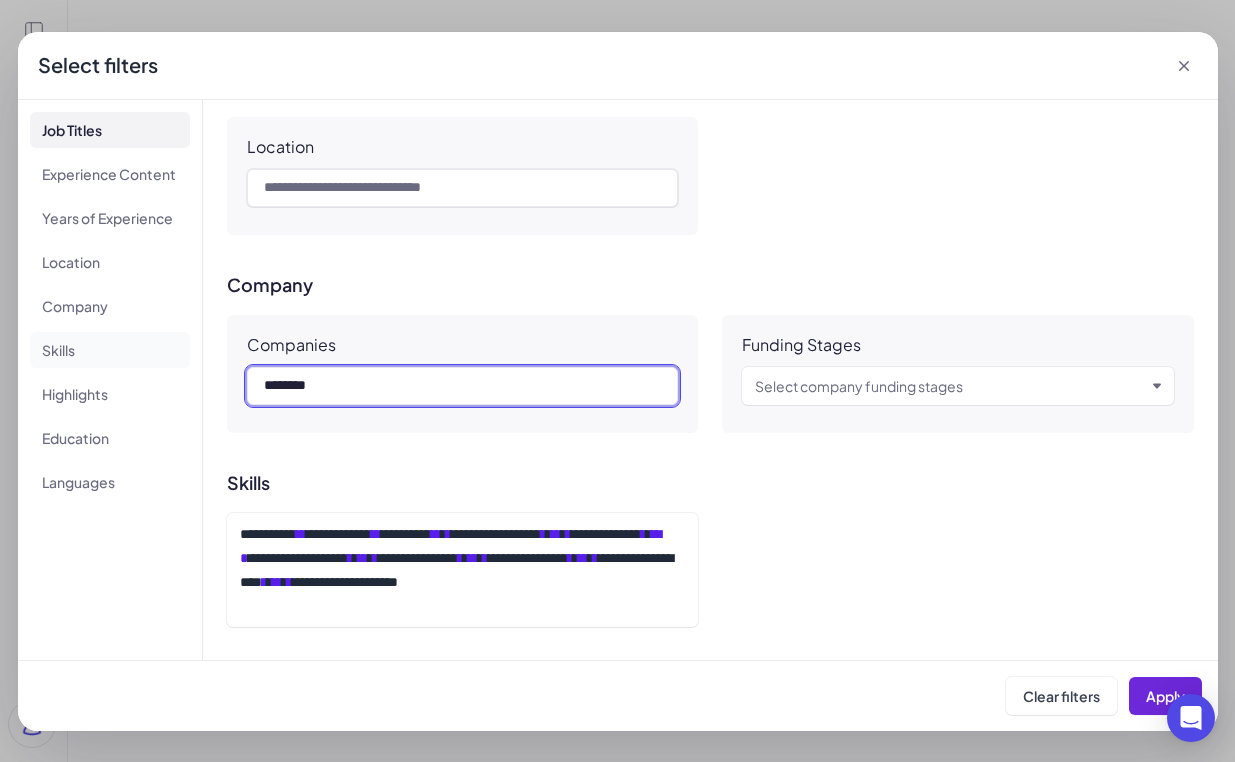 type on "*********" 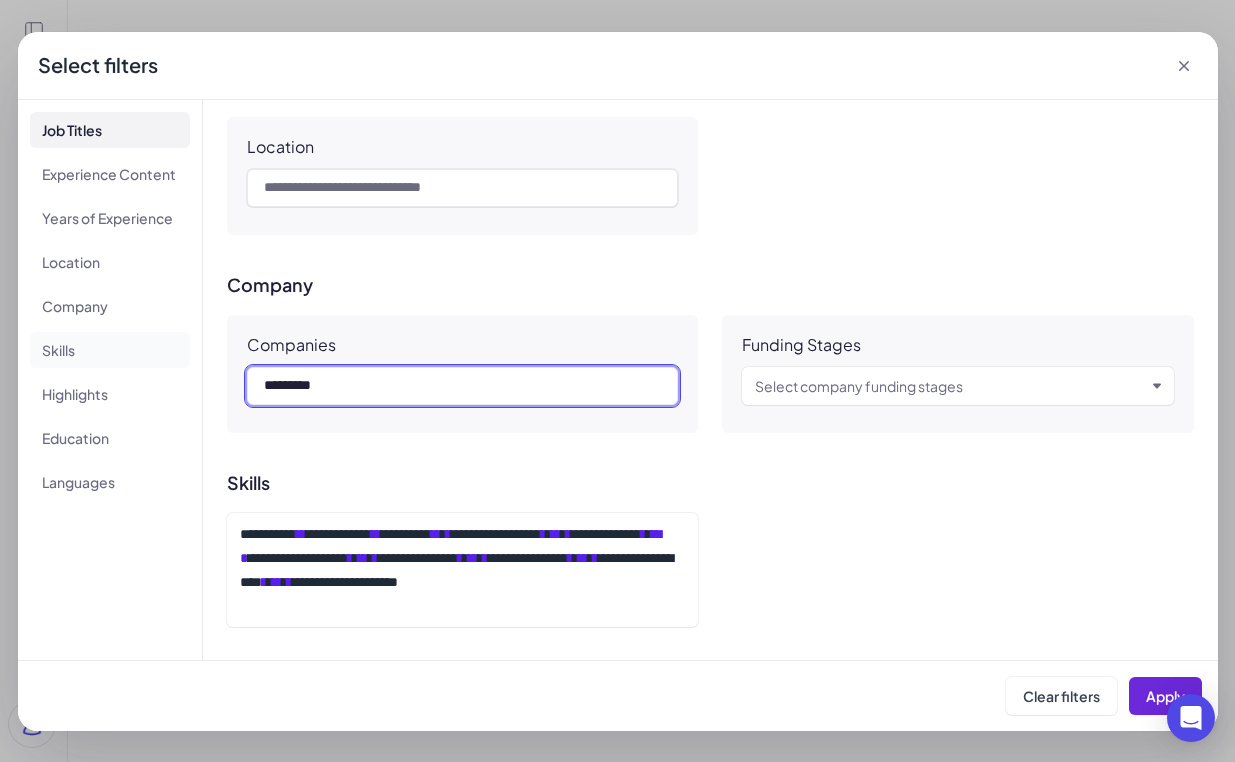 type 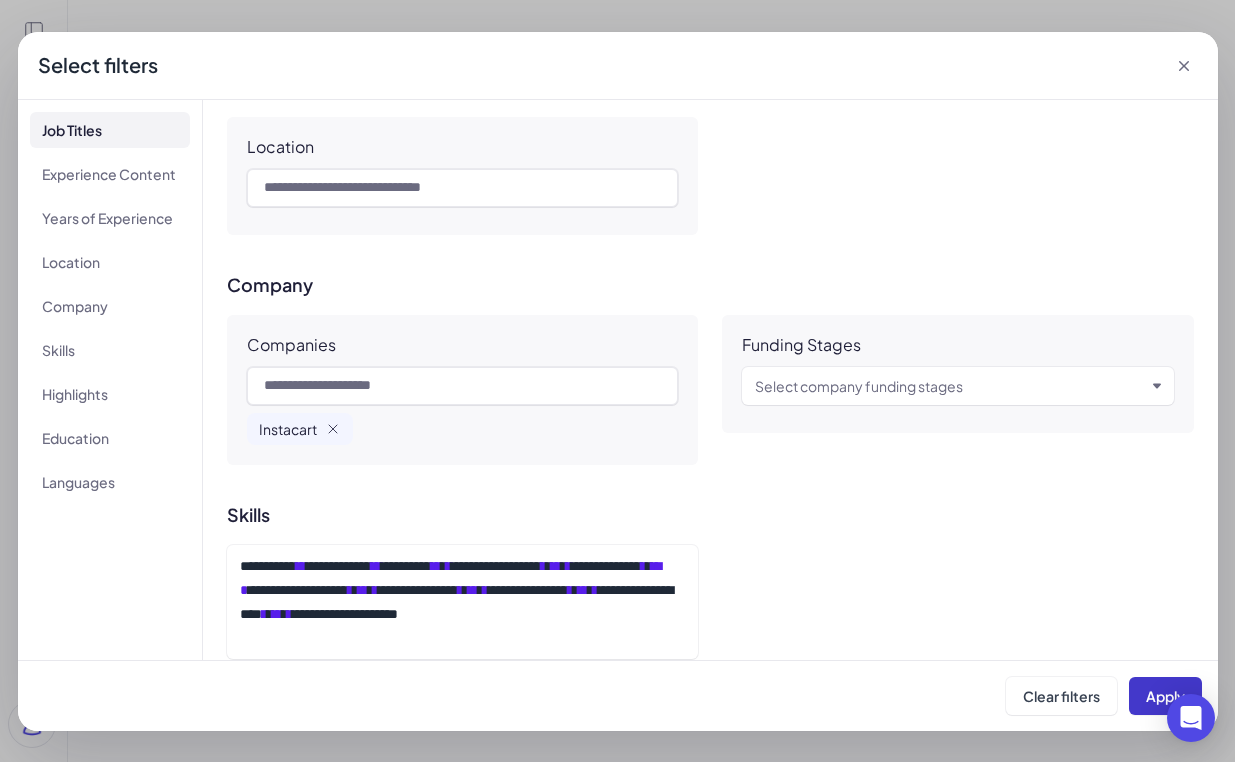 click on "Apply" at bounding box center [1165, 696] 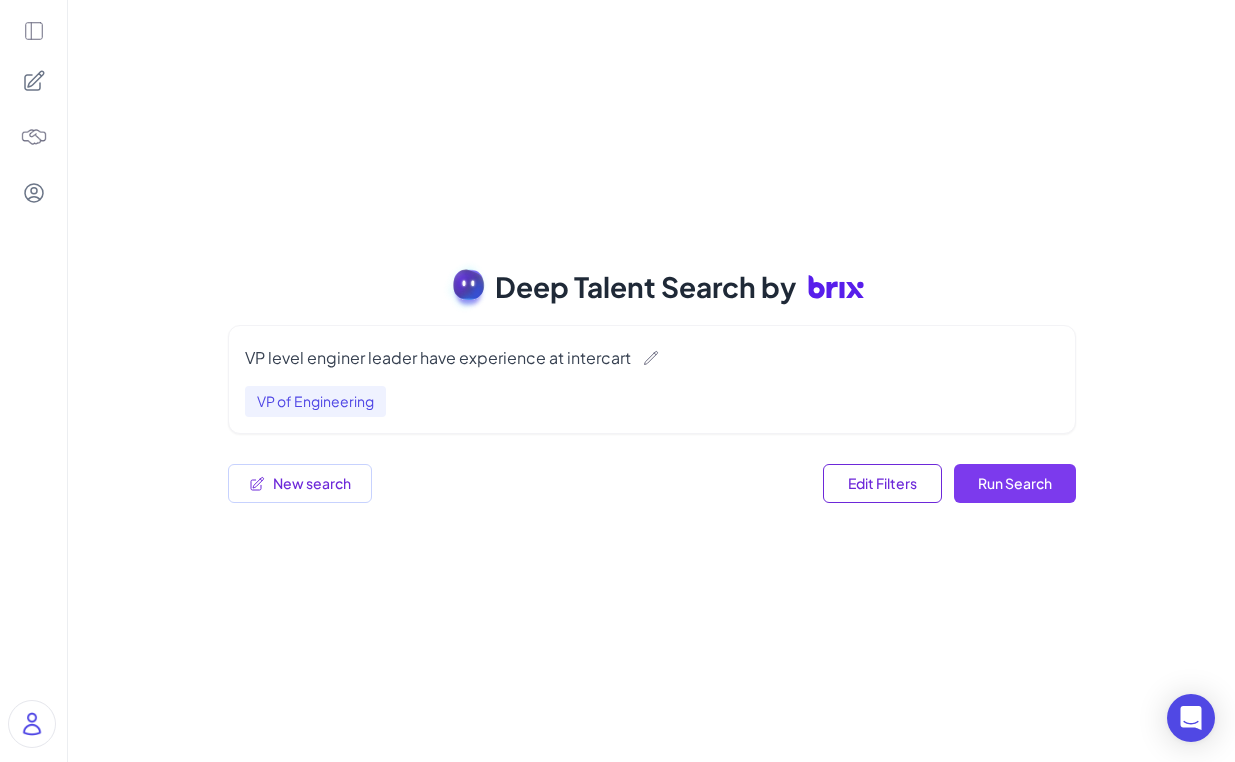 click on "Run Search" at bounding box center (1015, 483) 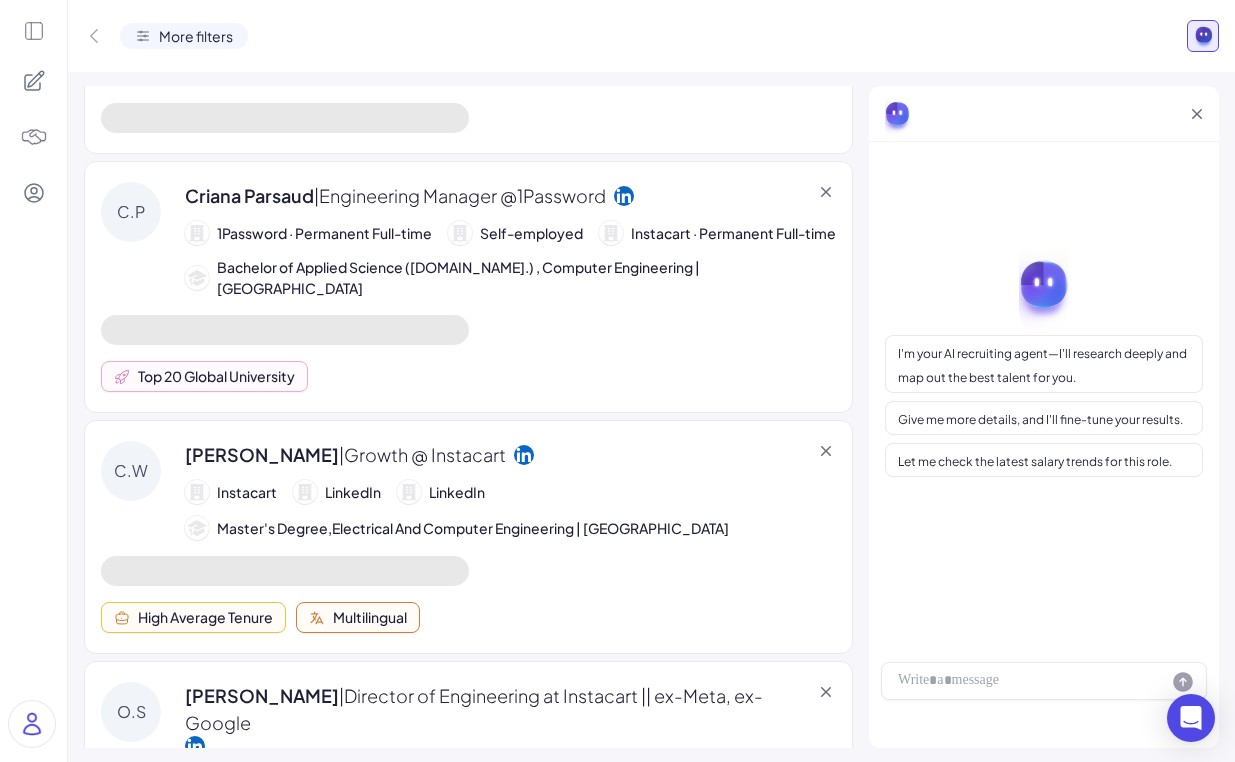 scroll, scrollTop: 476, scrollLeft: 0, axis: vertical 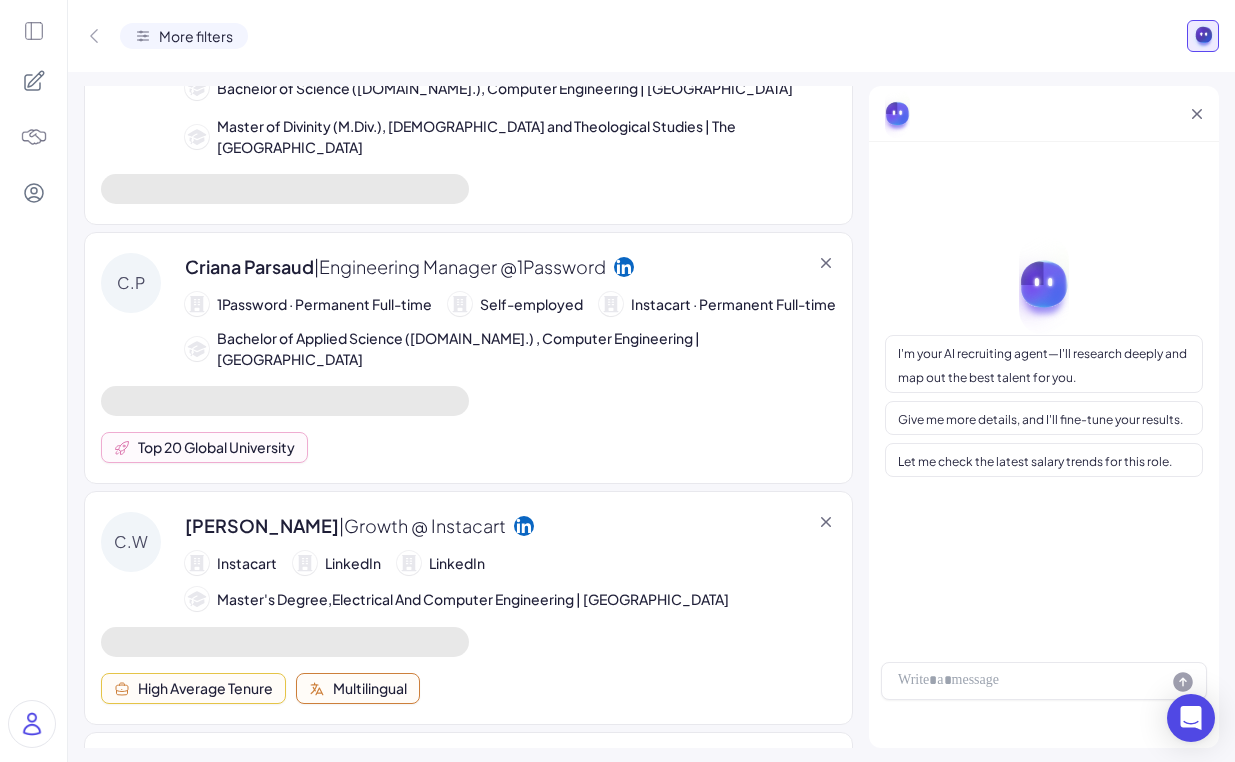 click on "C.W Chencheng Wu  |  Growth @ Instacart Instacart LinkedIn LinkedIn Master's Degree,Electrical And Computer Engineering | Purdue University High Average Tenure Multilingual" at bounding box center (468, 608) 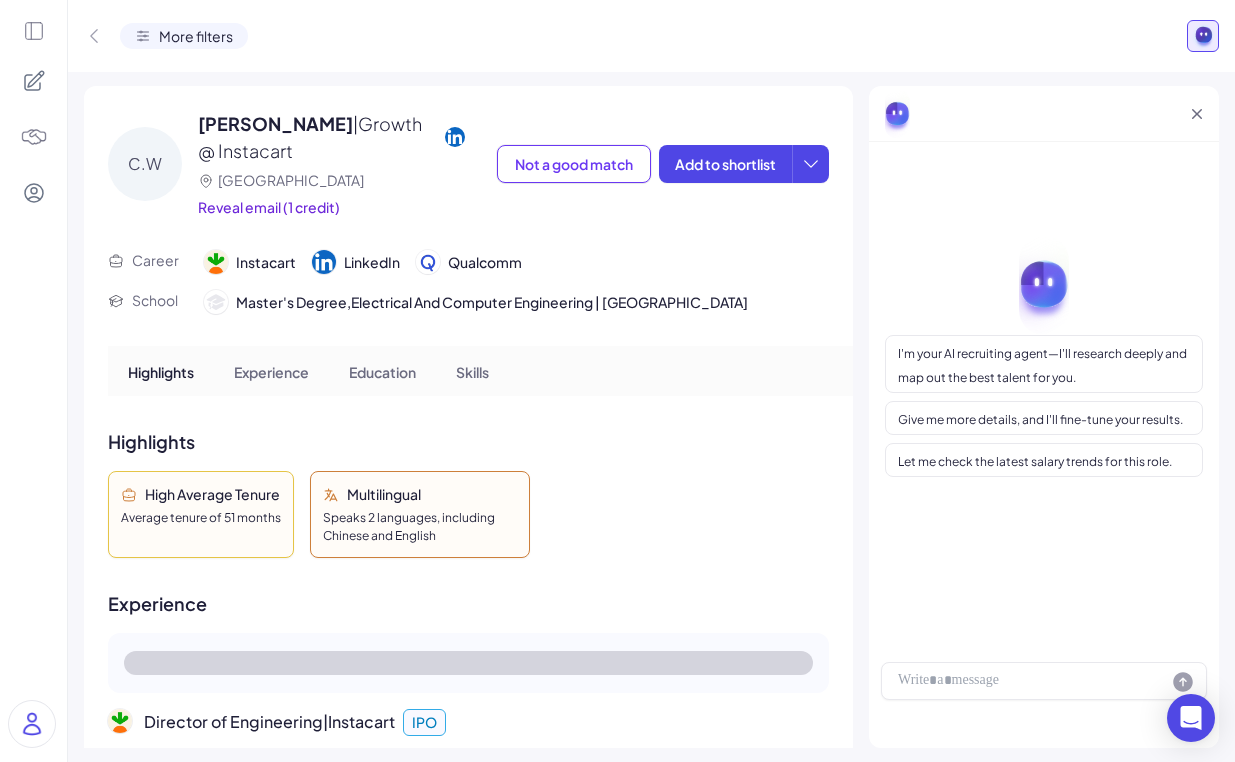scroll, scrollTop: 65, scrollLeft: 0, axis: vertical 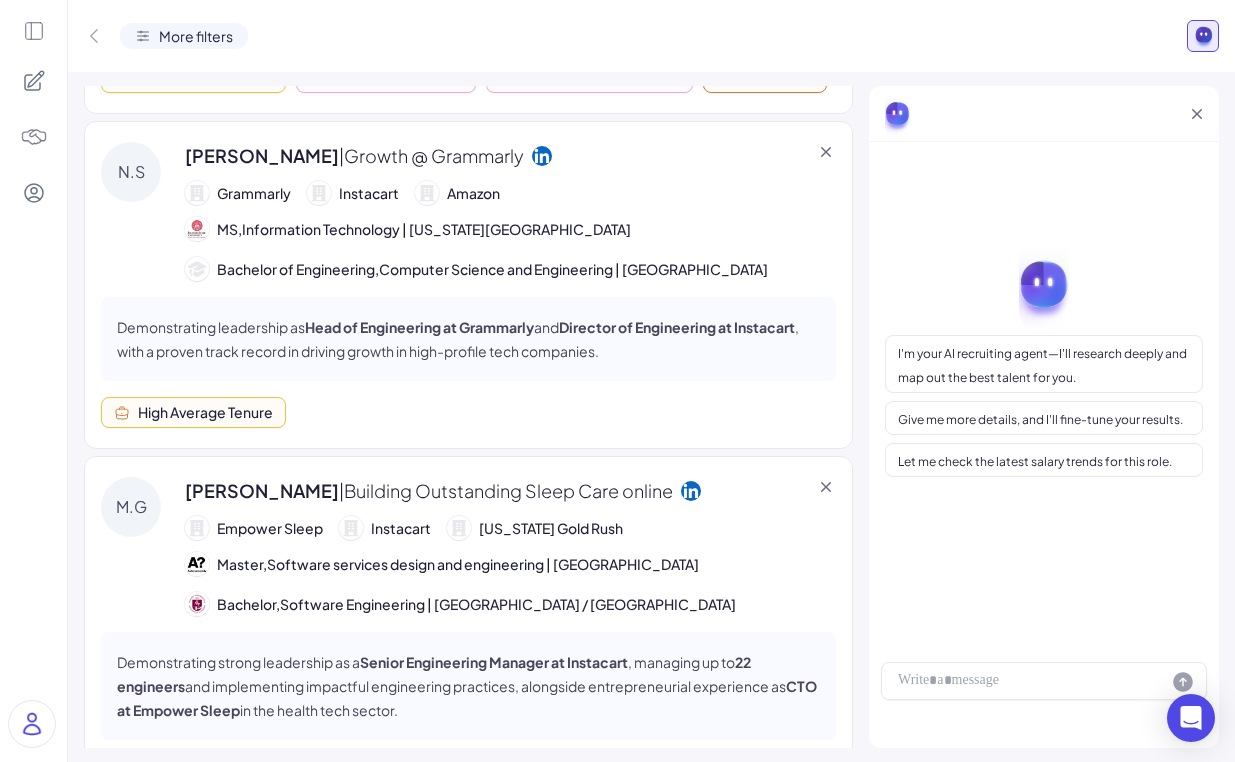 click on "I'm your AI recruiting agent—I'll research deeply and map out the best talent for you. Give me more details, and I'll fine-tune your results. Let me check the latest salary trends for this role." at bounding box center [1044, 356] 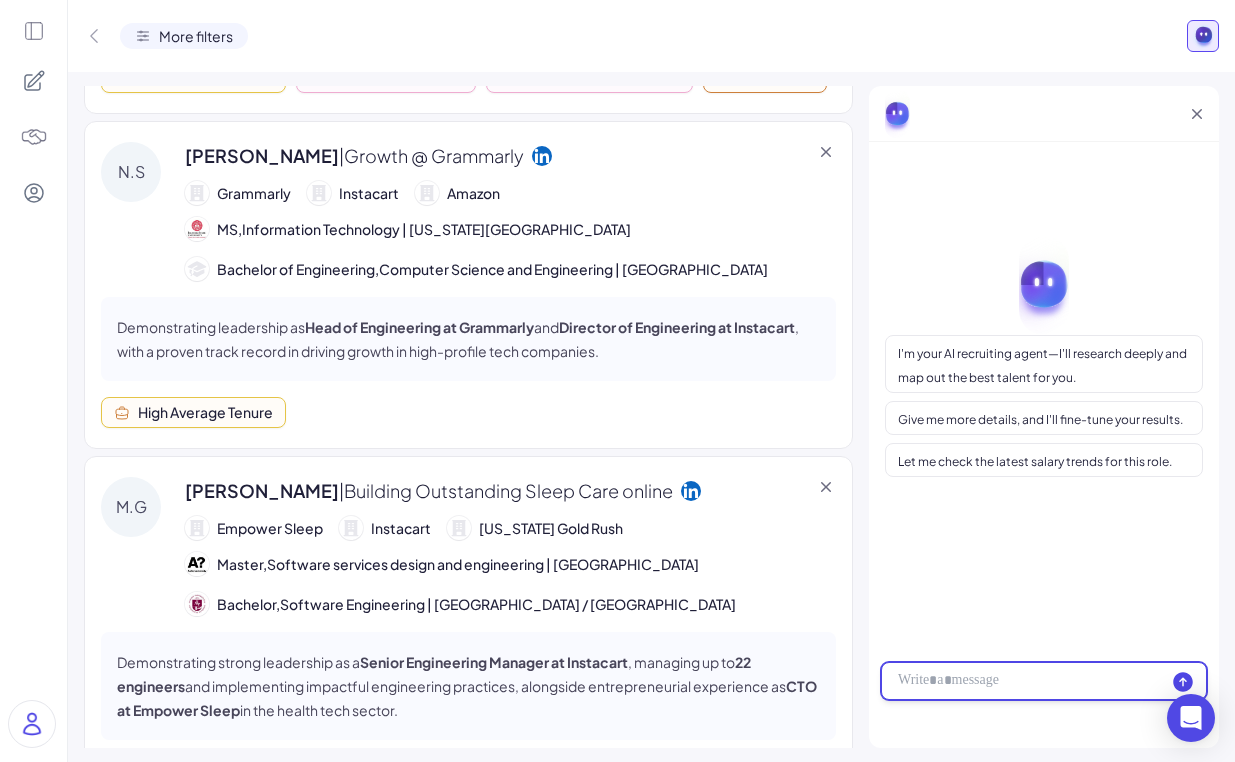 click at bounding box center (1044, 681) 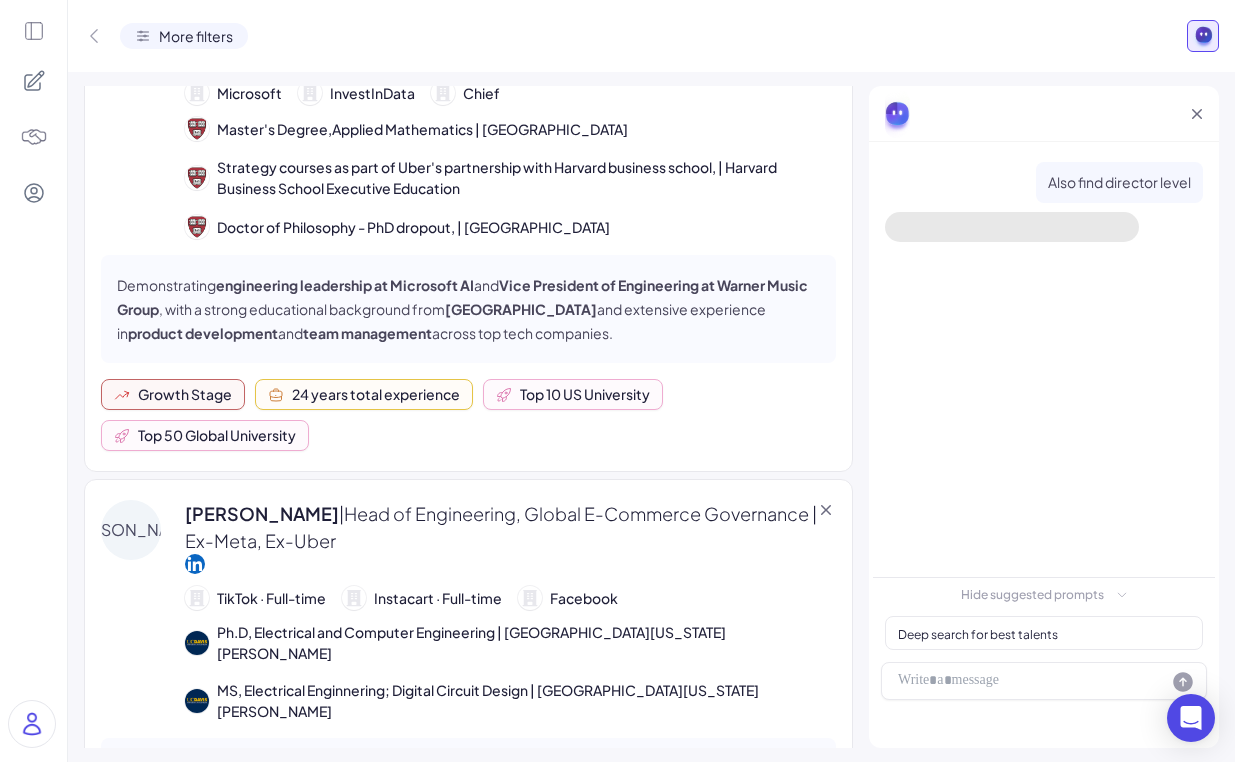 scroll, scrollTop: 1908, scrollLeft: 0, axis: vertical 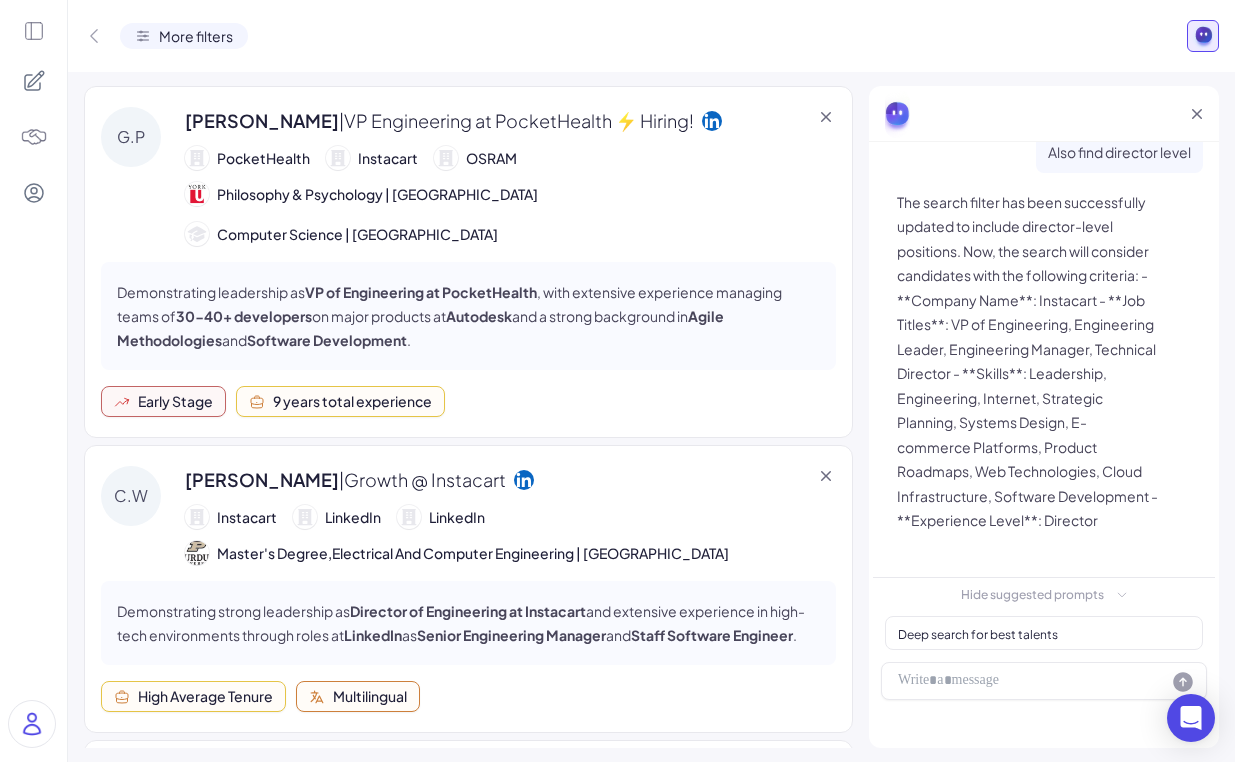 click on "More filters" at bounding box center [196, 36] 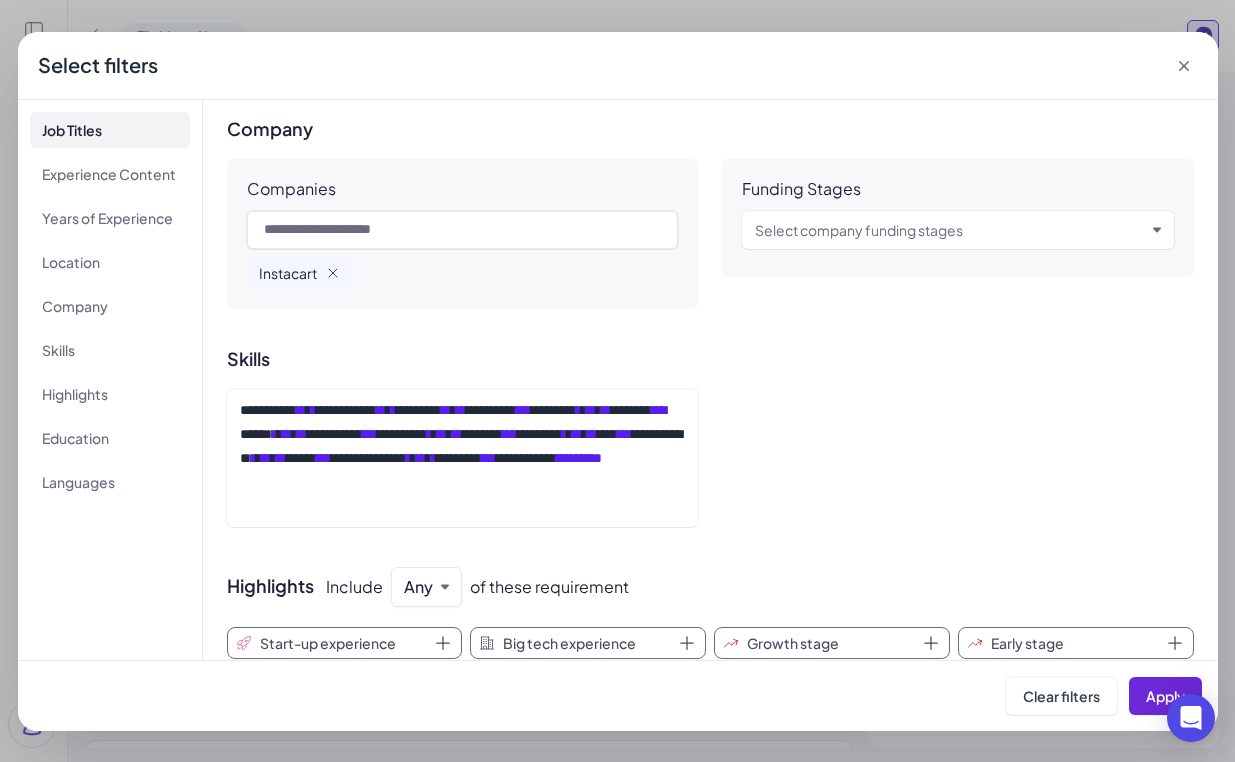 scroll, scrollTop: 981, scrollLeft: 0, axis: vertical 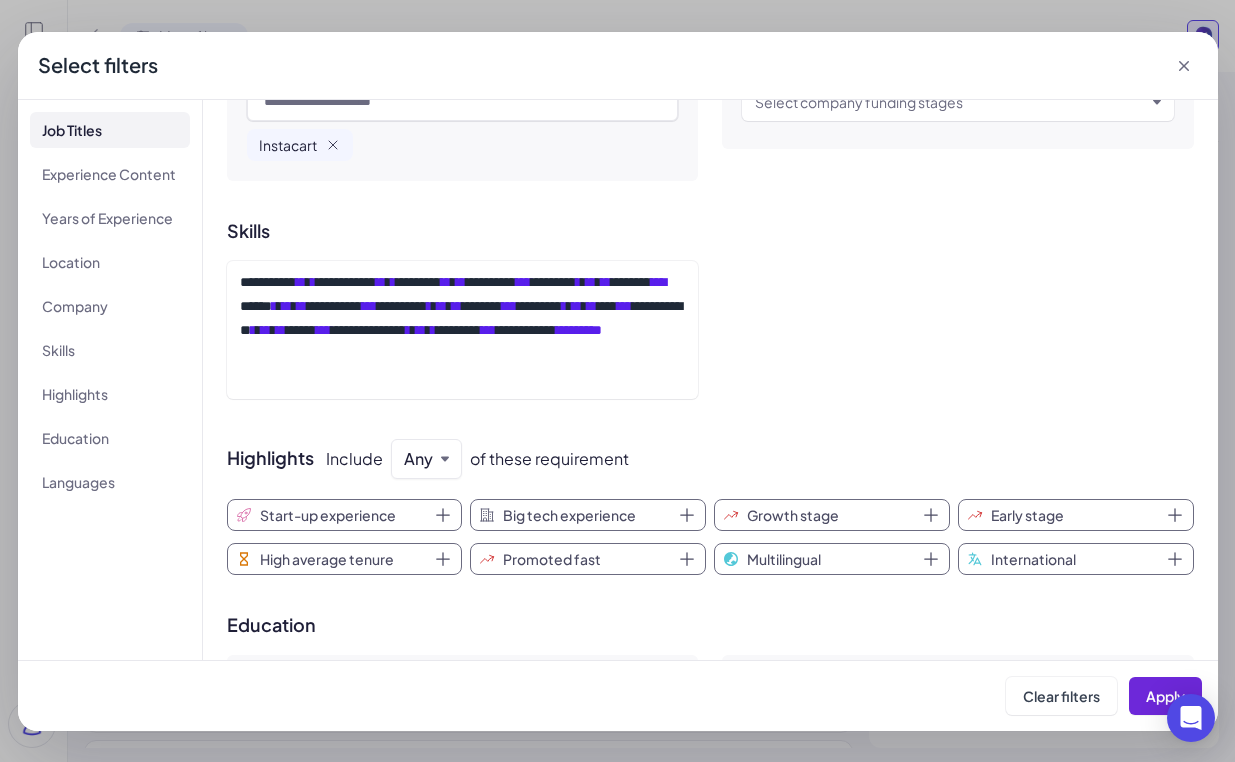 click 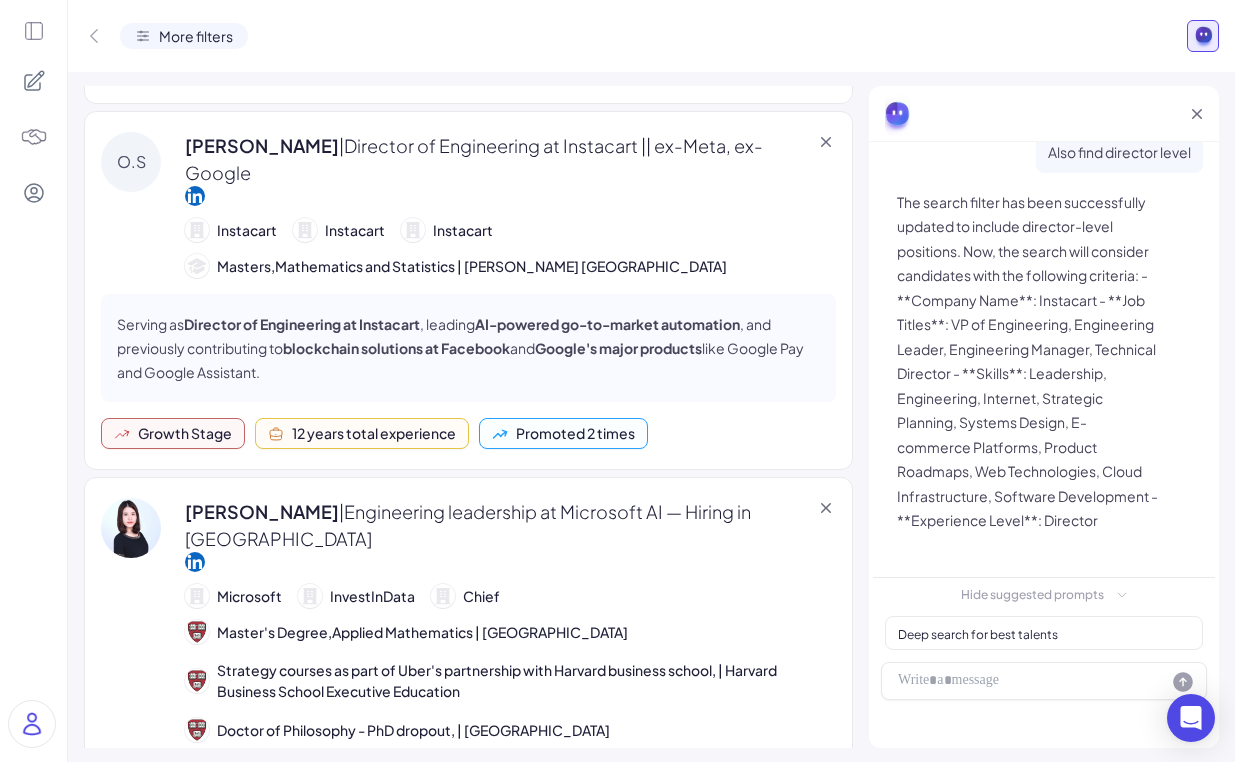 scroll, scrollTop: 0, scrollLeft: 0, axis: both 